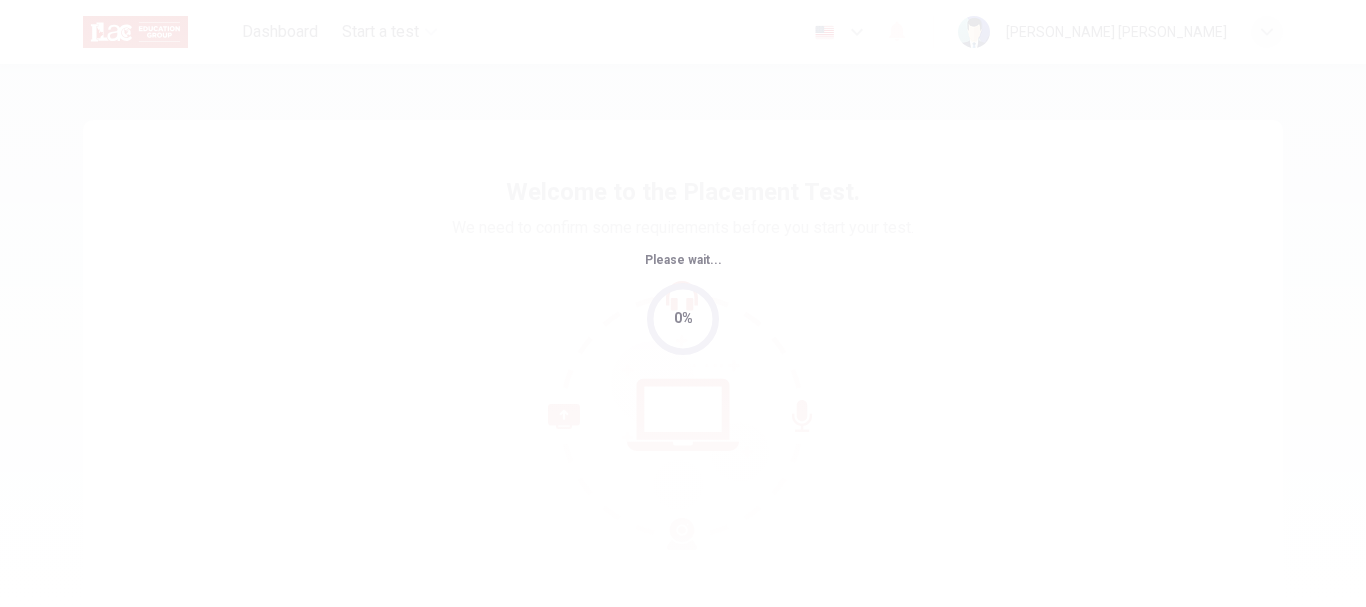scroll, scrollTop: 0, scrollLeft: 0, axis: both 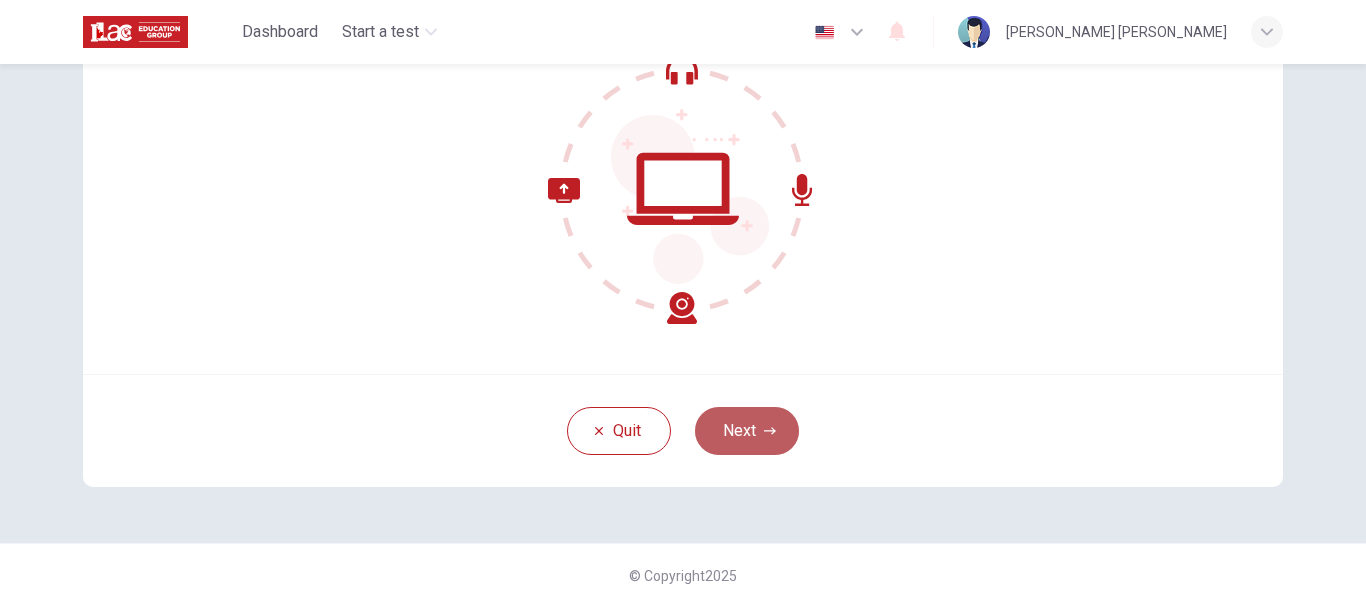 click on "Next" at bounding box center (747, 431) 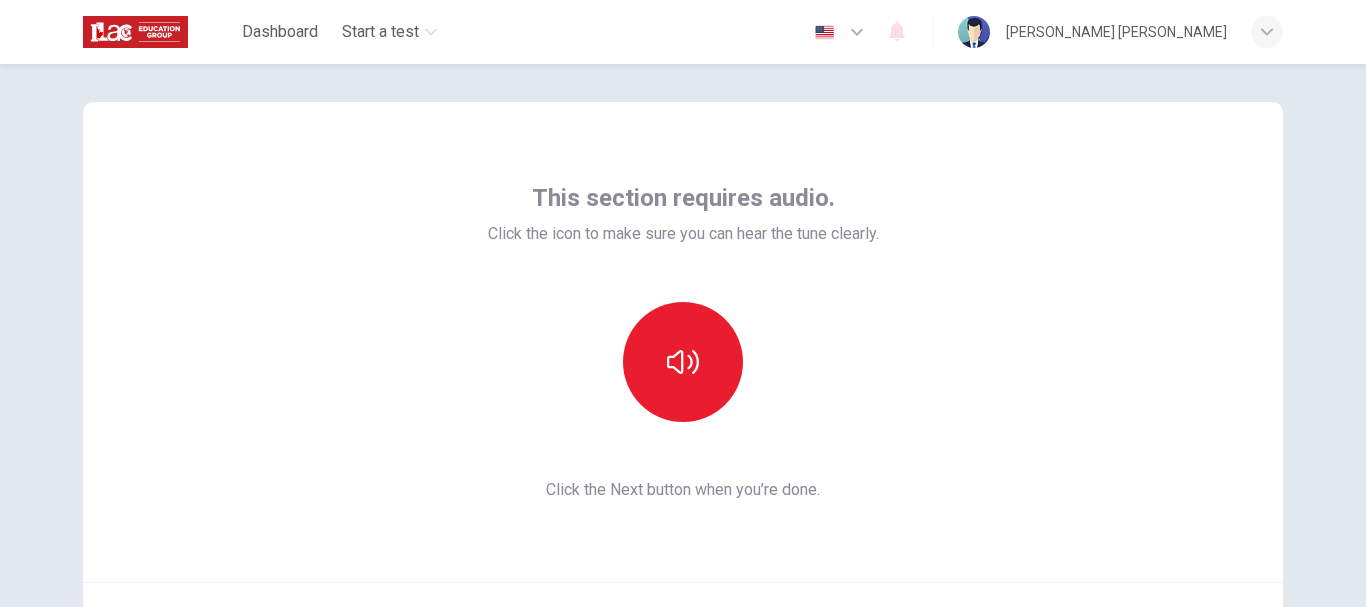 scroll, scrollTop: 0, scrollLeft: 0, axis: both 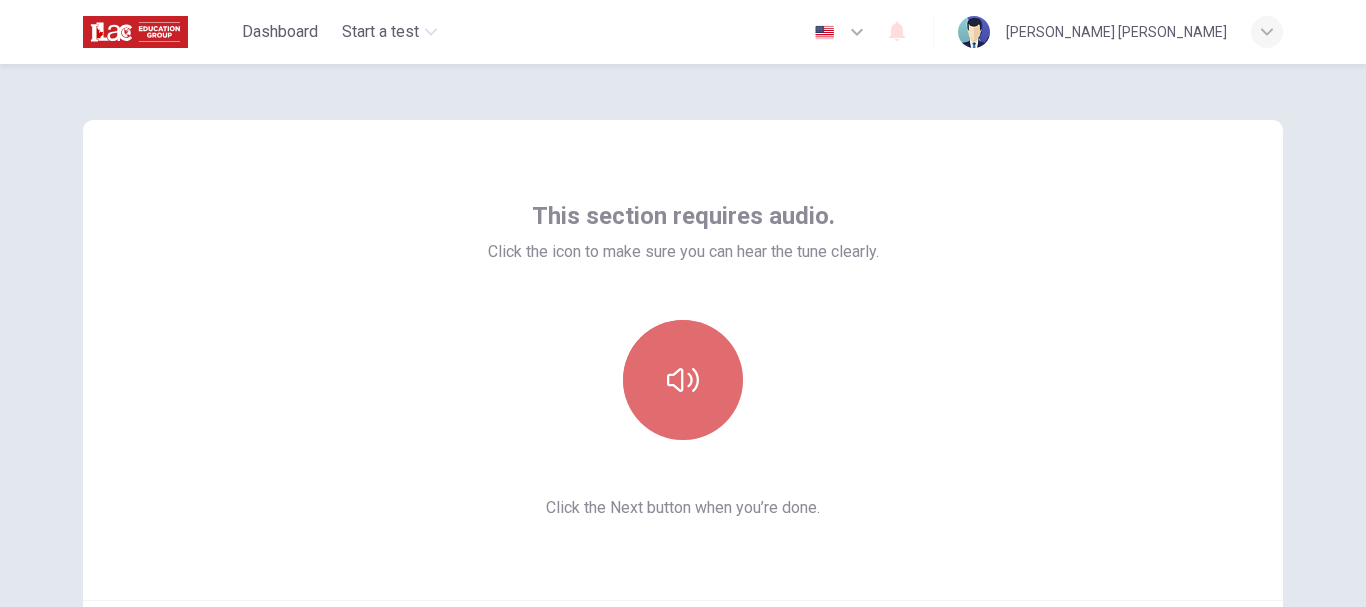 click 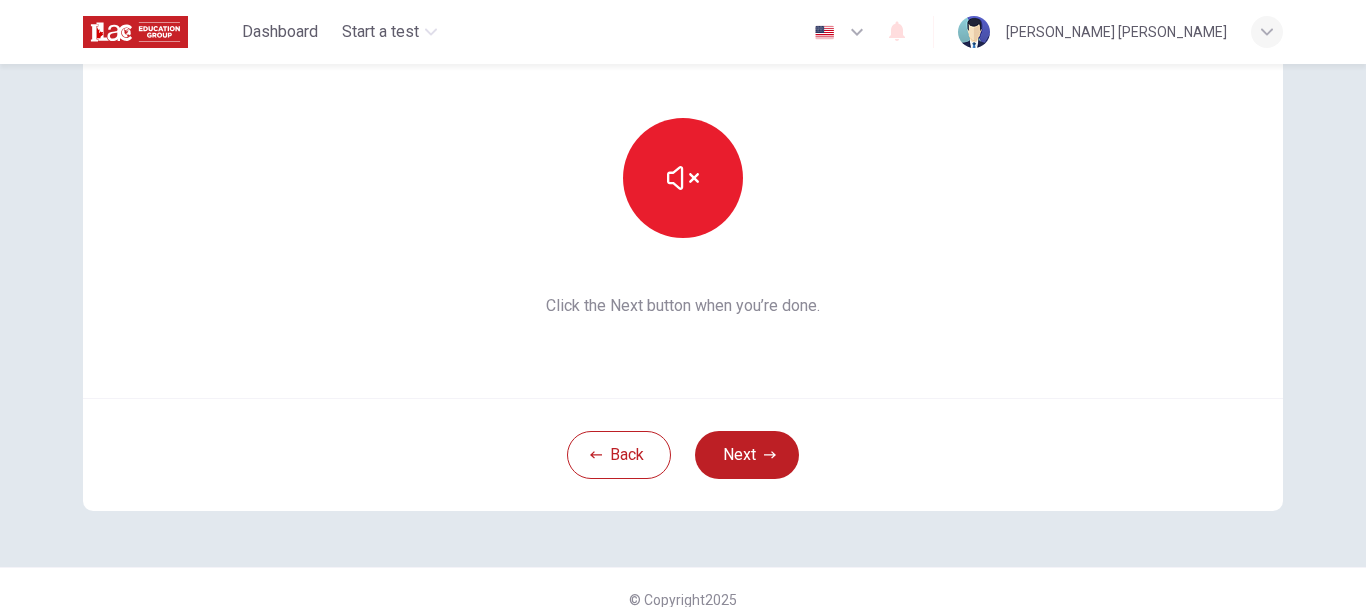 scroll, scrollTop: 204, scrollLeft: 0, axis: vertical 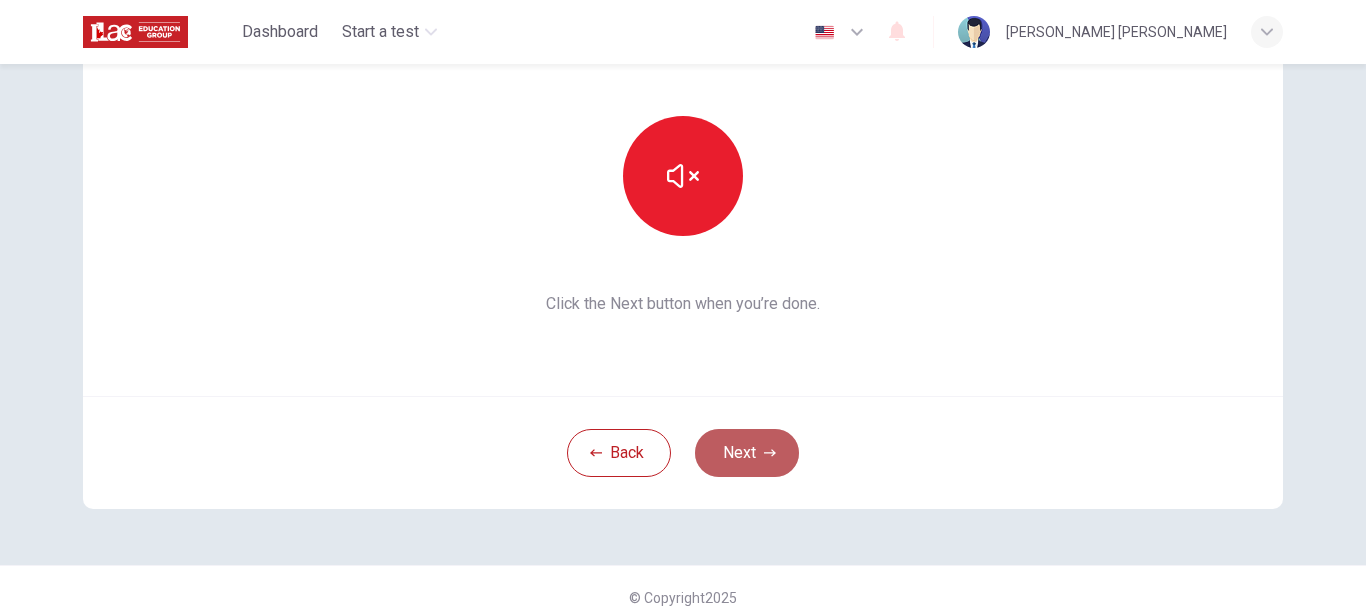 click on "Next" at bounding box center [747, 453] 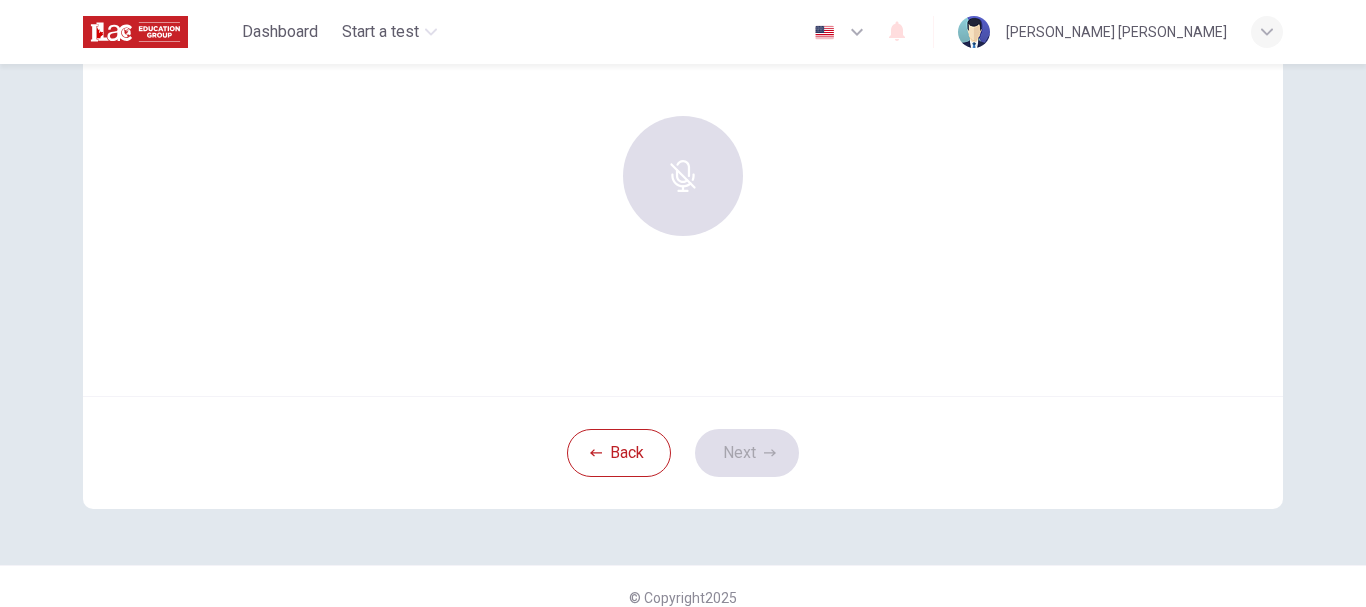 scroll, scrollTop: 202, scrollLeft: 0, axis: vertical 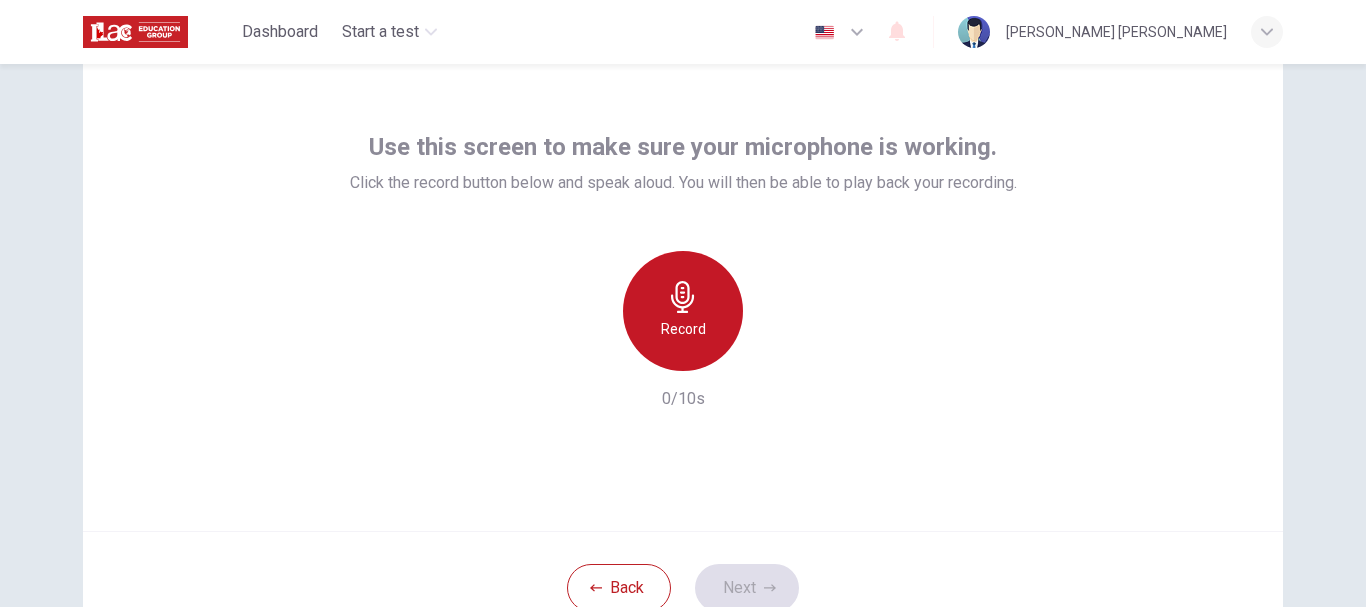 click 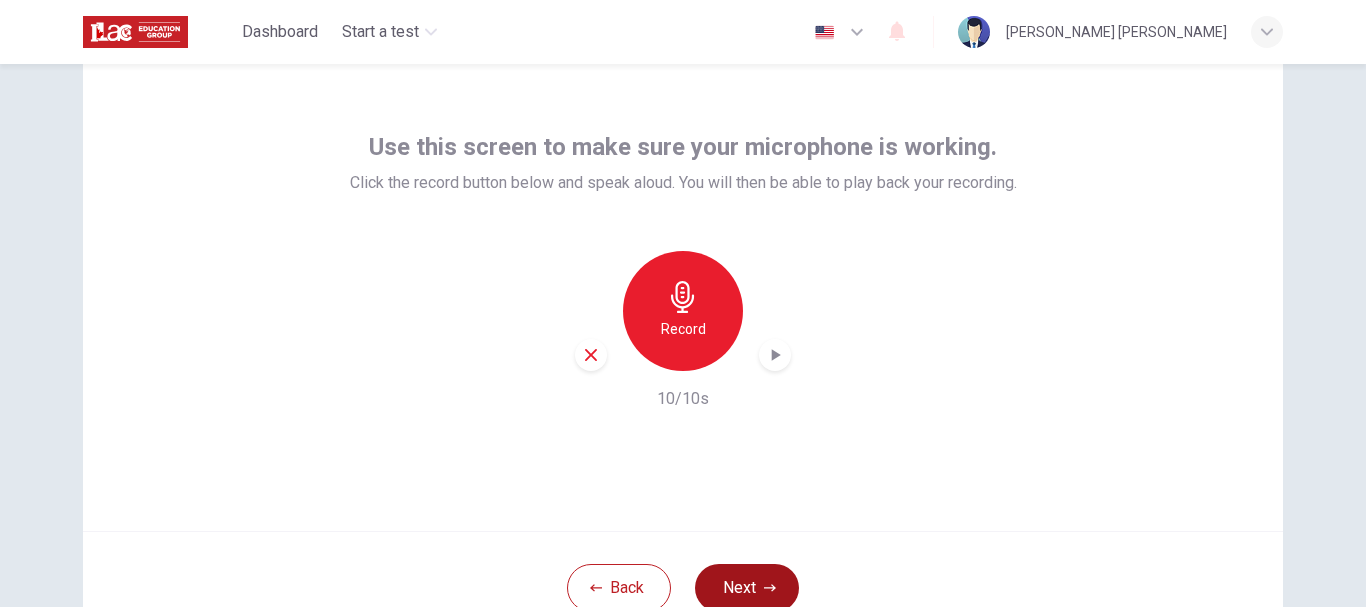 click on "Next" at bounding box center [747, 588] 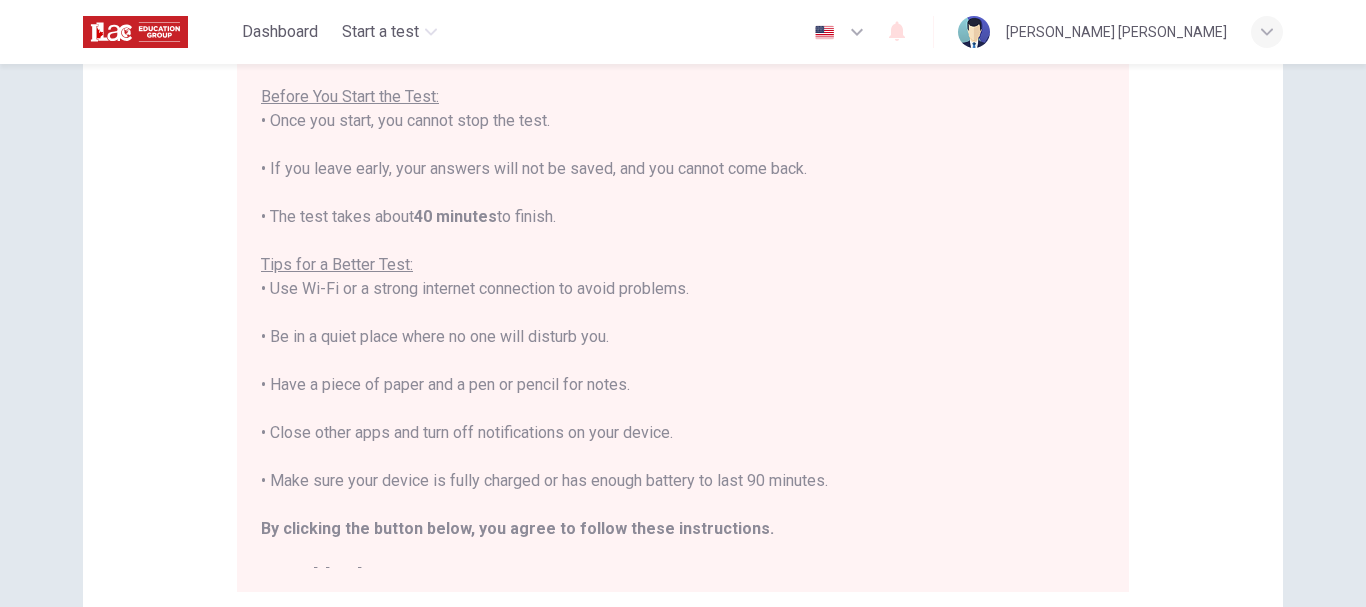 scroll, scrollTop: 245, scrollLeft: 0, axis: vertical 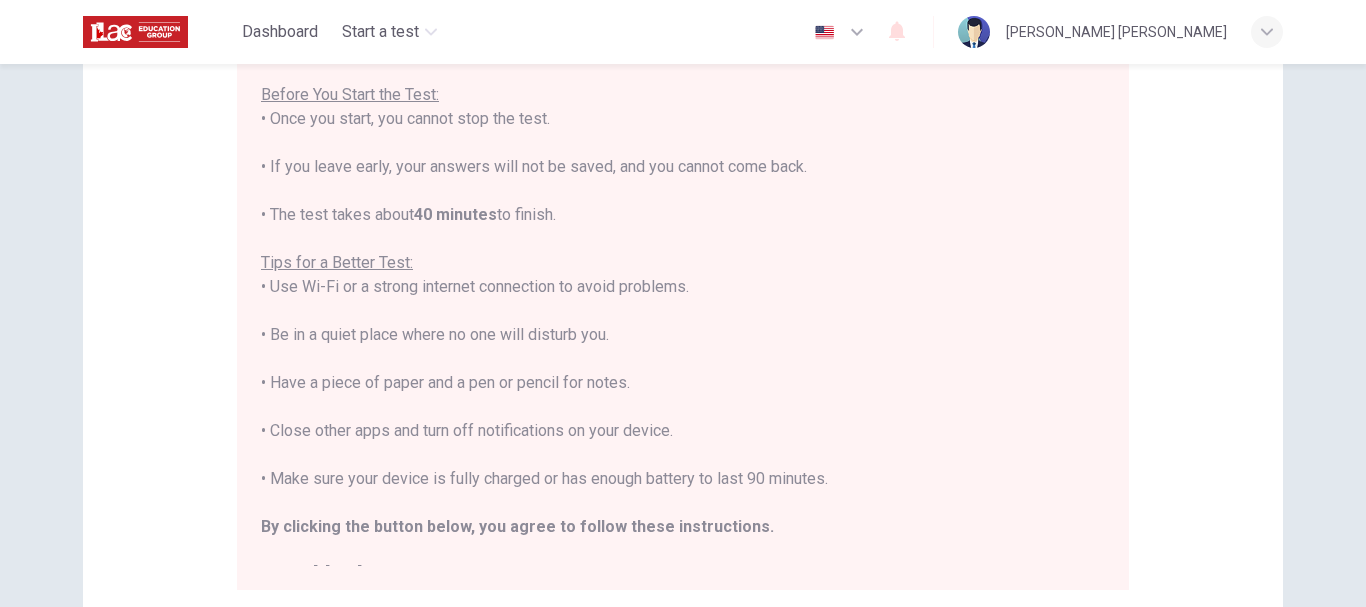 type 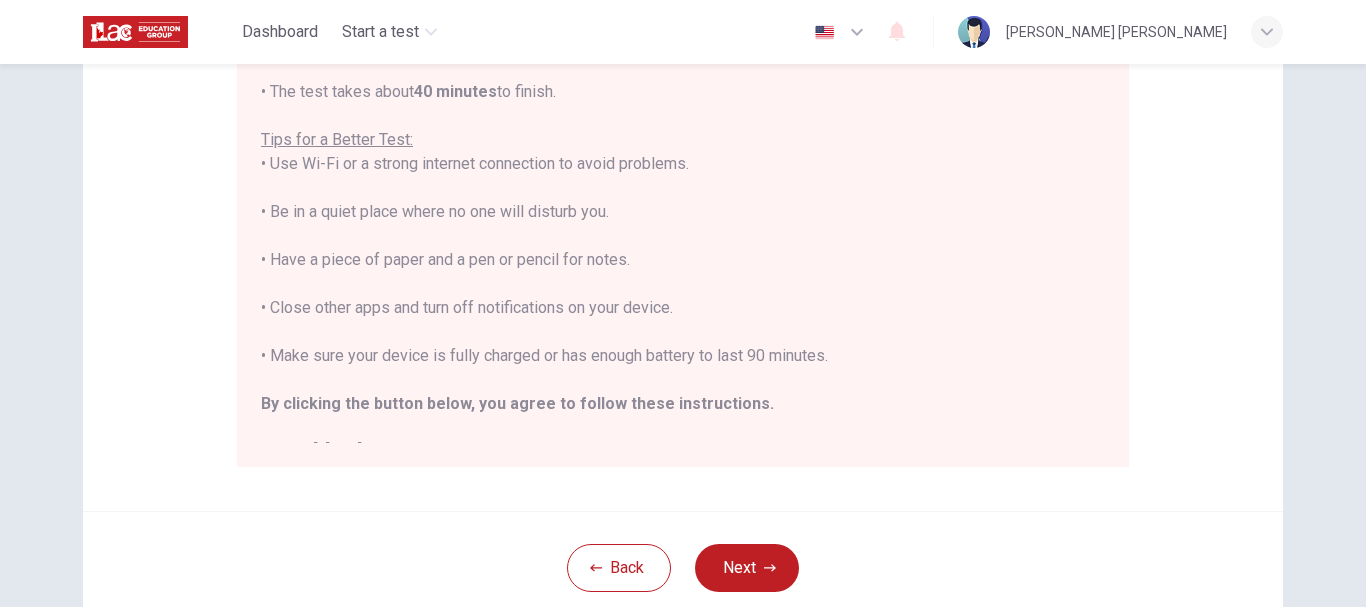 scroll, scrollTop: 370, scrollLeft: 0, axis: vertical 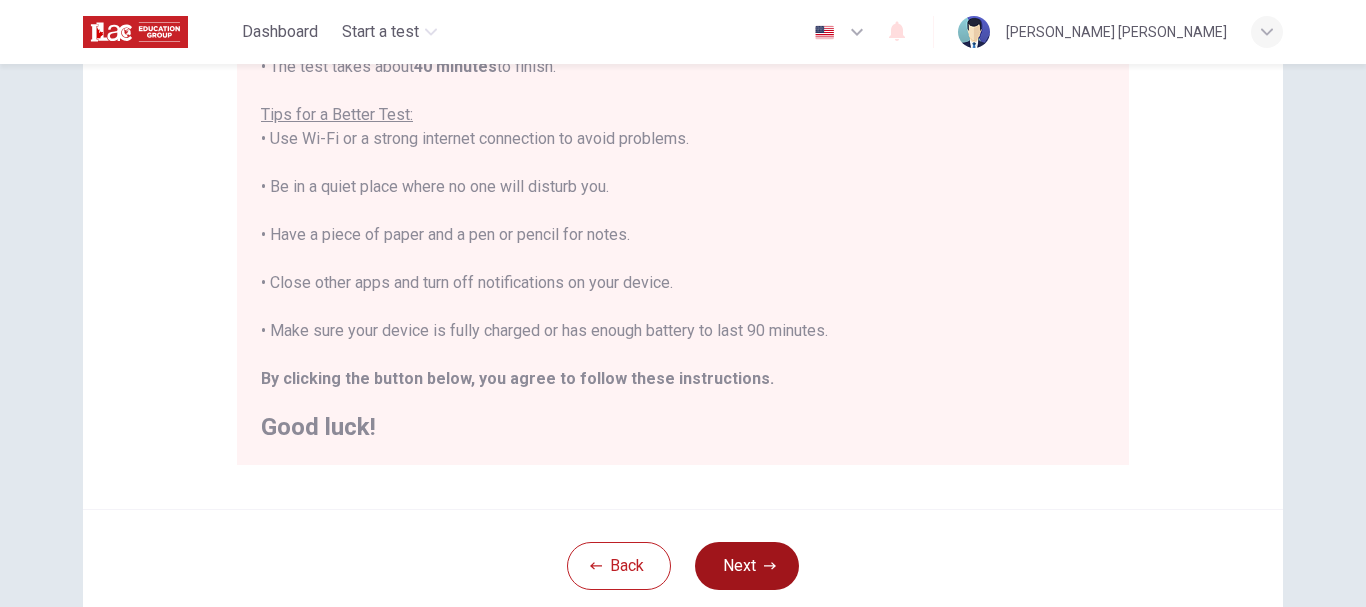 click on "Next" at bounding box center [747, 566] 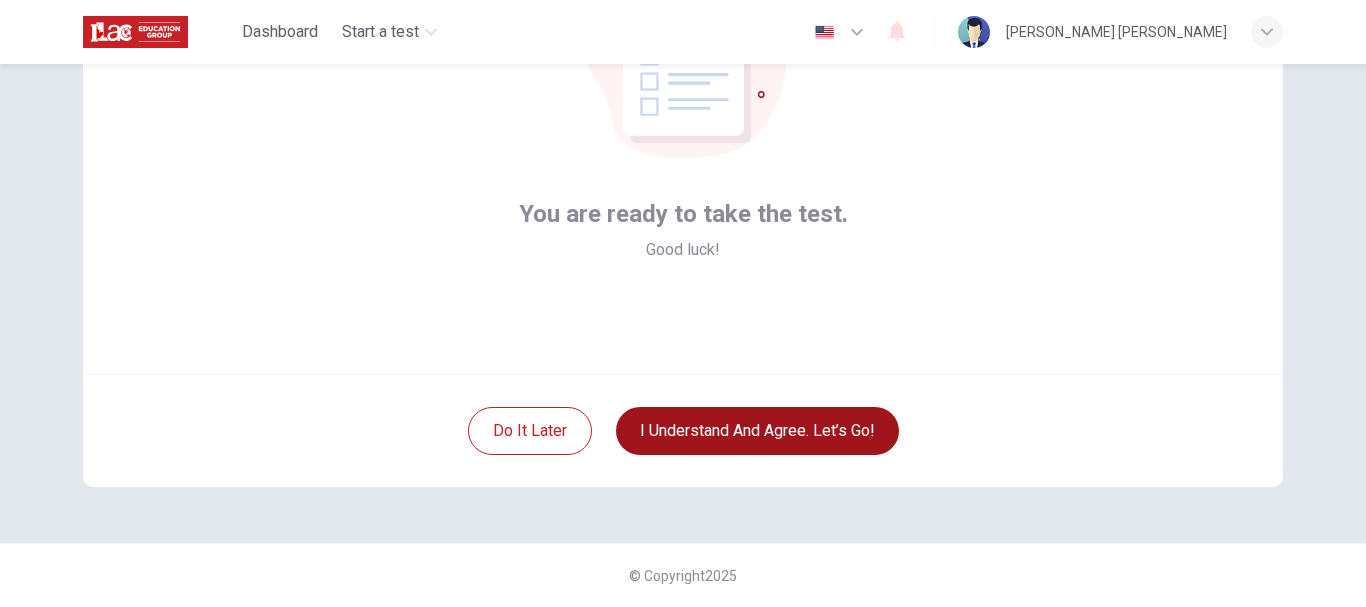 scroll, scrollTop: 226, scrollLeft: 0, axis: vertical 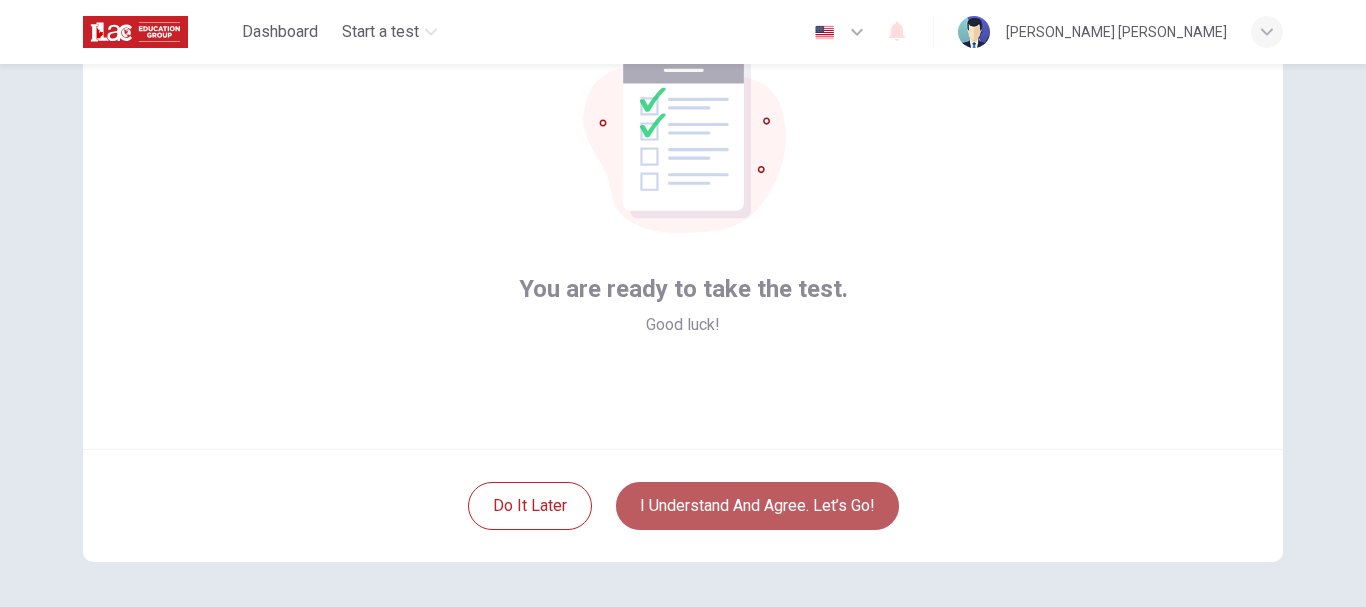 click on "I understand and agree. Let’s go!" at bounding box center [757, 506] 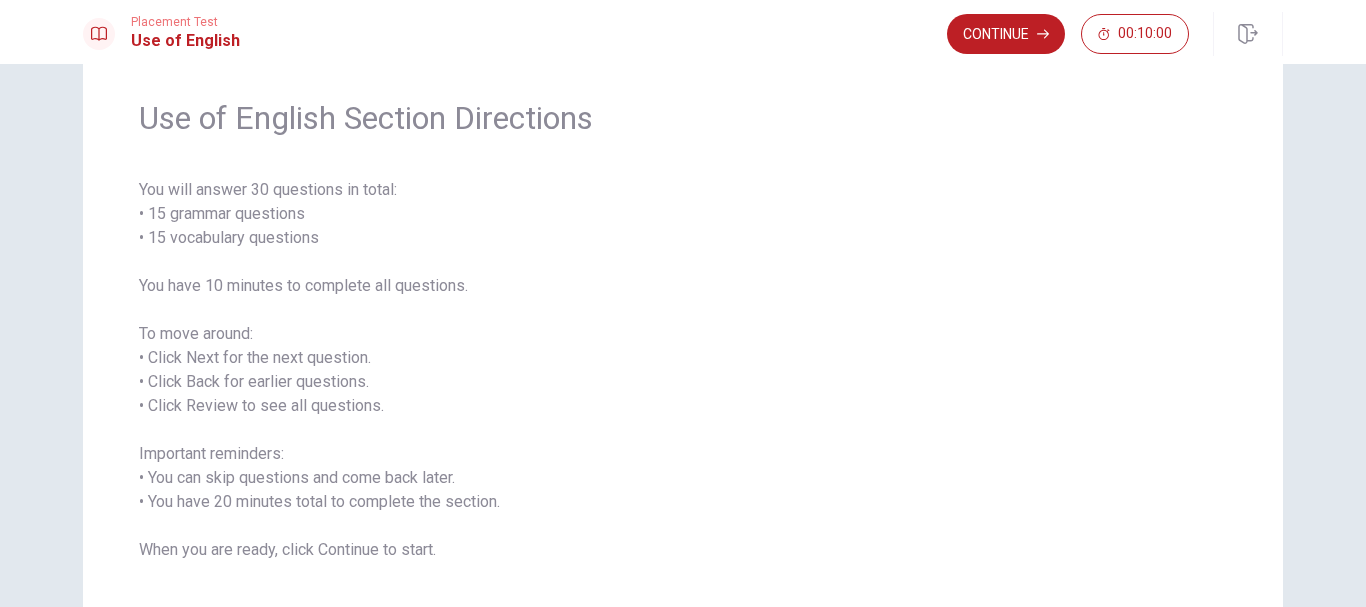 scroll, scrollTop: 0, scrollLeft: 0, axis: both 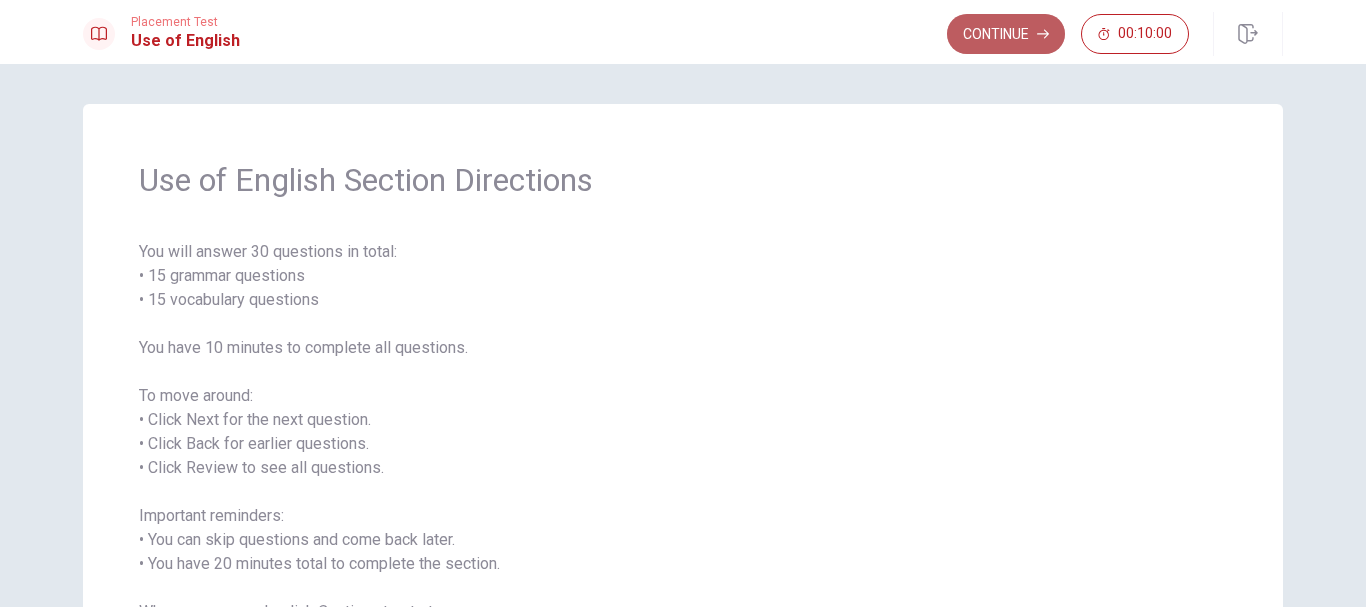 click 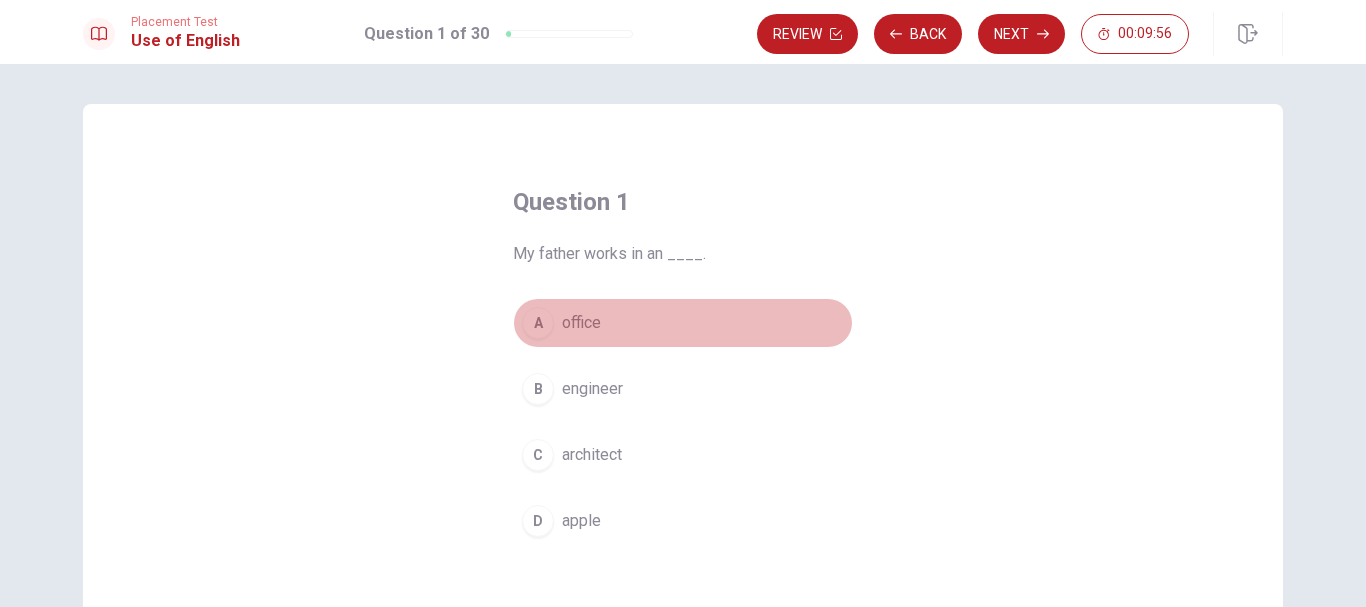 click on "A" at bounding box center [538, 323] 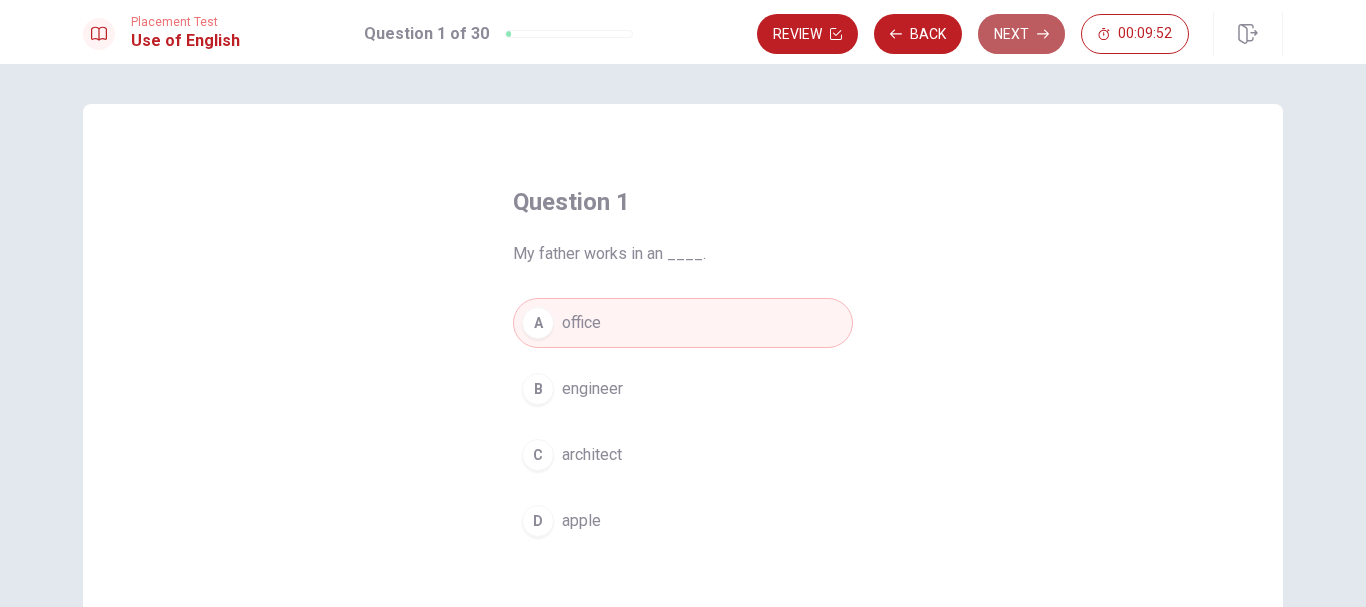 click on "Next" at bounding box center (1021, 34) 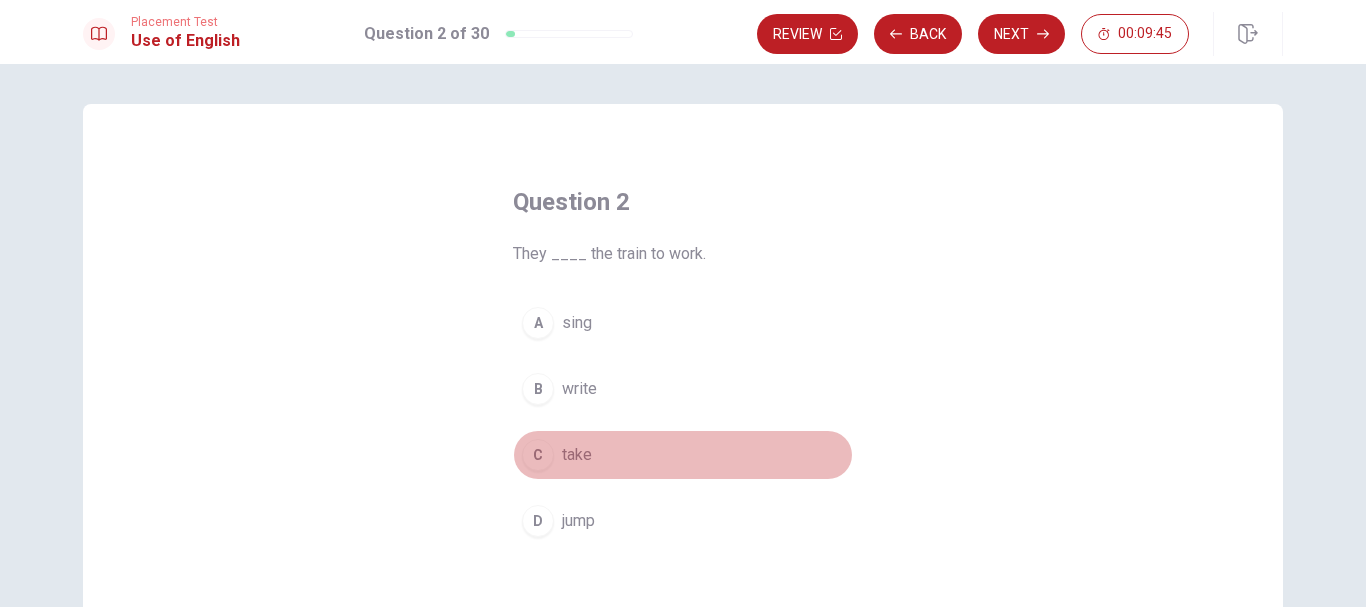 click on "C" at bounding box center [538, 455] 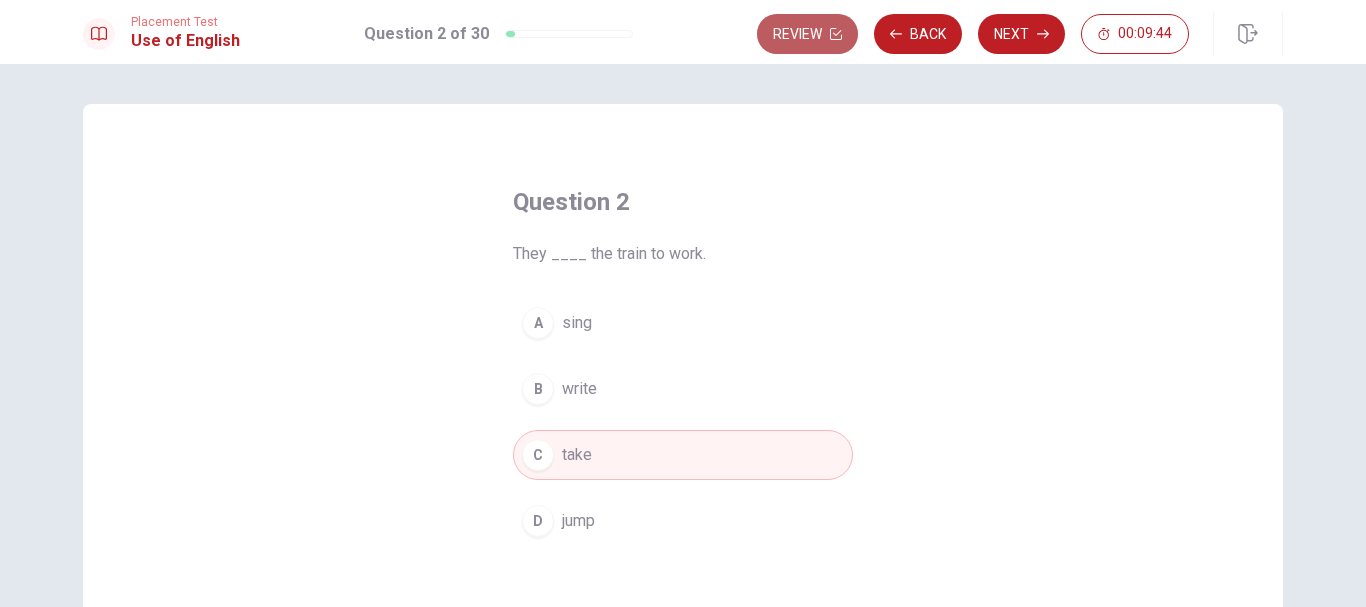 click on "Review" at bounding box center [807, 34] 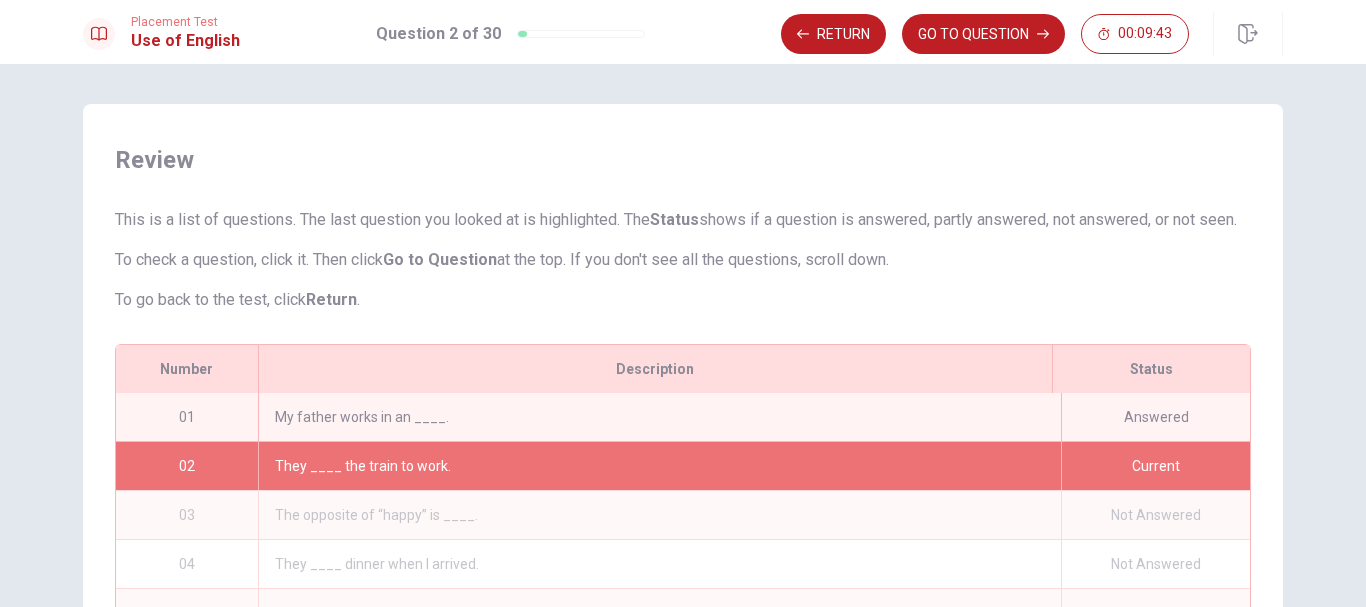 scroll, scrollTop: 296, scrollLeft: 0, axis: vertical 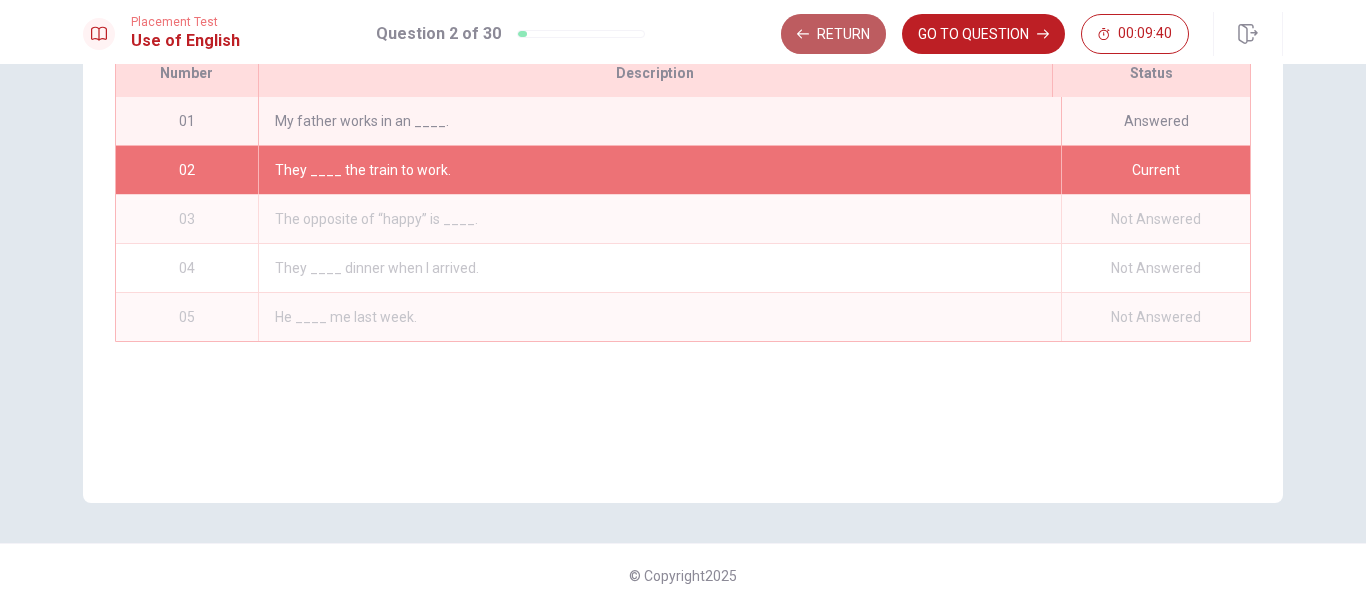 click on "Return" at bounding box center [833, 34] 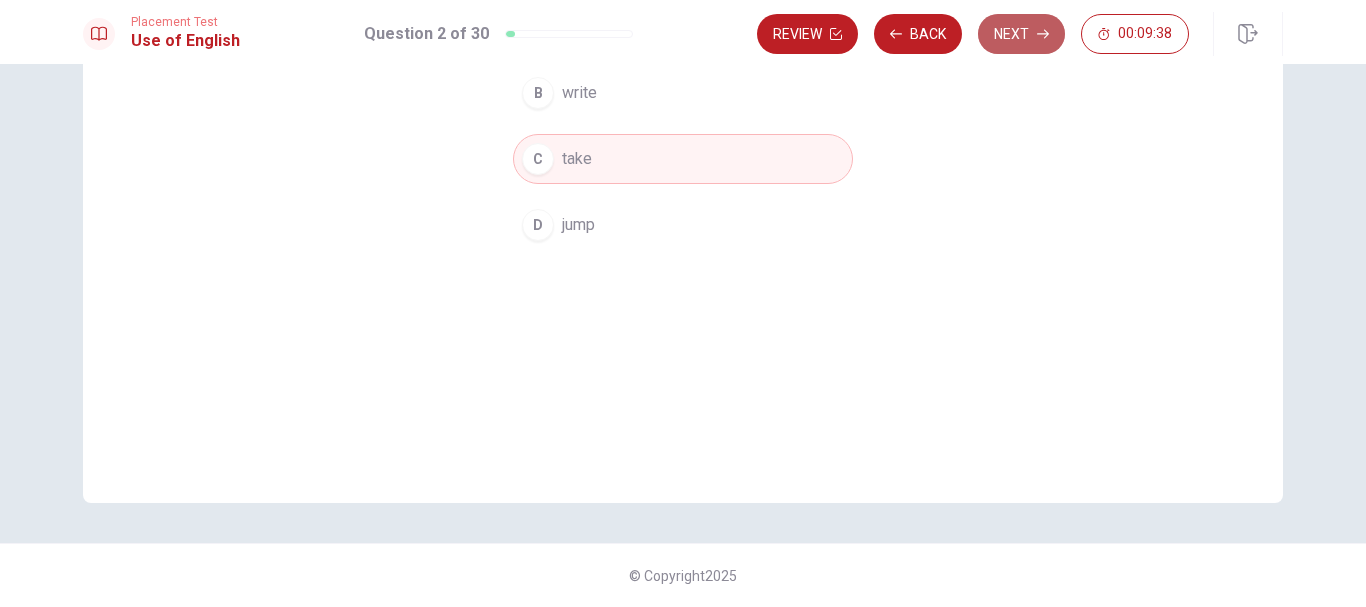 click on "Next" at bounding box center [1021, 34] 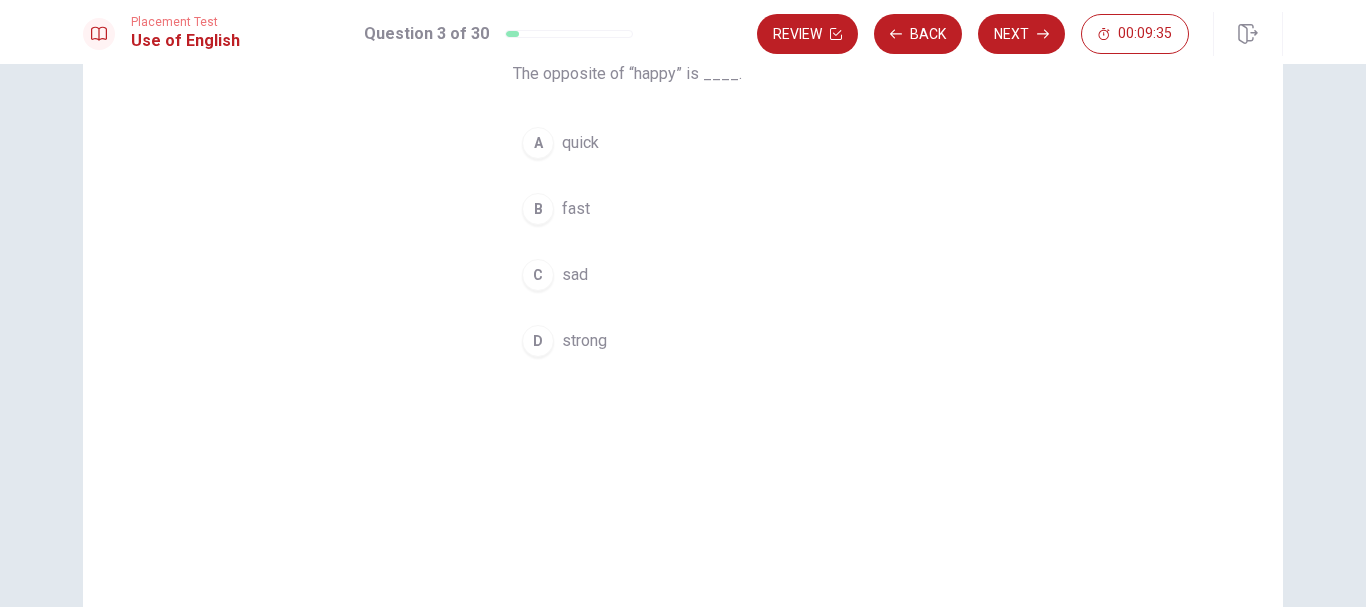 scroll, scrollTop: 99, scrollLeft: 0, axis: vertical 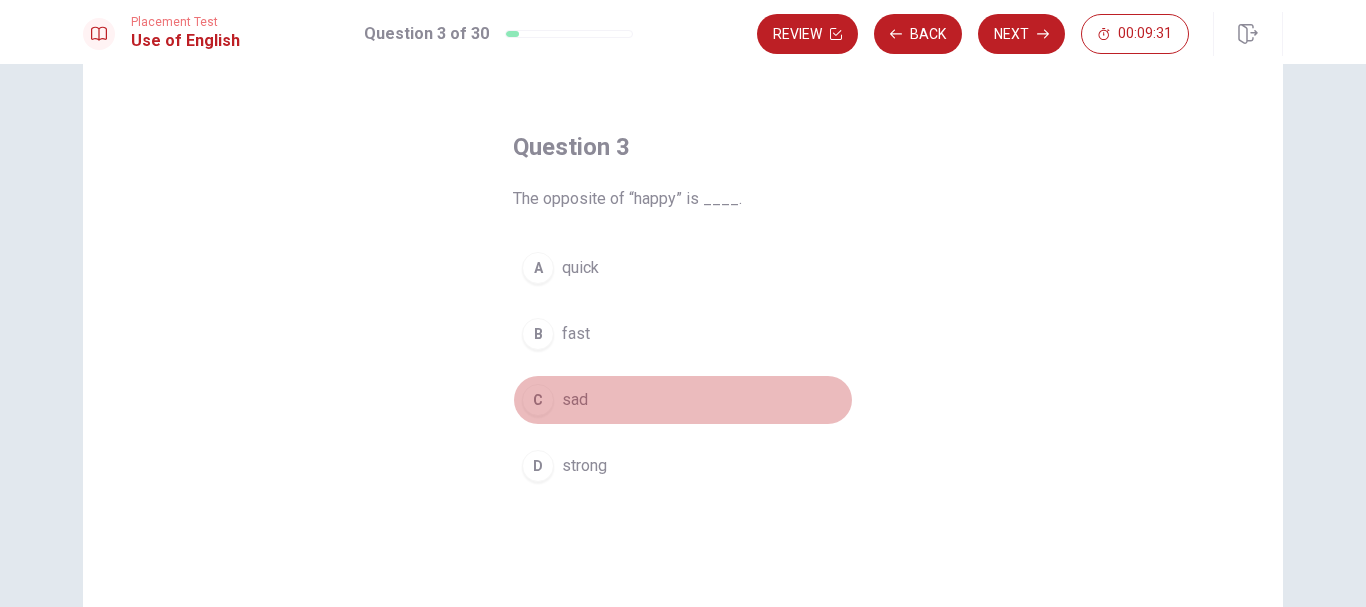 click on "C" at bounding box center [538, 400] 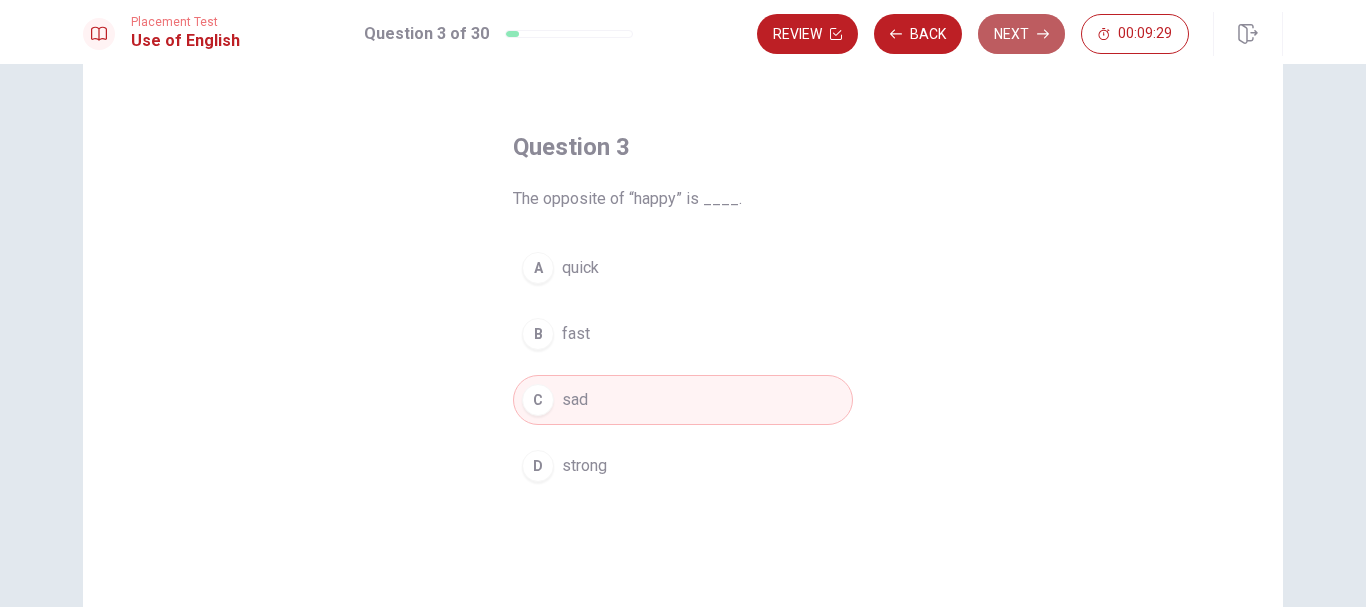 click on "Next" at bounding box center (1021, 34) 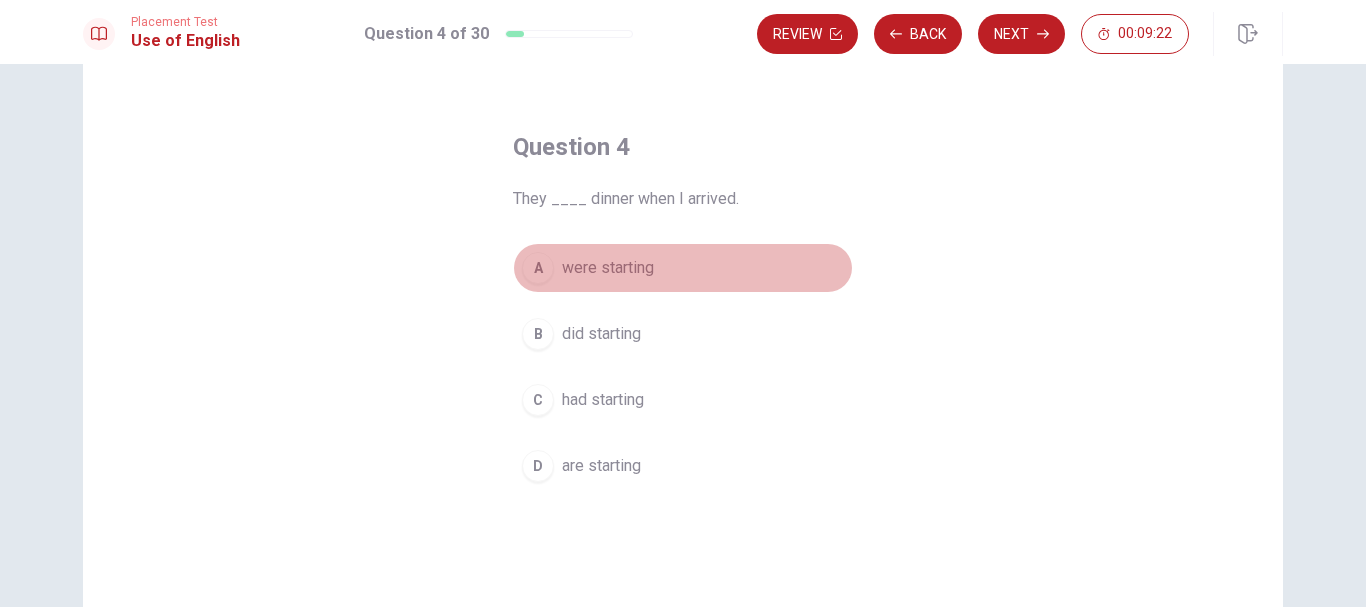 click on "A" at bounding box center [538, 268] 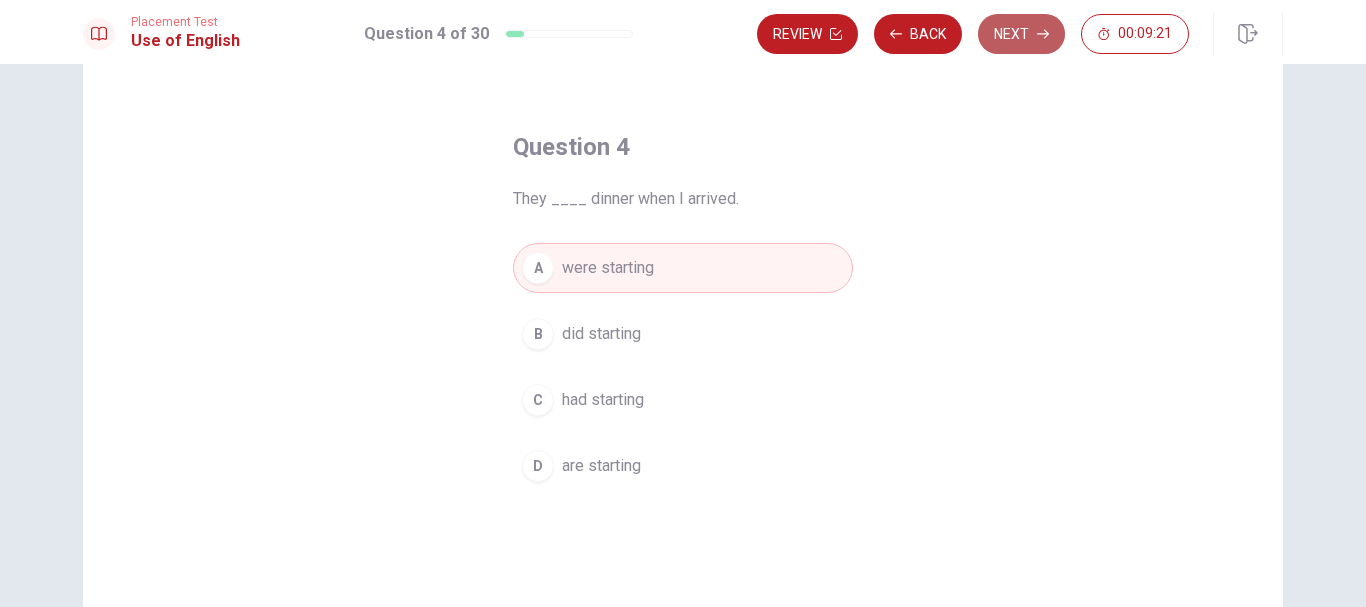 click on "Next" at bounding box center [1021, 34] 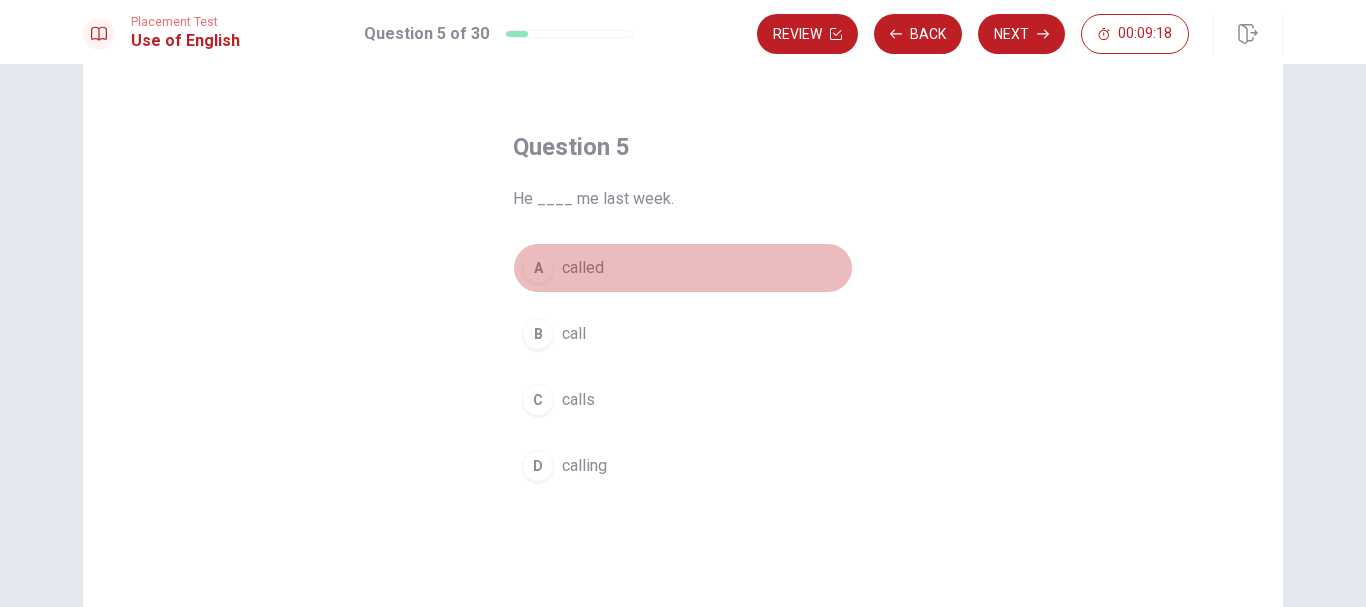 click on "A" at bounding box center [538, 268] 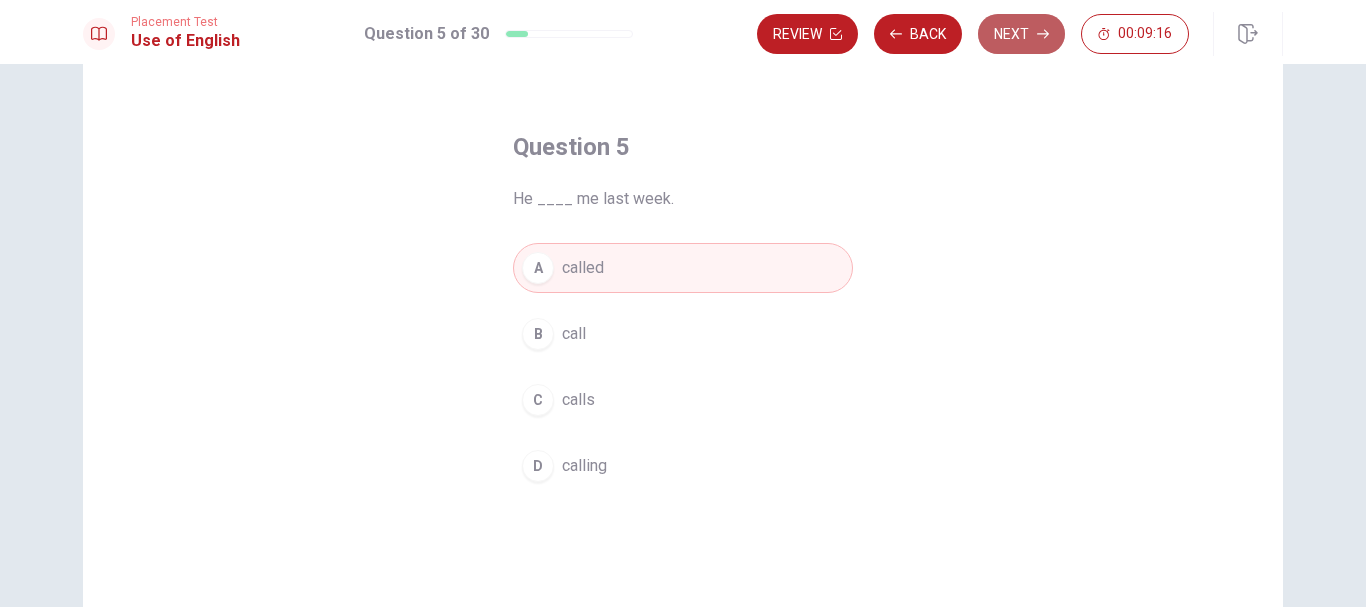 click on "Next" at bounding box center (1021, 34) 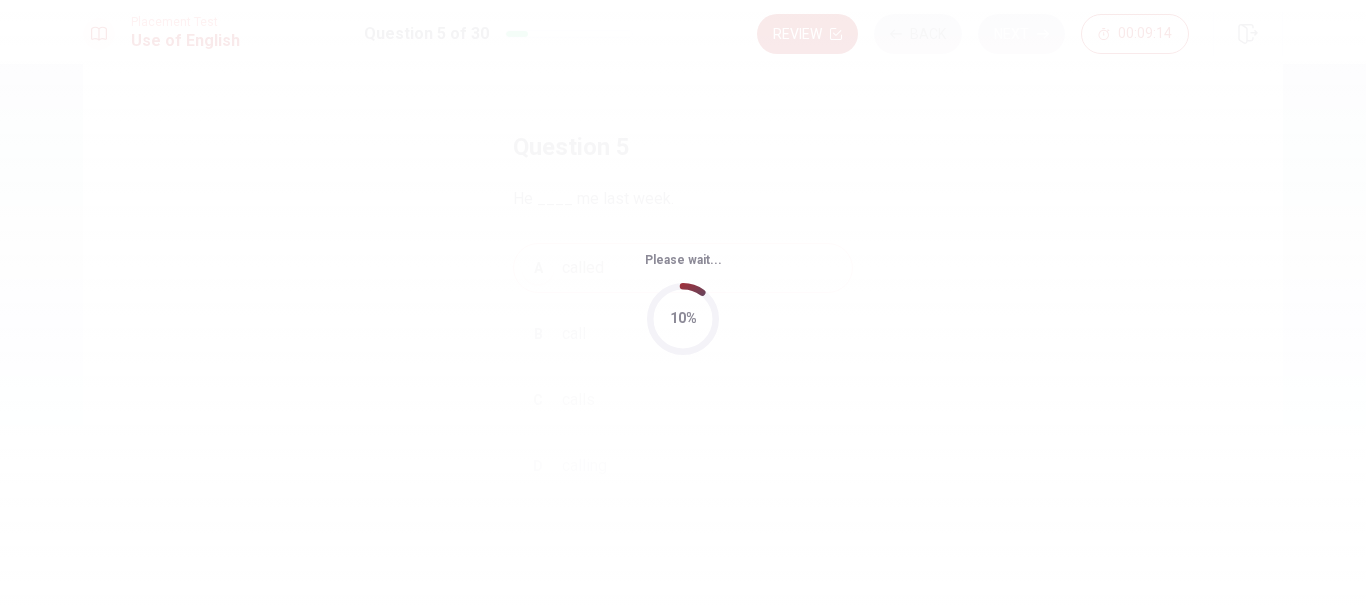 scroll, scrollTop: 0, scrollLeft: 0, axis: both 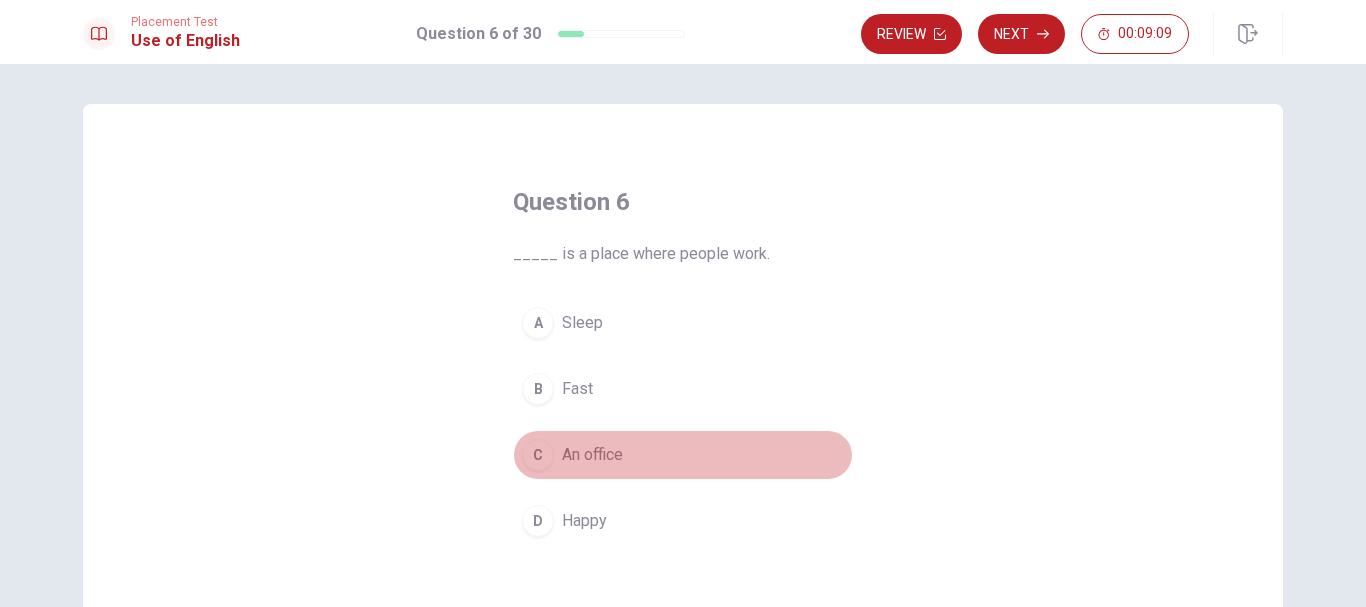 click on "C" at bounding box center [538, 455] 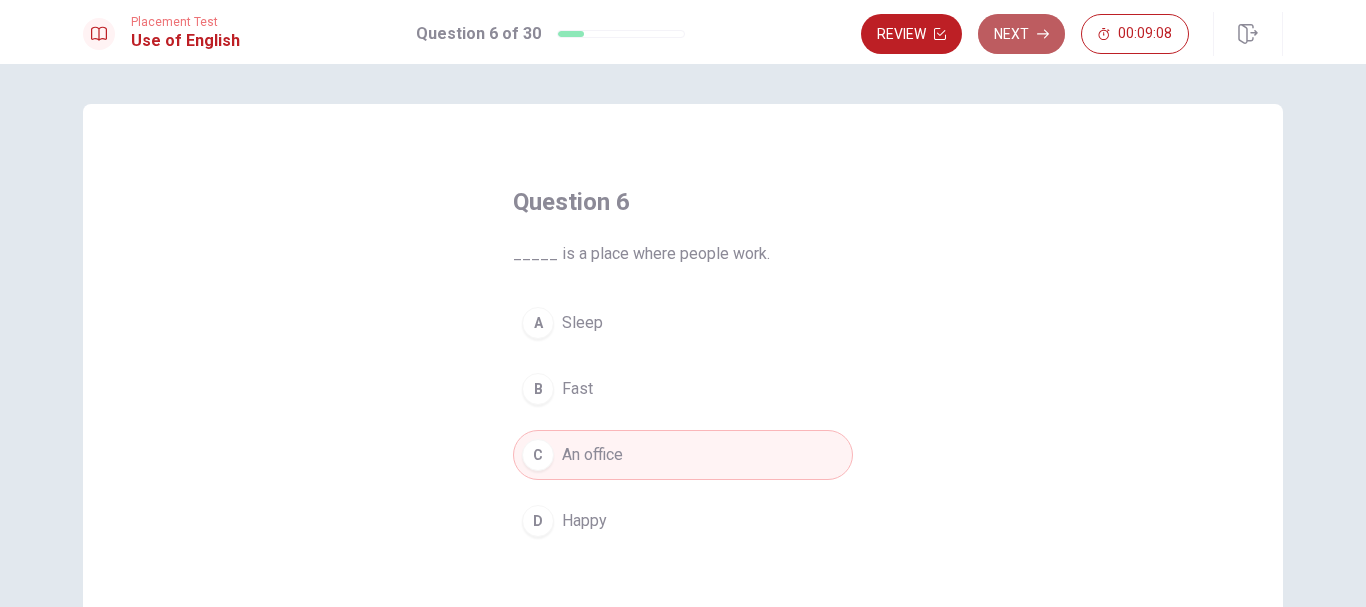 click on "Next" at bounding box center (1021, 34) 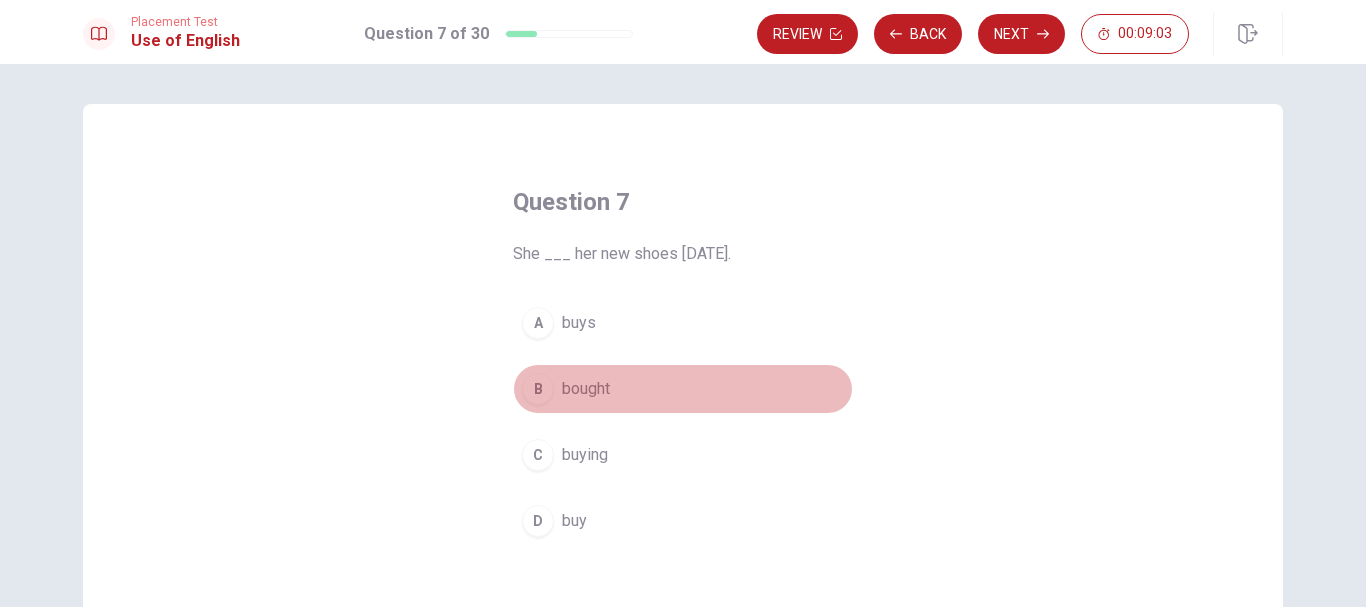 click on "B" at bounding box center (538, 389) 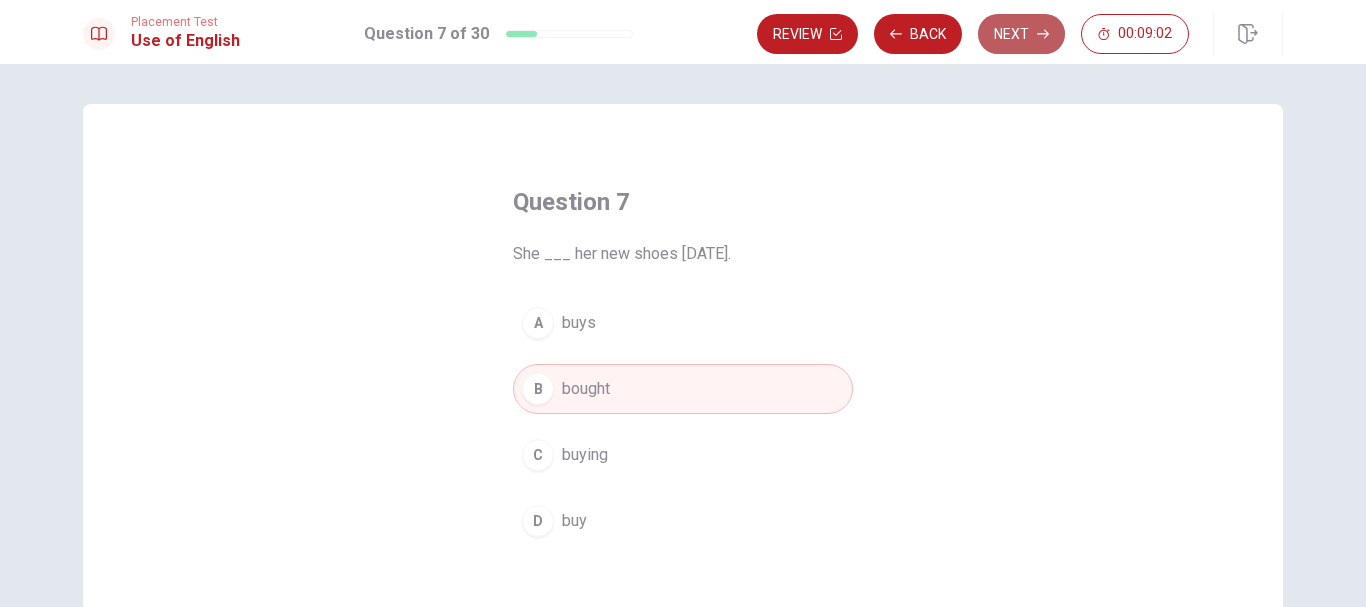 click on "Next" at bounding box center (1021, 34) 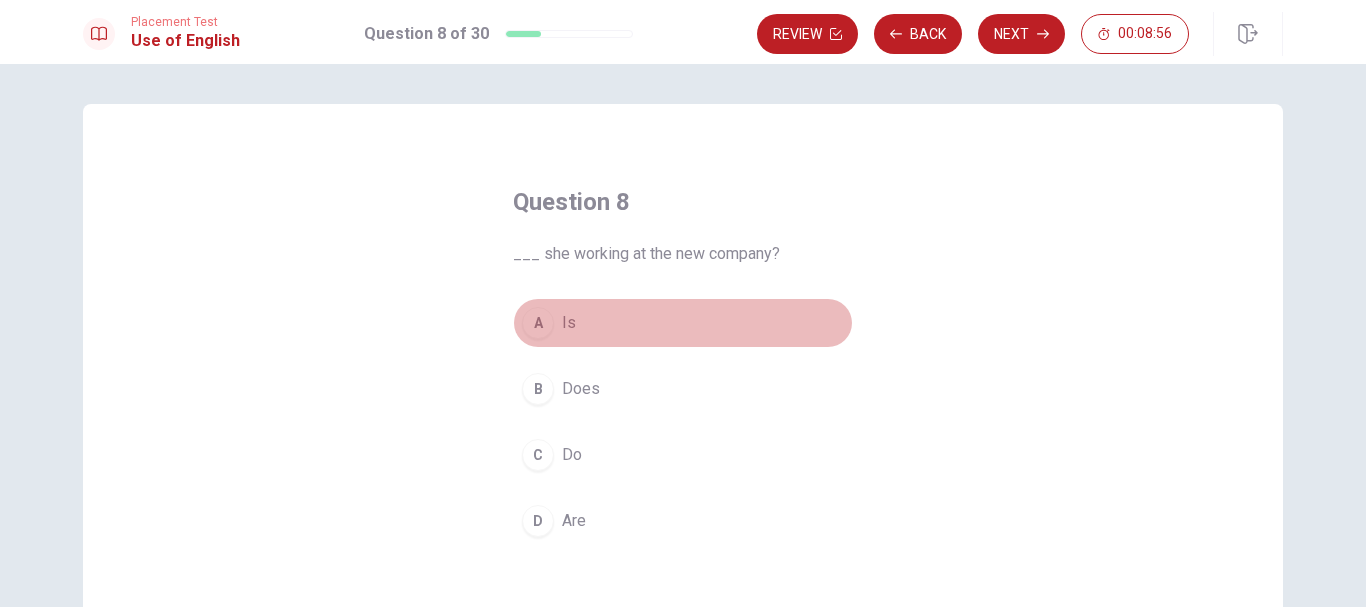 click on "A" at bounding box center [538, 323] 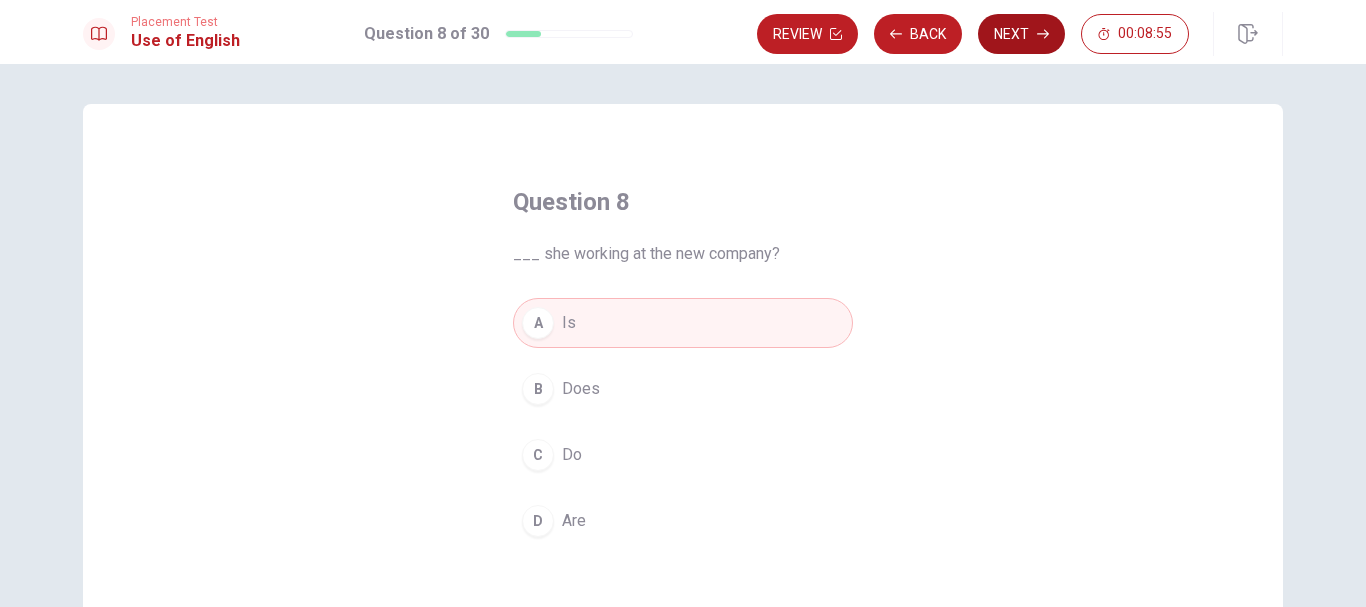 click on "Next" at bounding box center (1021, 34) 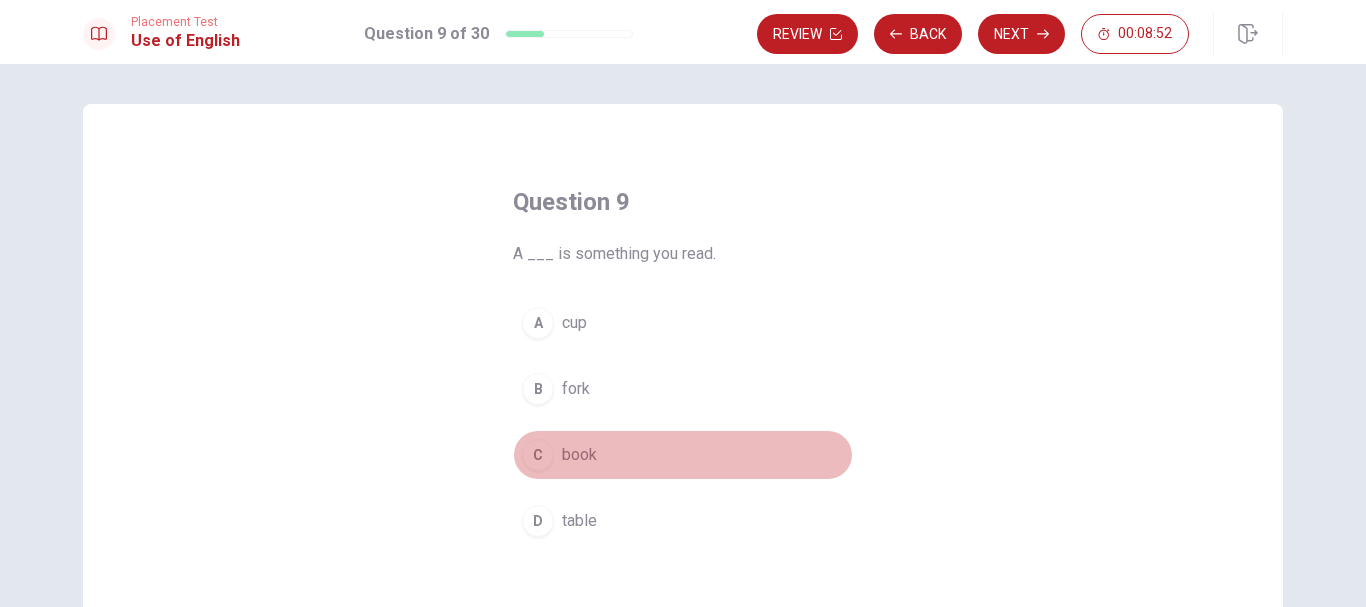 click on "C" at bounding box center (538, 455) 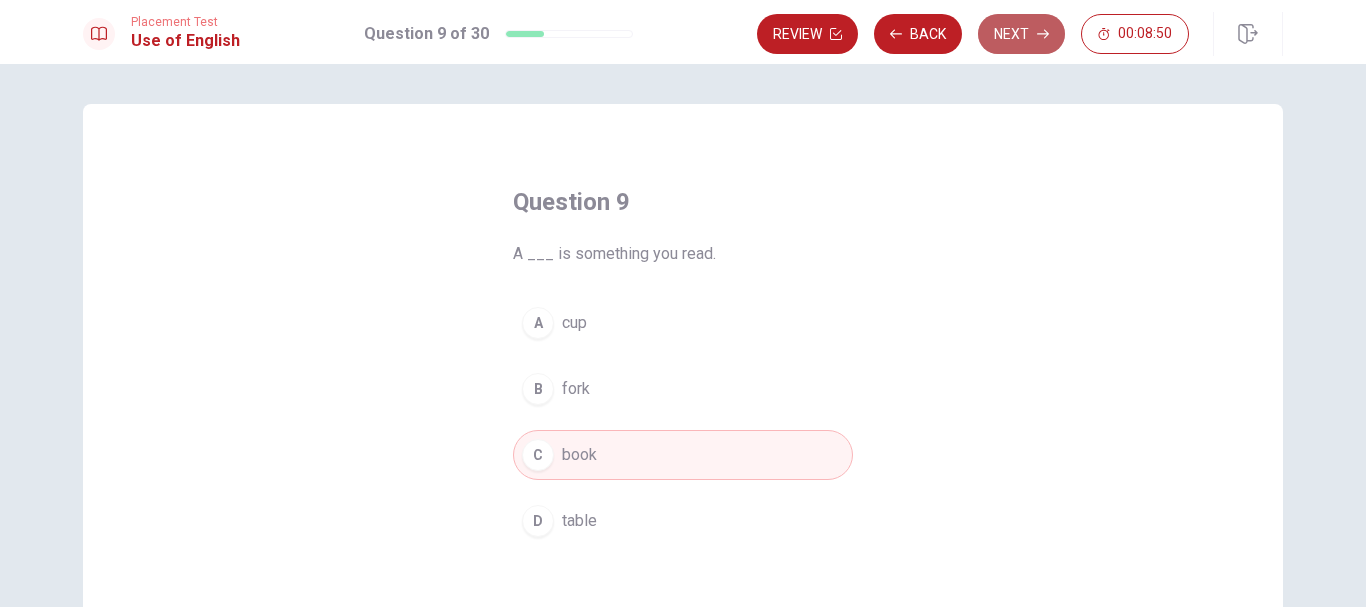 click on "Next" at bounding box center (1021, 34) 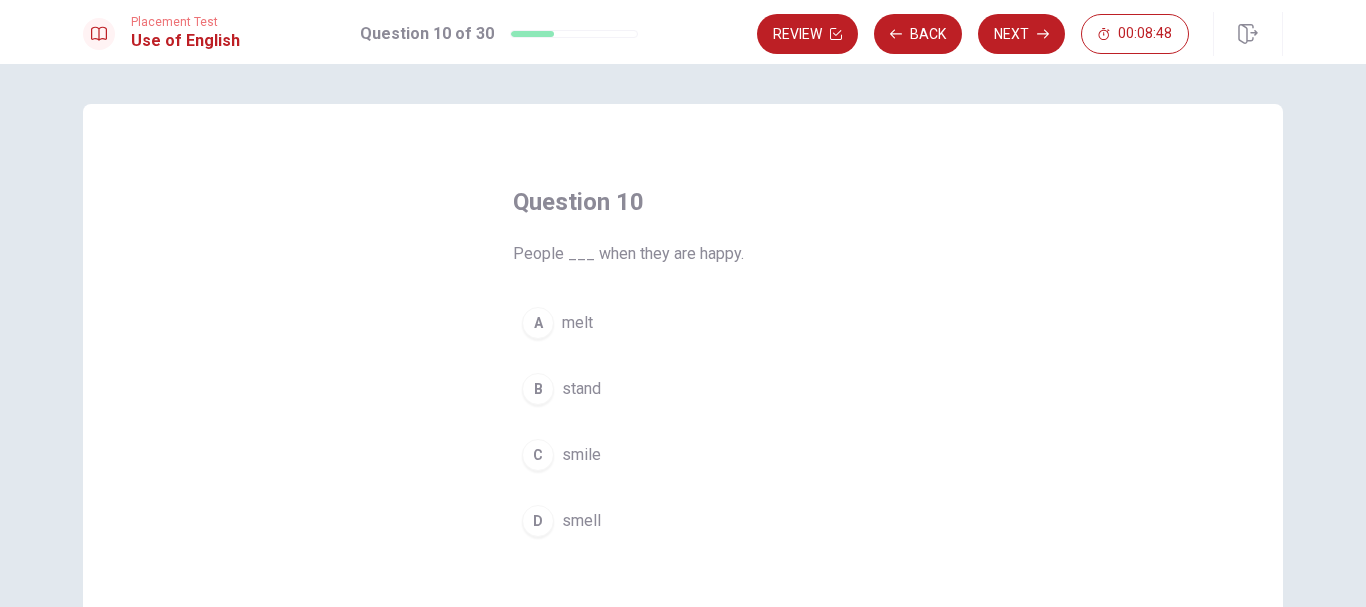 click on "C" at bounding box center [538, 455] 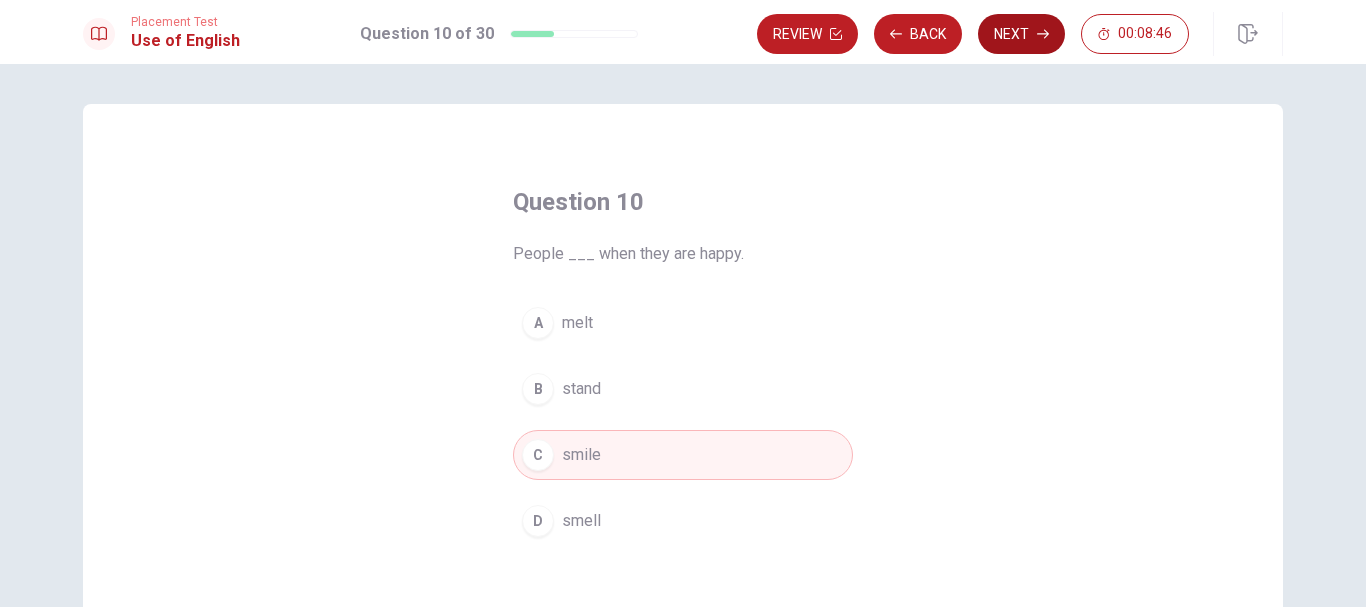 click on "Next" at bounding box center [1021, 34] 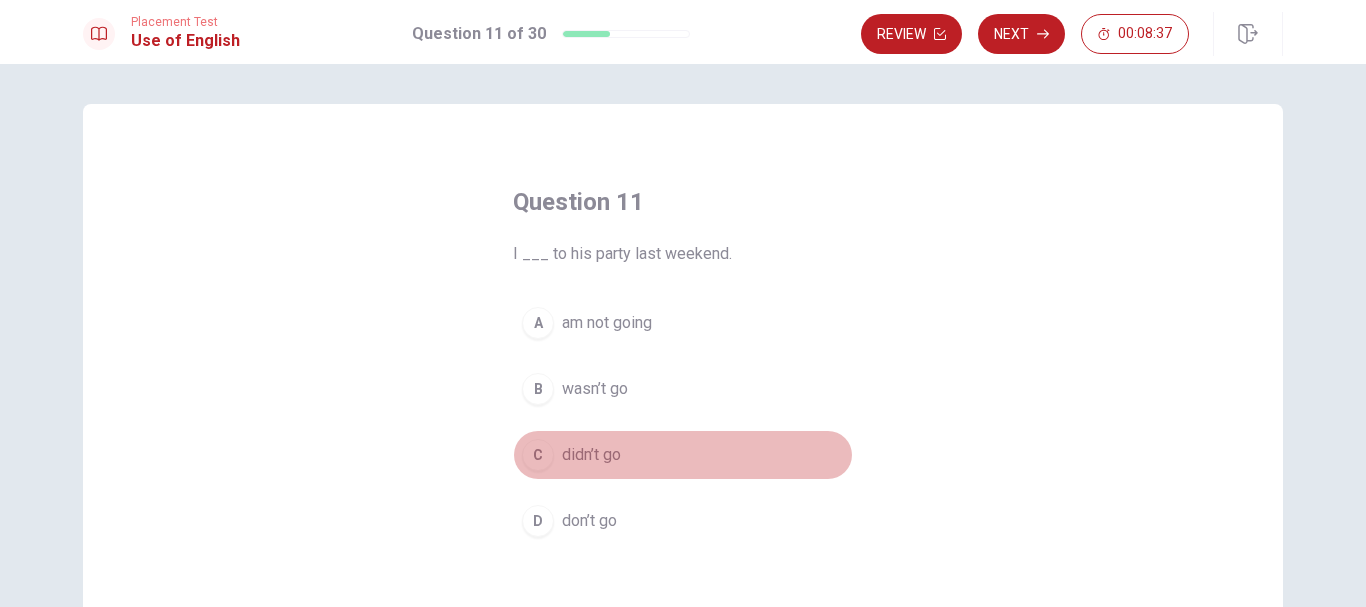 click on "C" at bounding box center (538, 455) 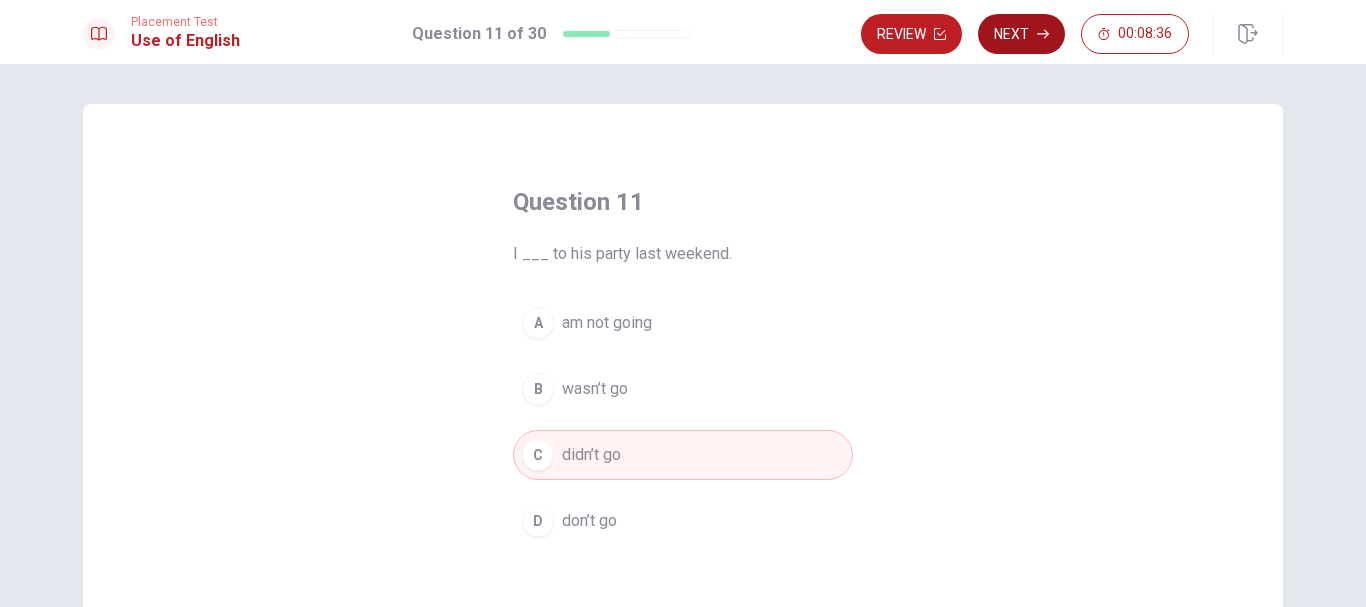 click on "Next" at bounding box center [1021, 34] 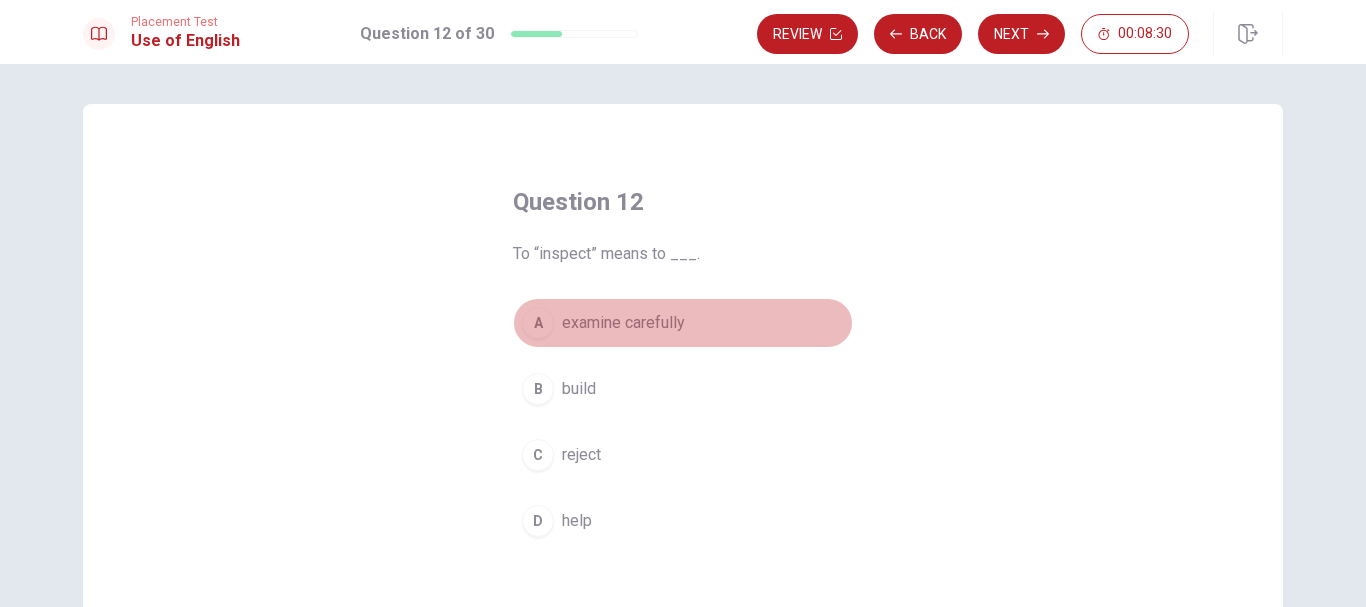 click on "A" at bounding box center (538, 323) 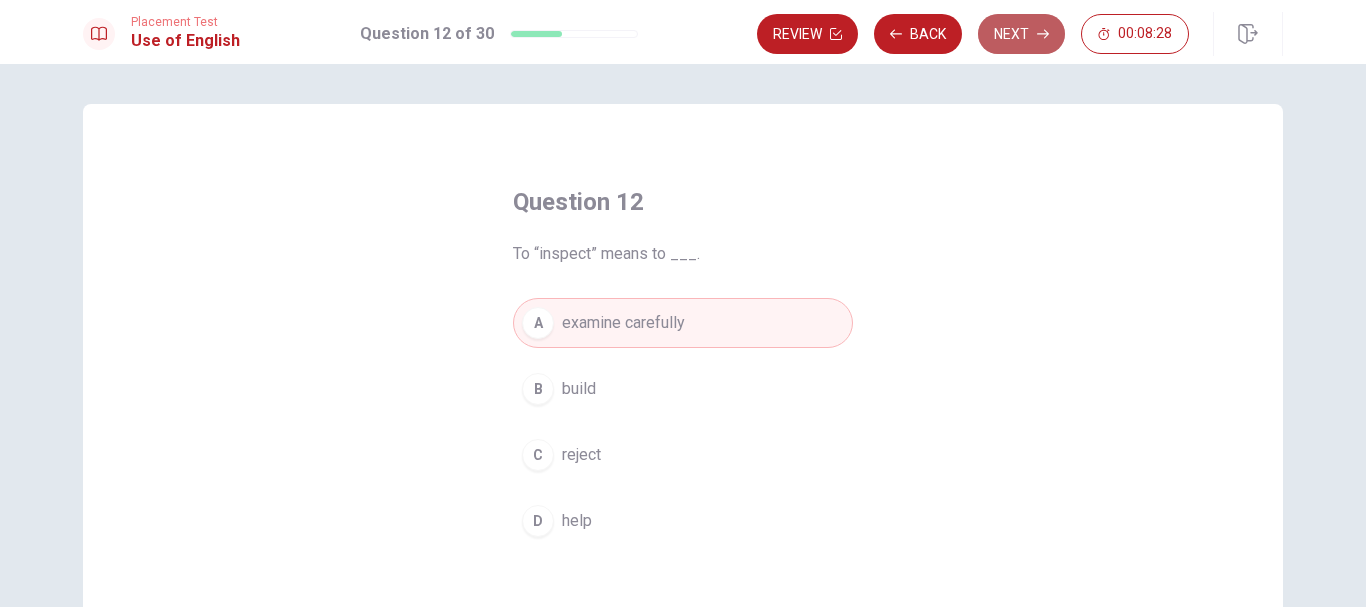 click on "Next" at bounding box center [1021, 34] 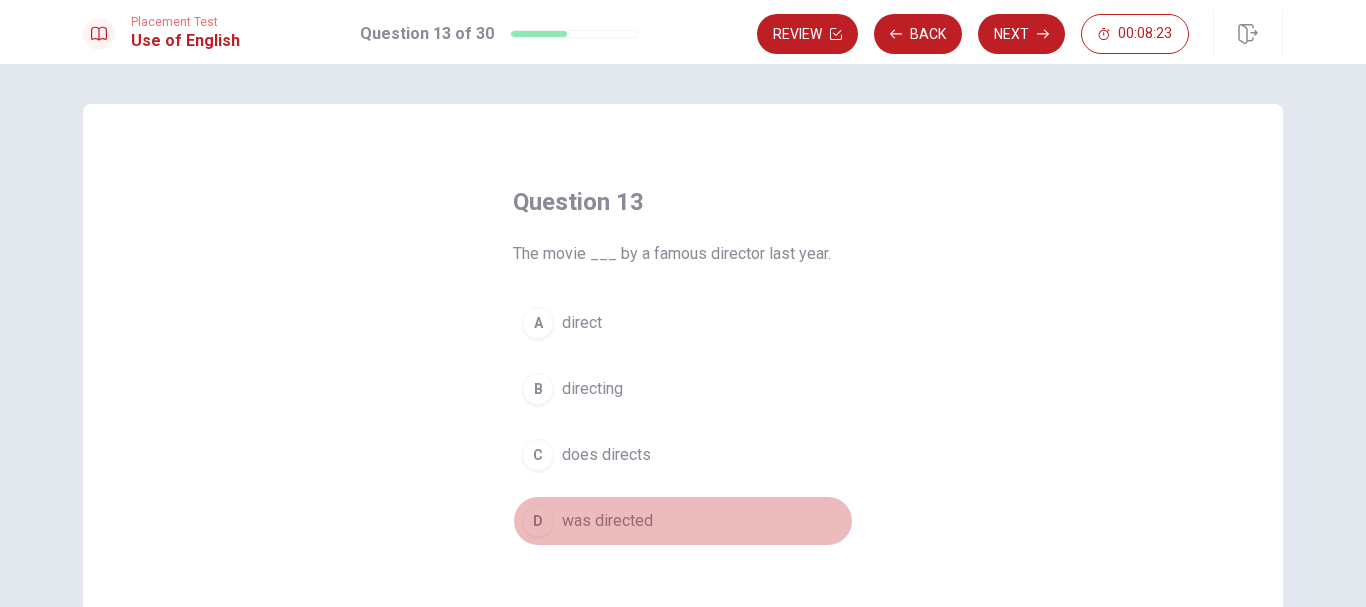 click on "D" at bounding box center [538, 521] 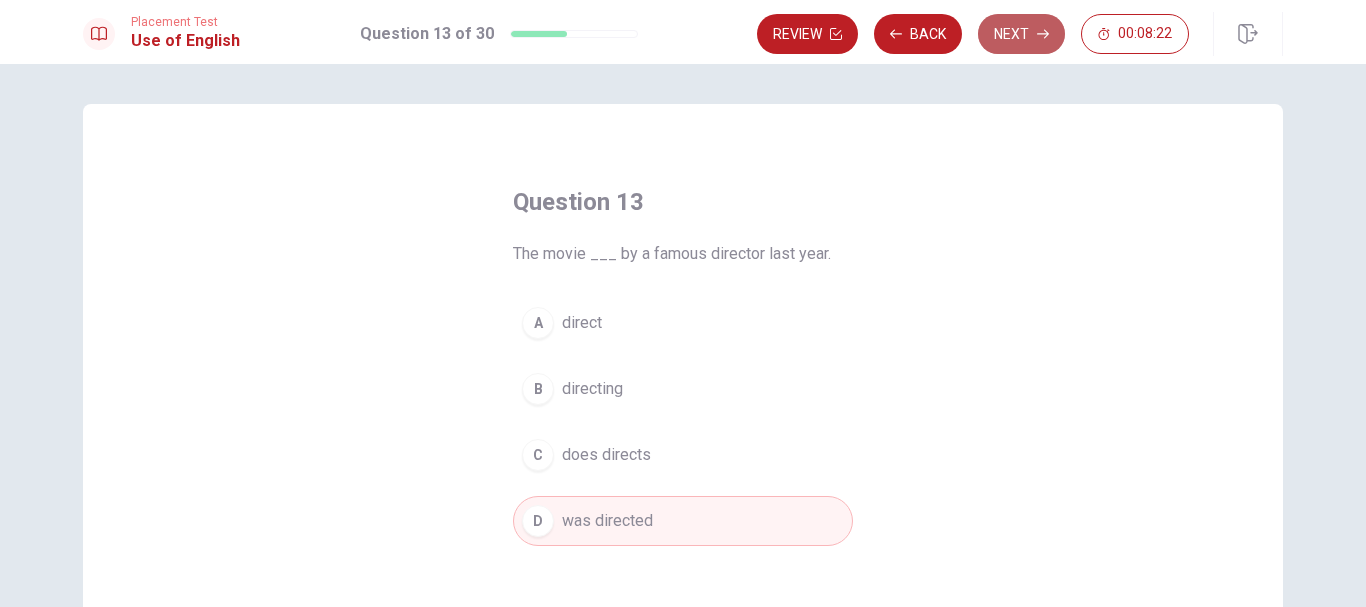 click on "Next" at bounding box center [1021, 34] 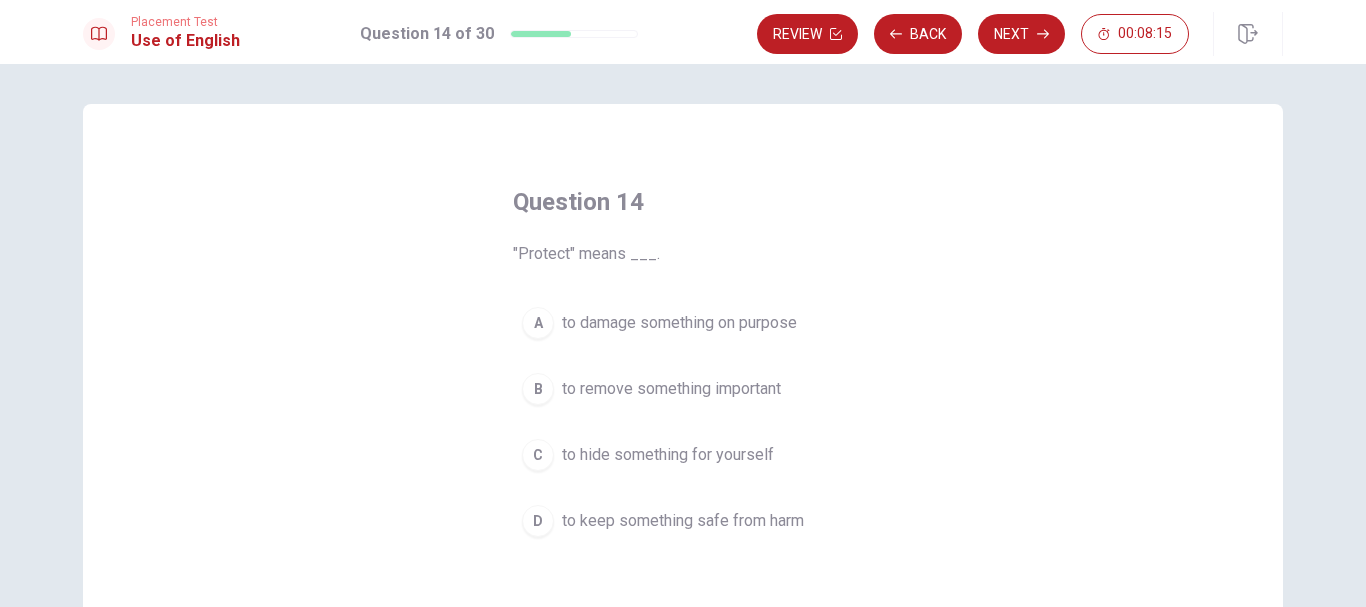 click on "D" at bounding box center (538, 521) 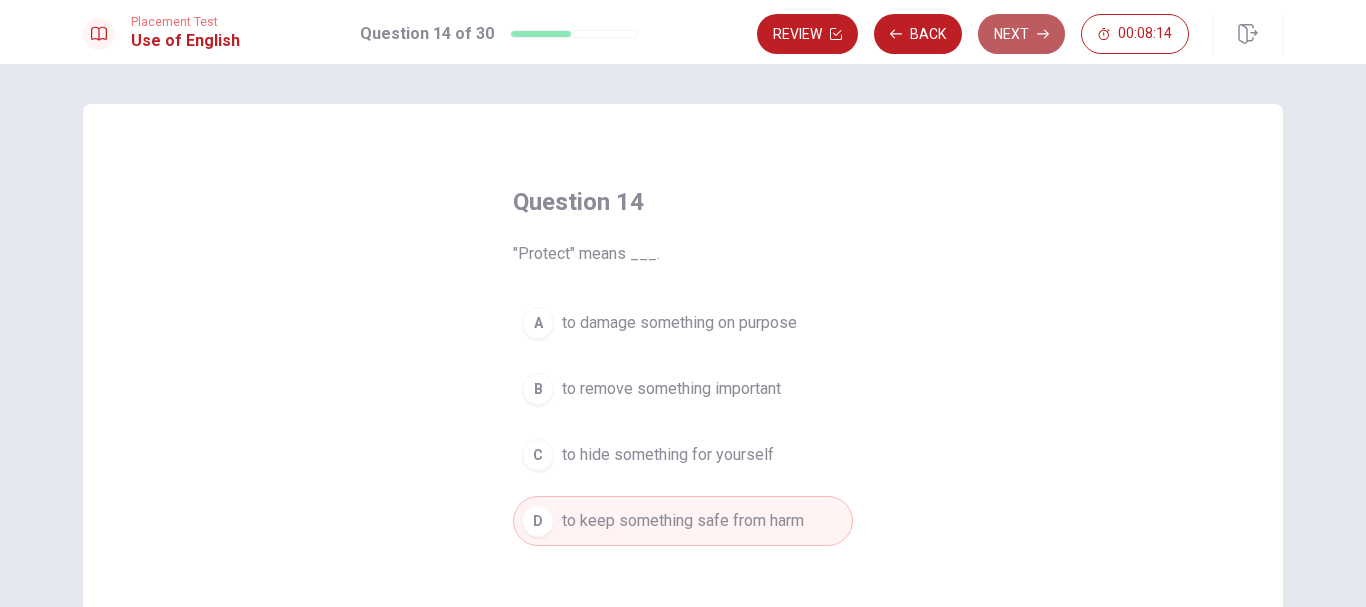 click on "Next" at bounding box center (1021, 34) 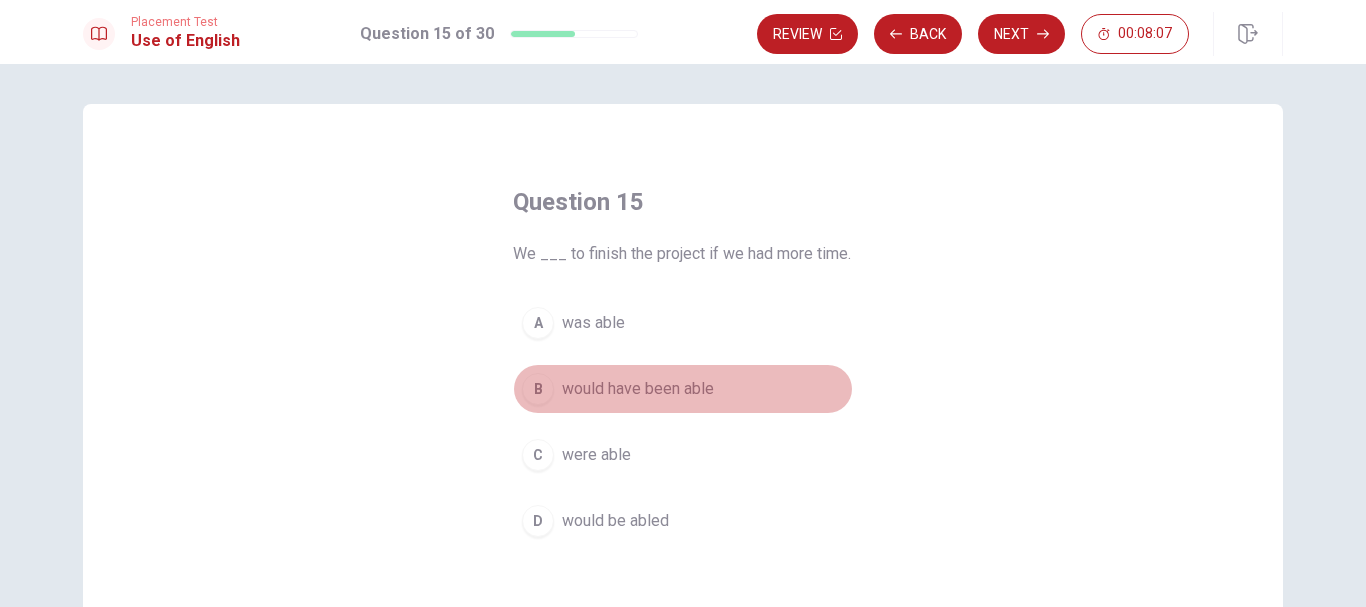 click on "B" at bounding box center [538, 389] 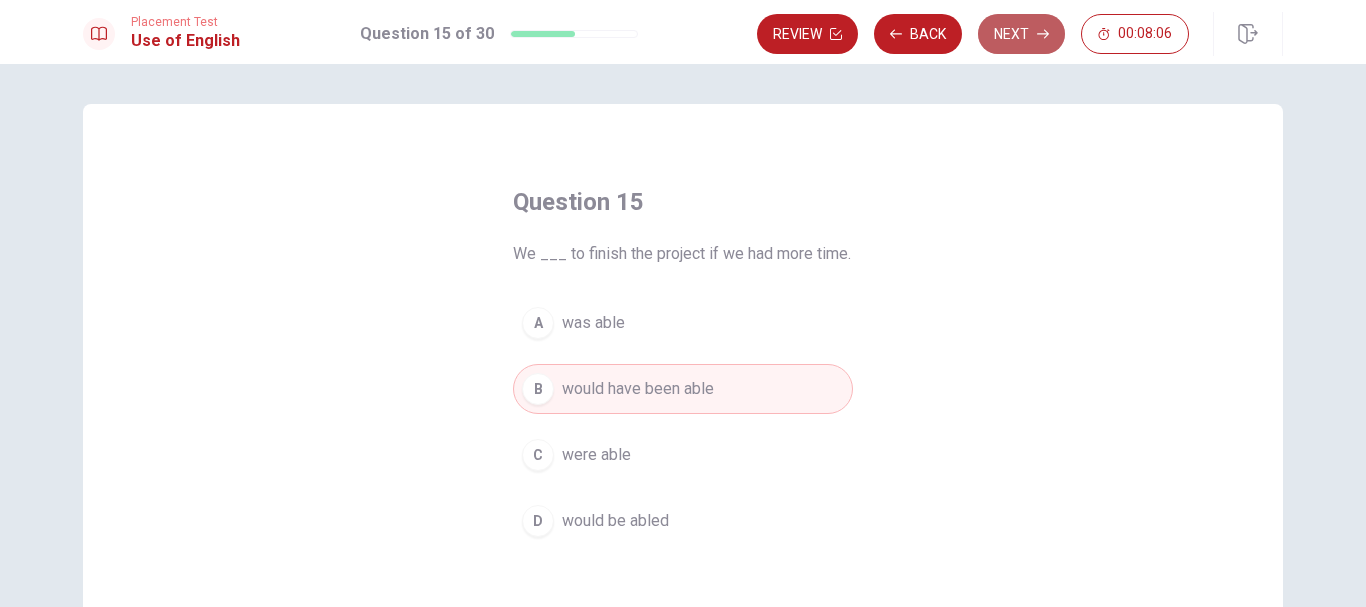 click on "Next" at bounding box center [1021, 34] 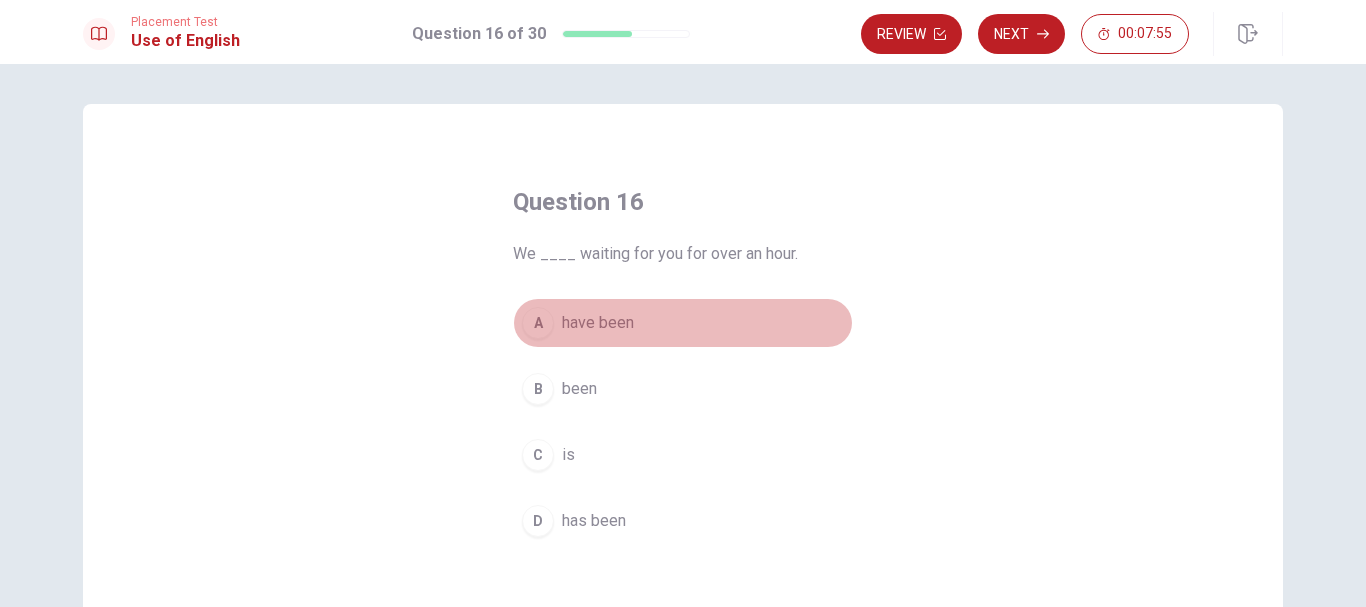 click on "A" at bounding box center [538, 323] 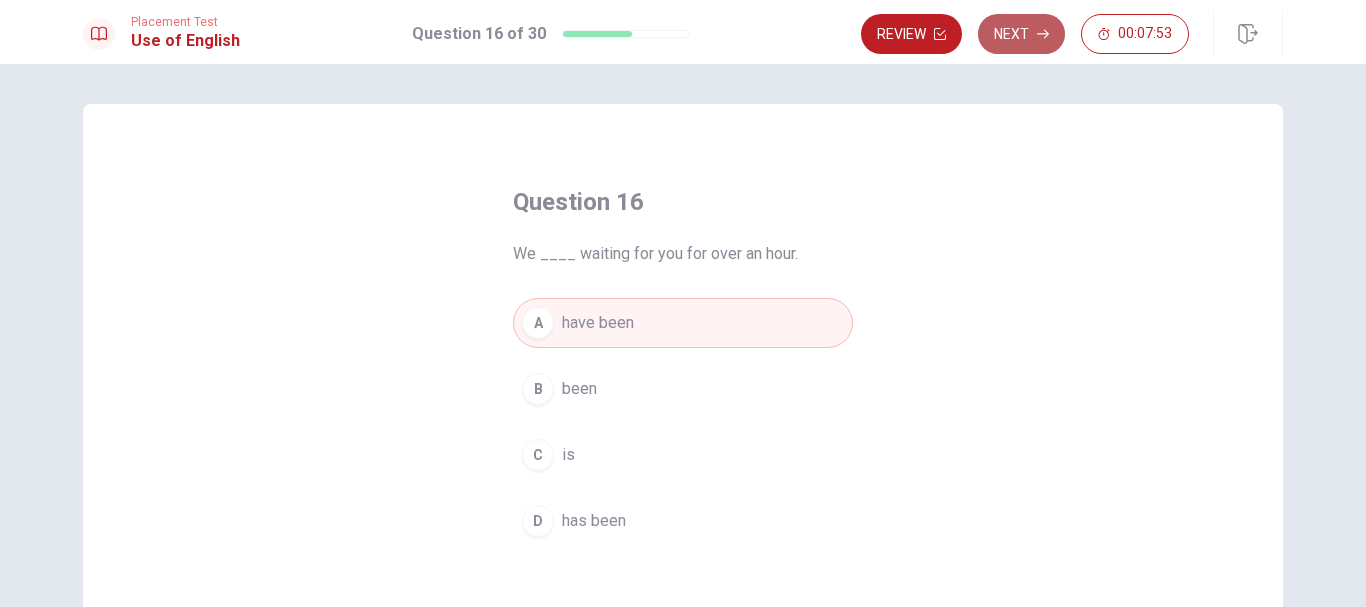 click on "Next" at bounding box center (1021, 34) 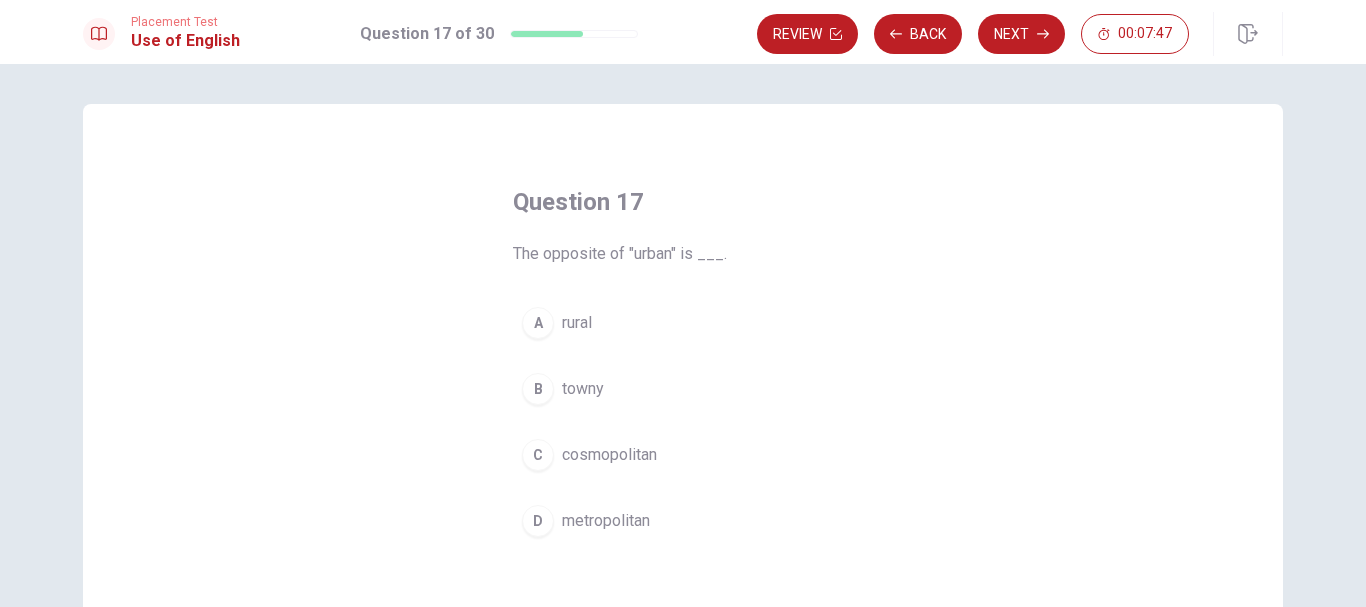 click on "A" at bounding box center (538, 323) 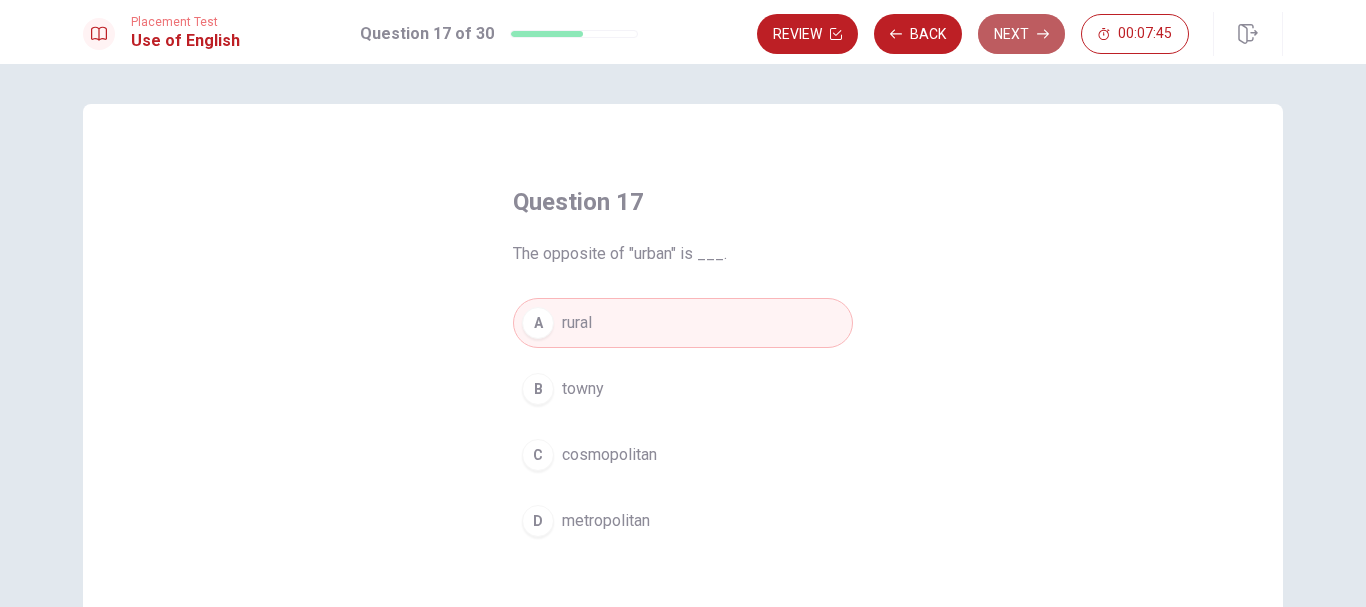 click on "Next" at bounding box center [1021, 34] 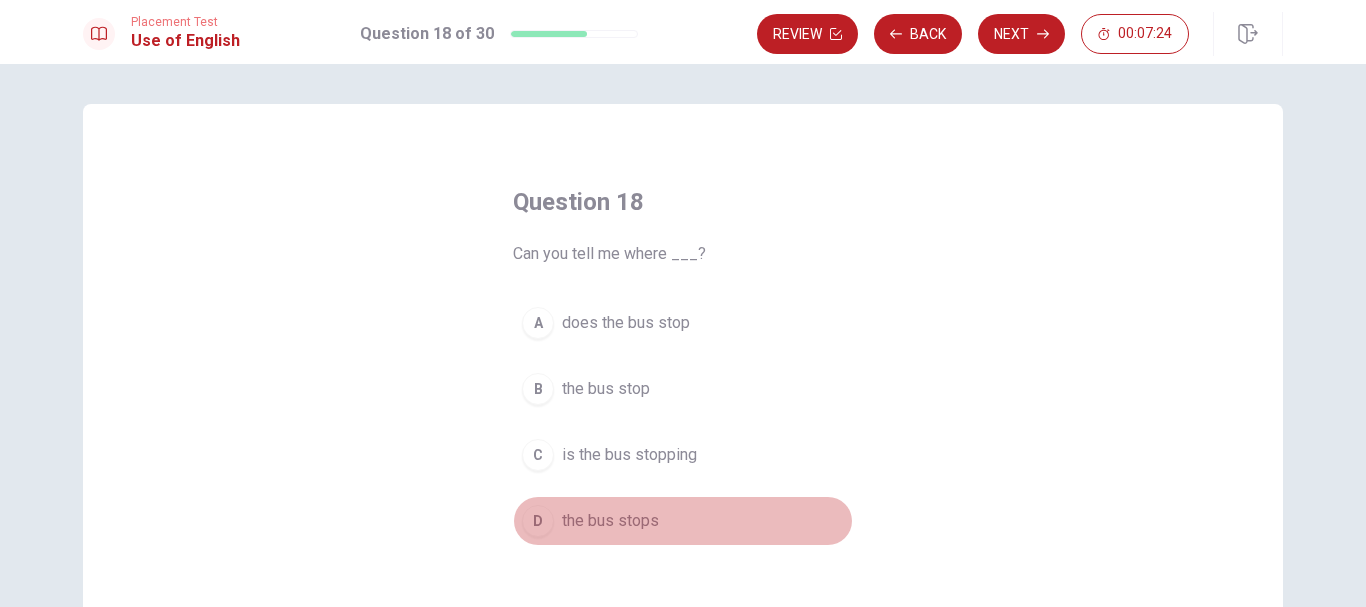 click on "D" at bounding box center [538, 521] 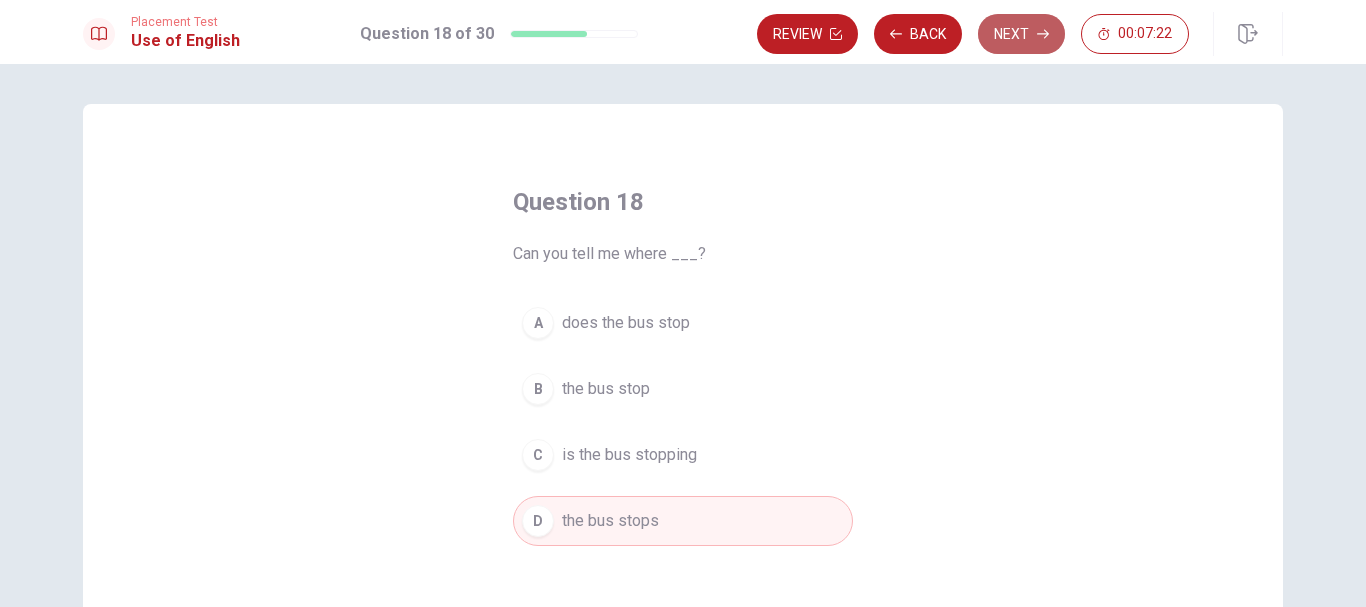 click on "Next" at bounding box center [1021, 34] 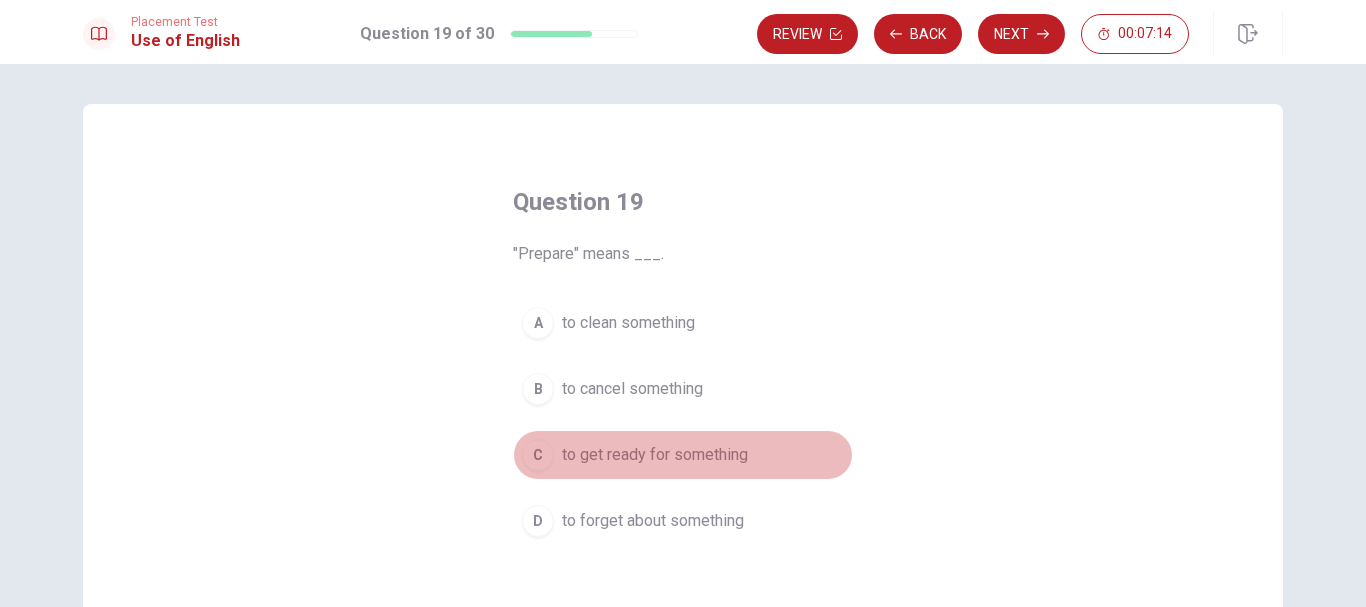 click on "C" at bounding box center [538, 455] 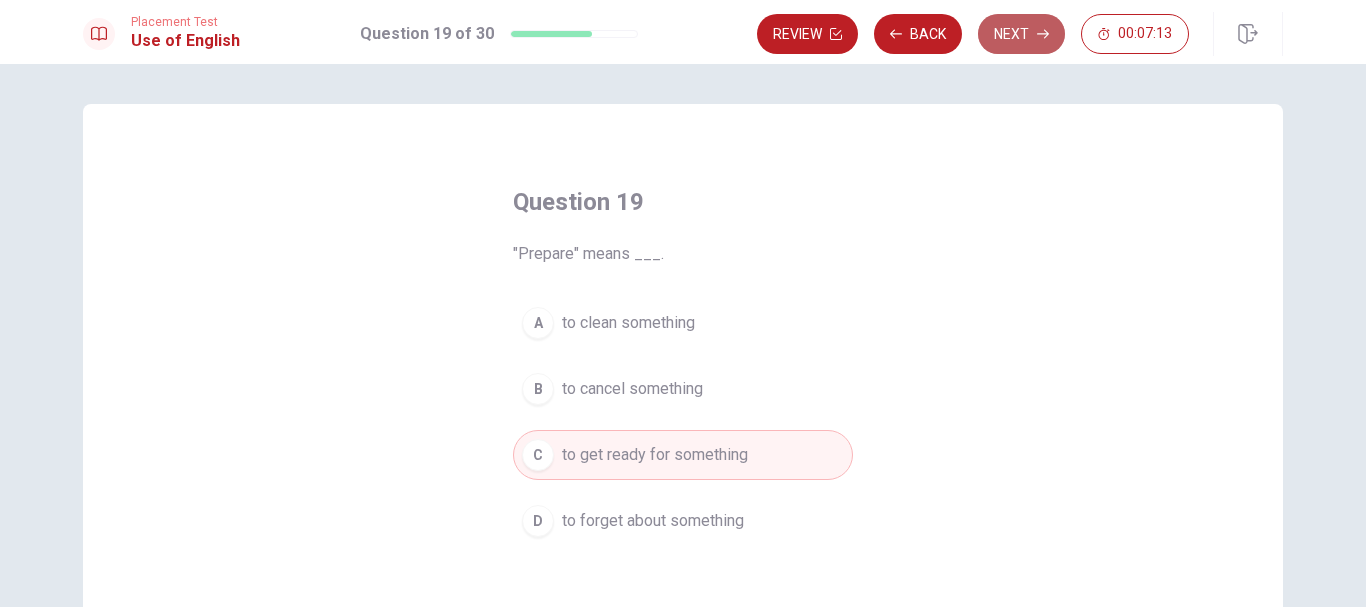 click on "Next" at bounding box center [1021, 34] 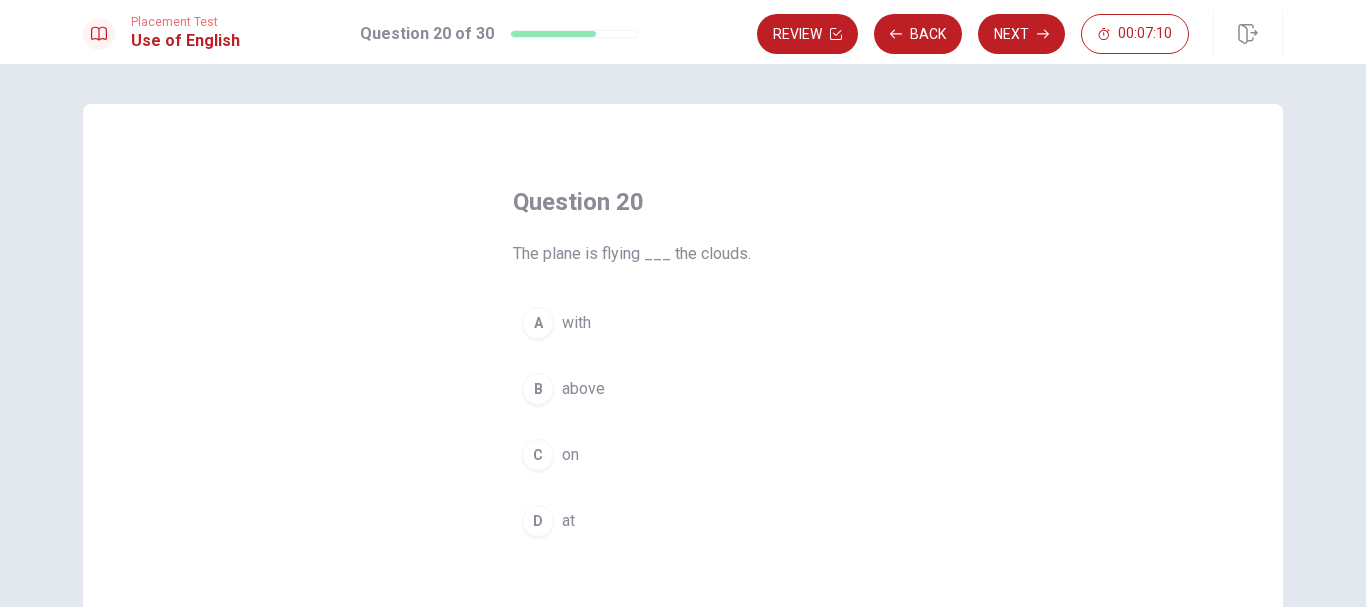 click on "B" at bounding box center [538, 389] 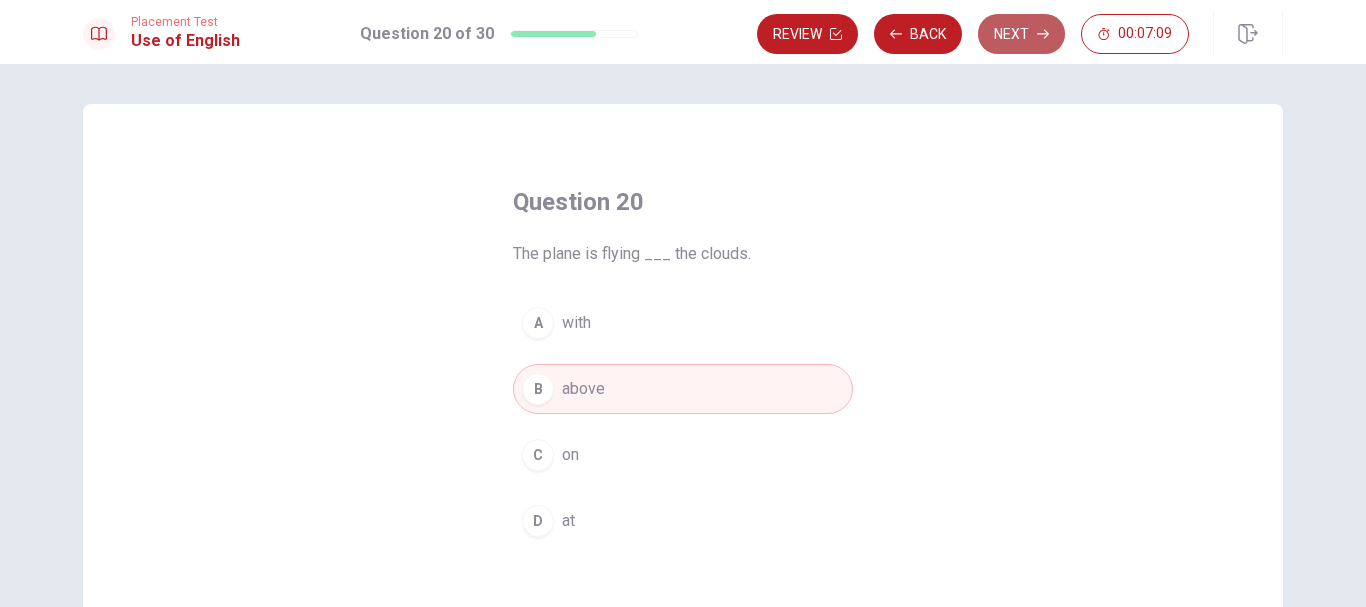 click on "Next" at bounding box center (1021, 34) 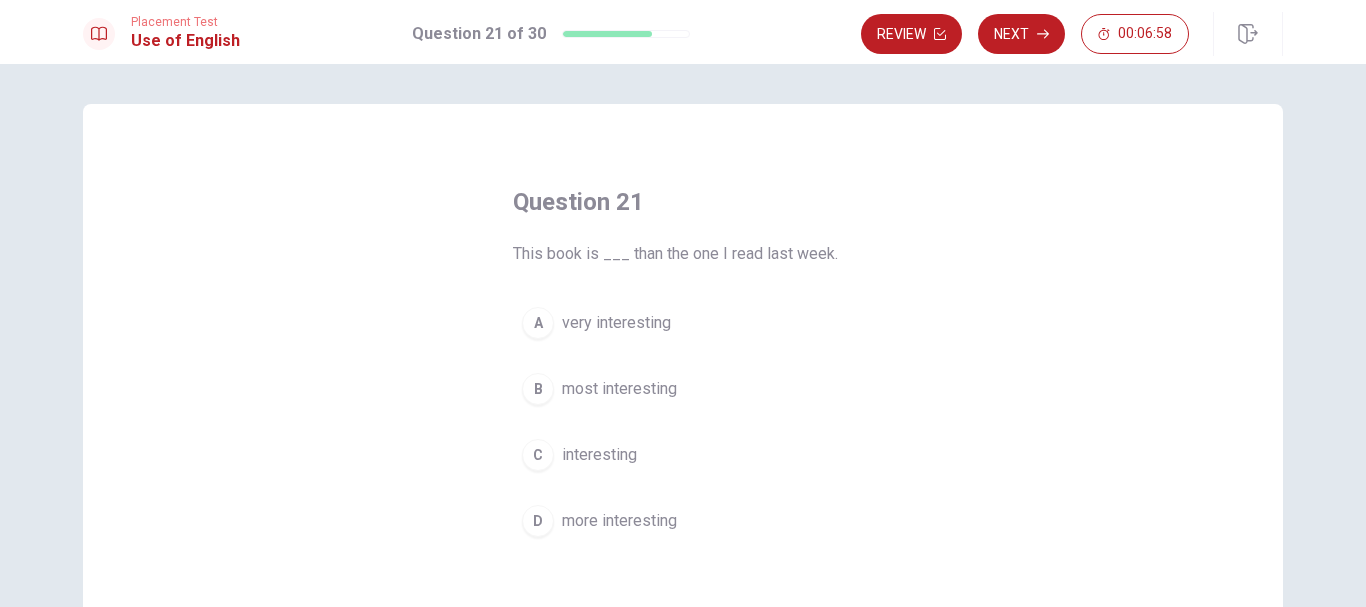 click on "D" at bounding box center [538, 521] 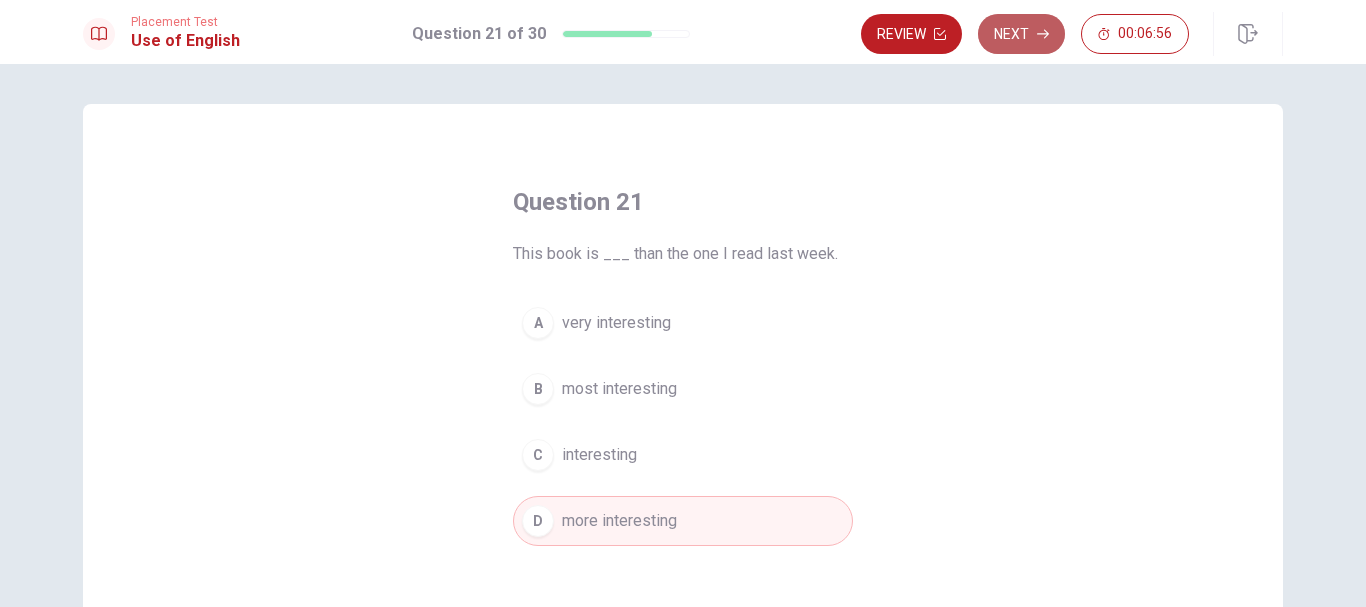 click on "Next" at bounding box center (1021, 34) 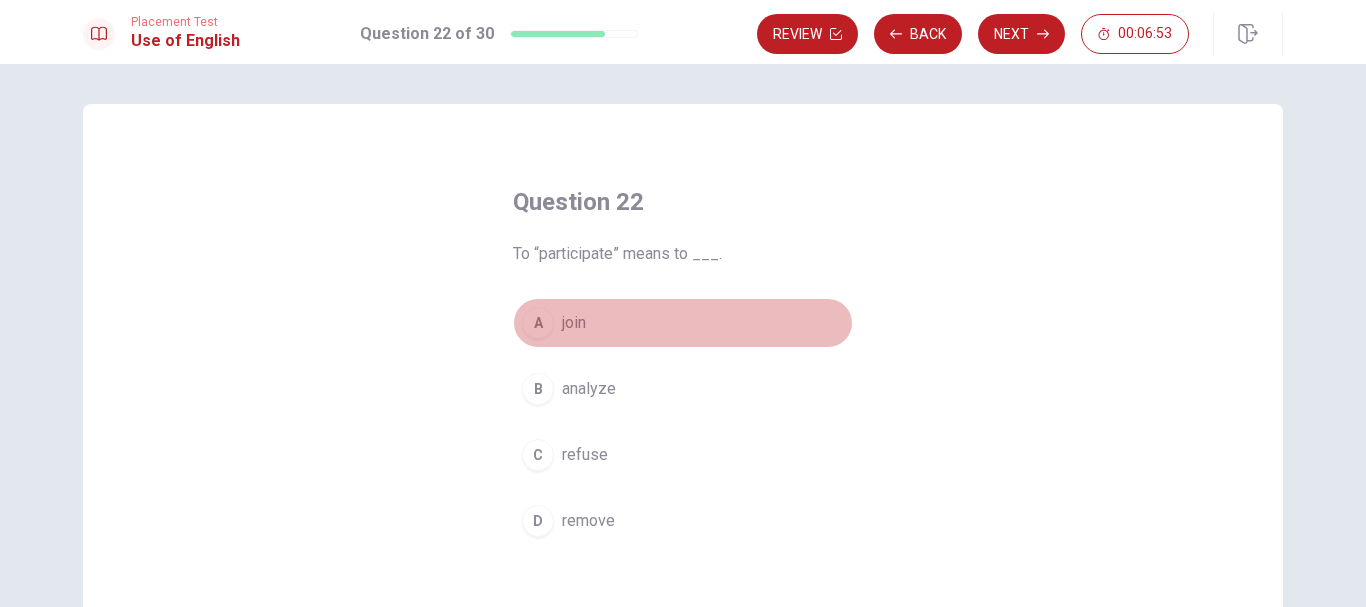 click on "A" at bounding box center (538, 323) 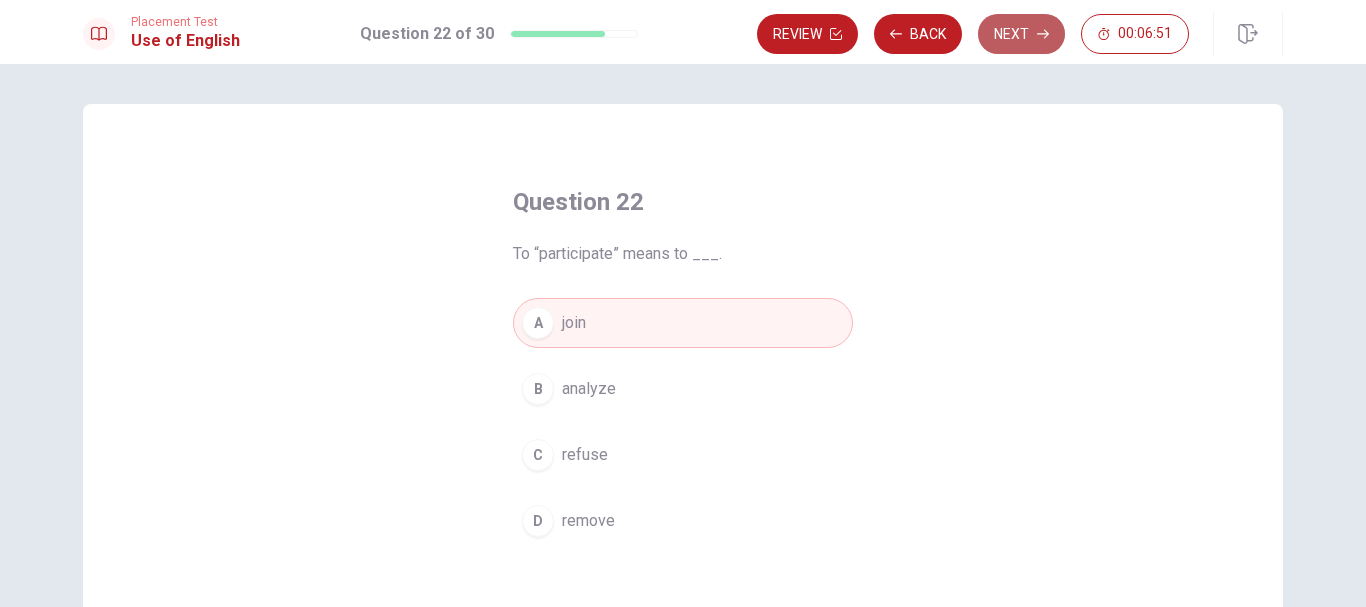 click on "Next" at bounding box center [1021, 34] 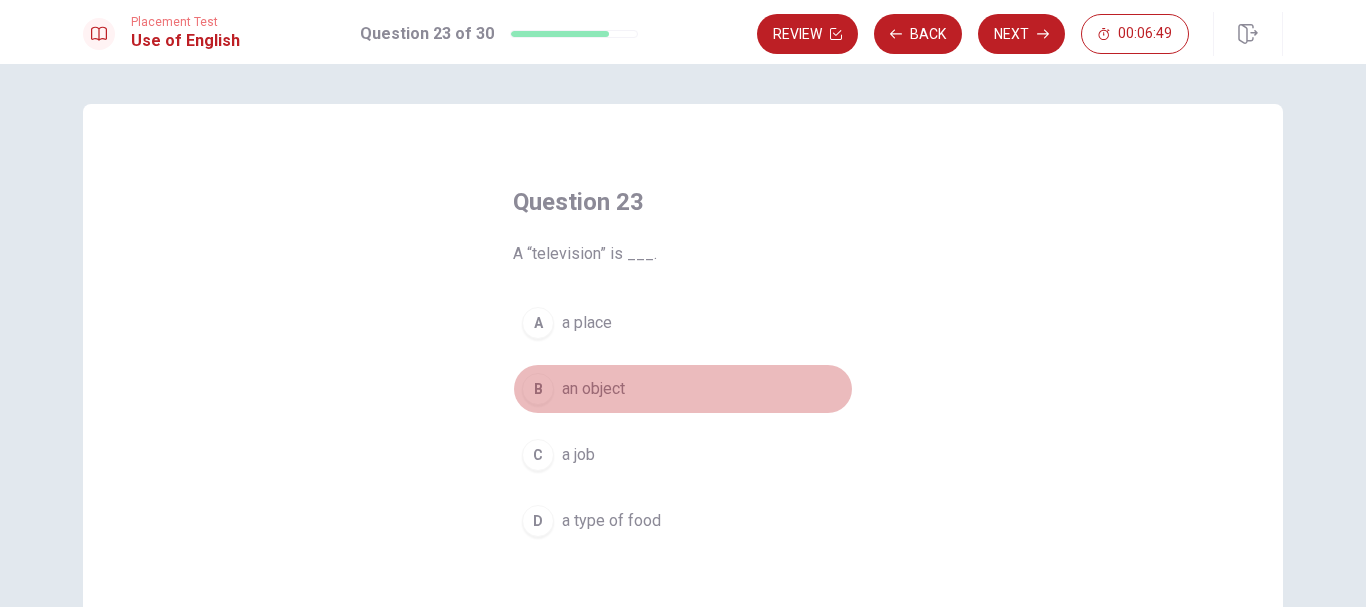 click on "B" at bounding box center (538, 389) 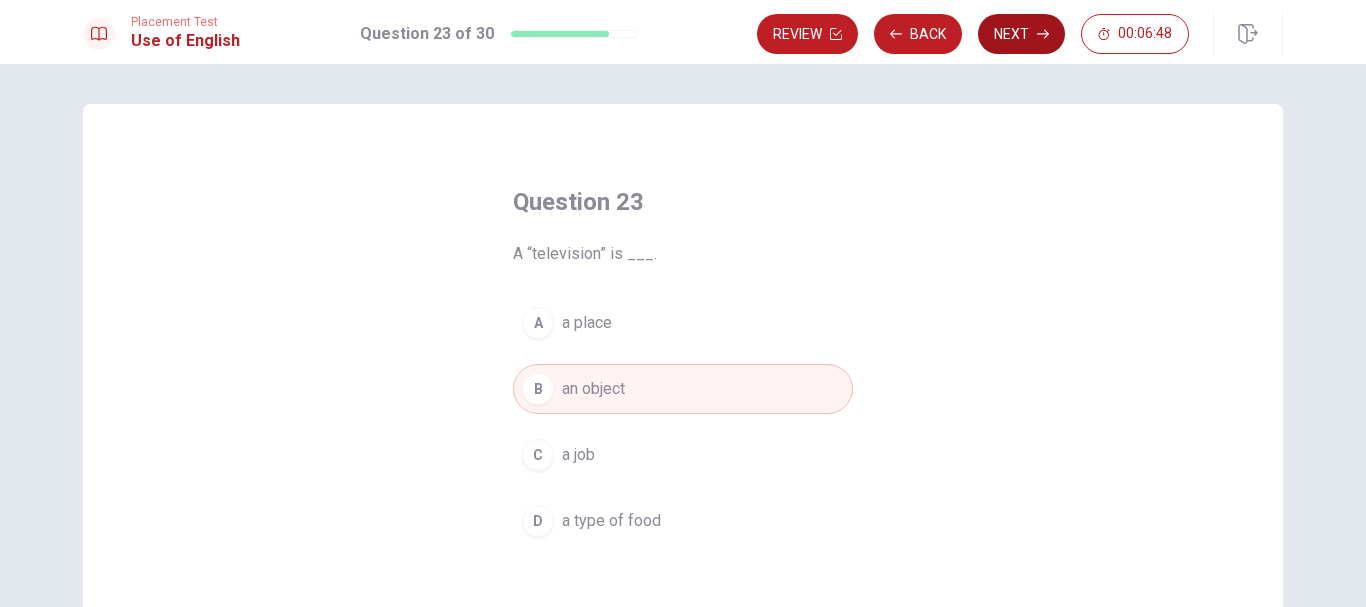 click on "Next" at bounding box center [1021, 34] 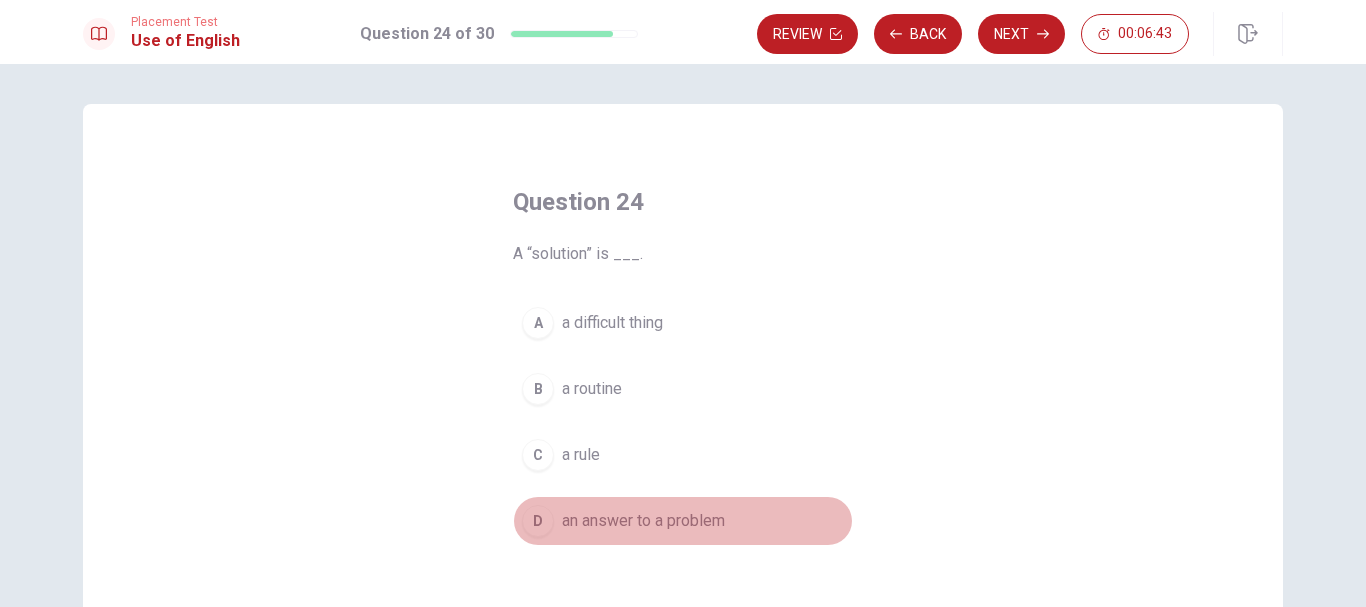 click on "D" at bounding box center (538, 521) 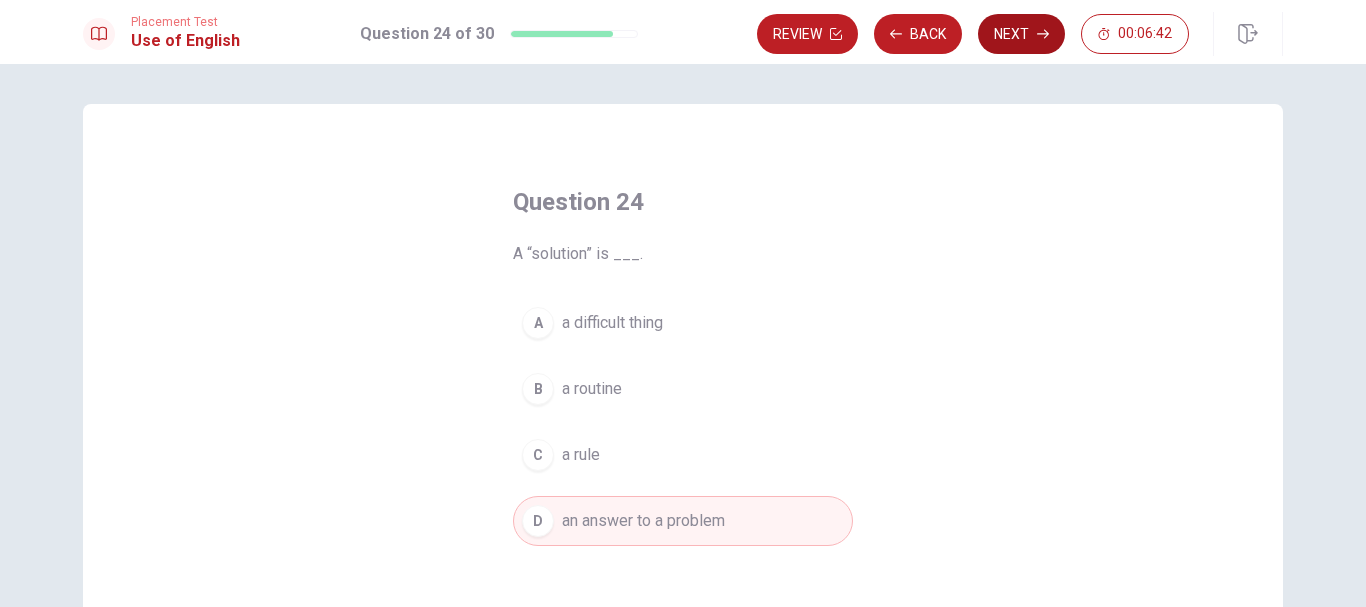 click on "Next" at bounding box center (1021, 34) 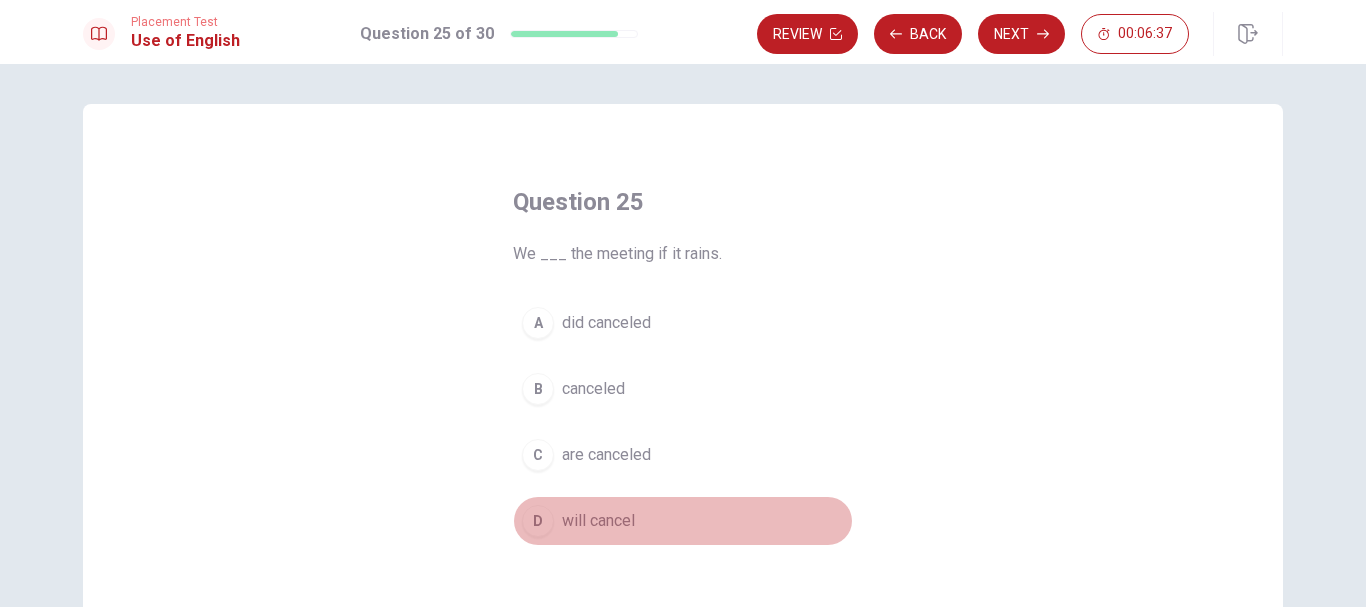 click on "D" at bounding box center (538, 521) 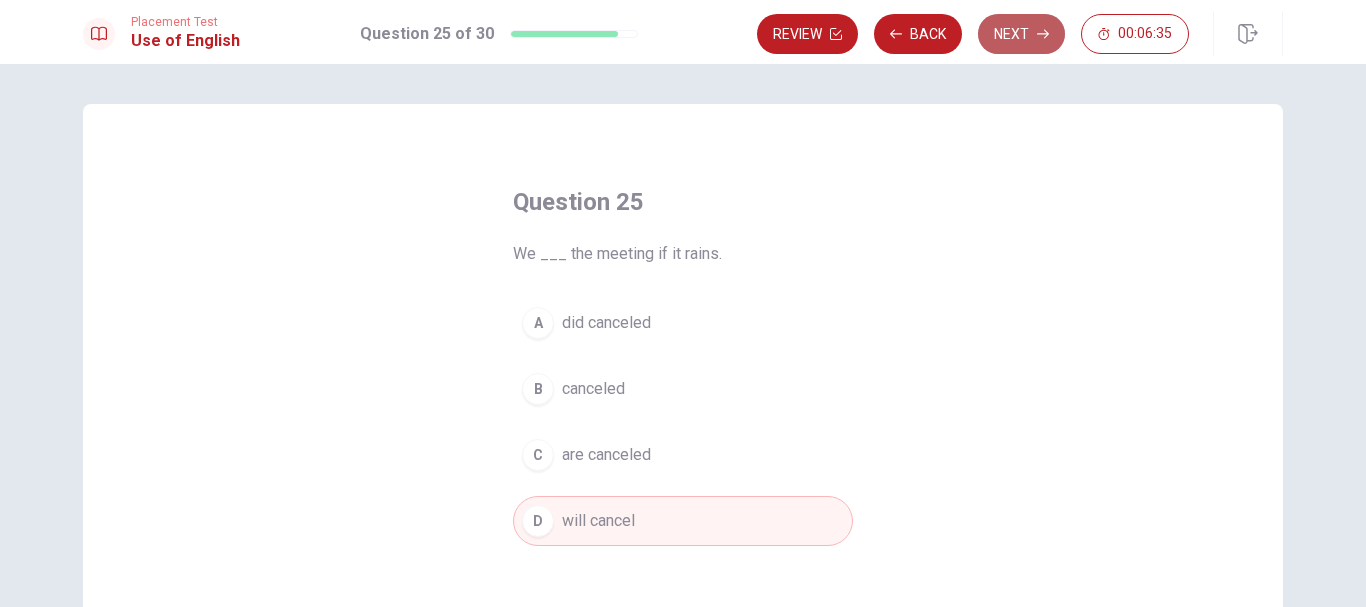click on "Next" at bounding box center (1021, 34) 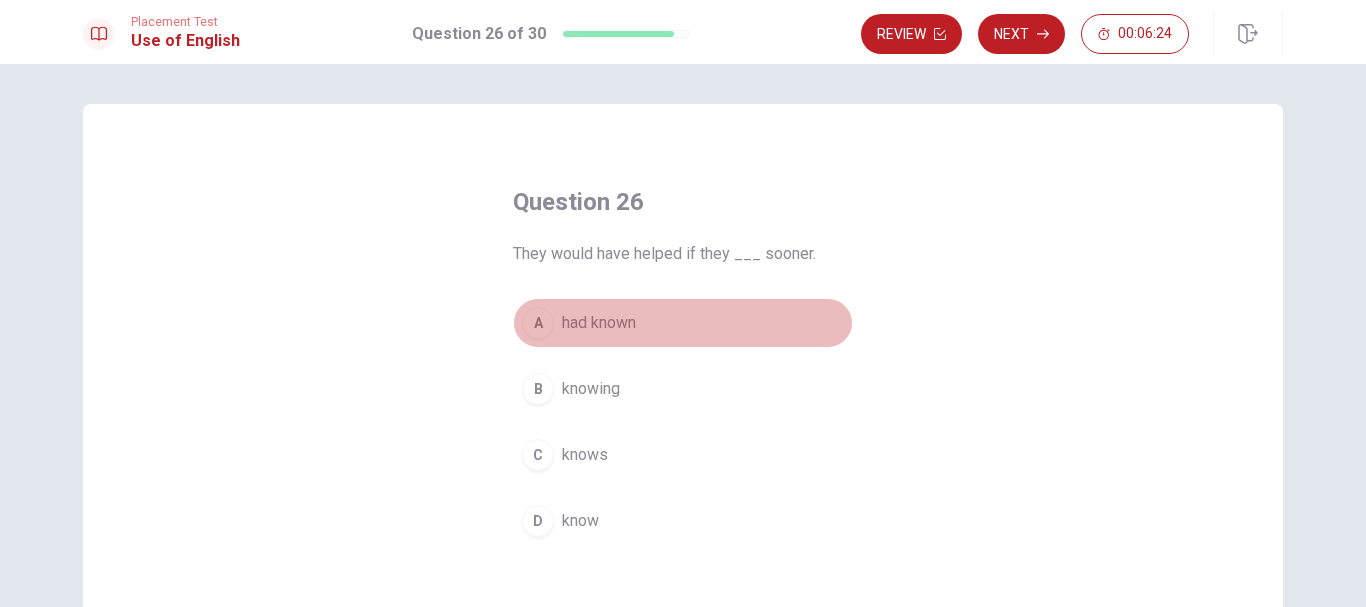 click on "A" at bounding box center (538, 323) 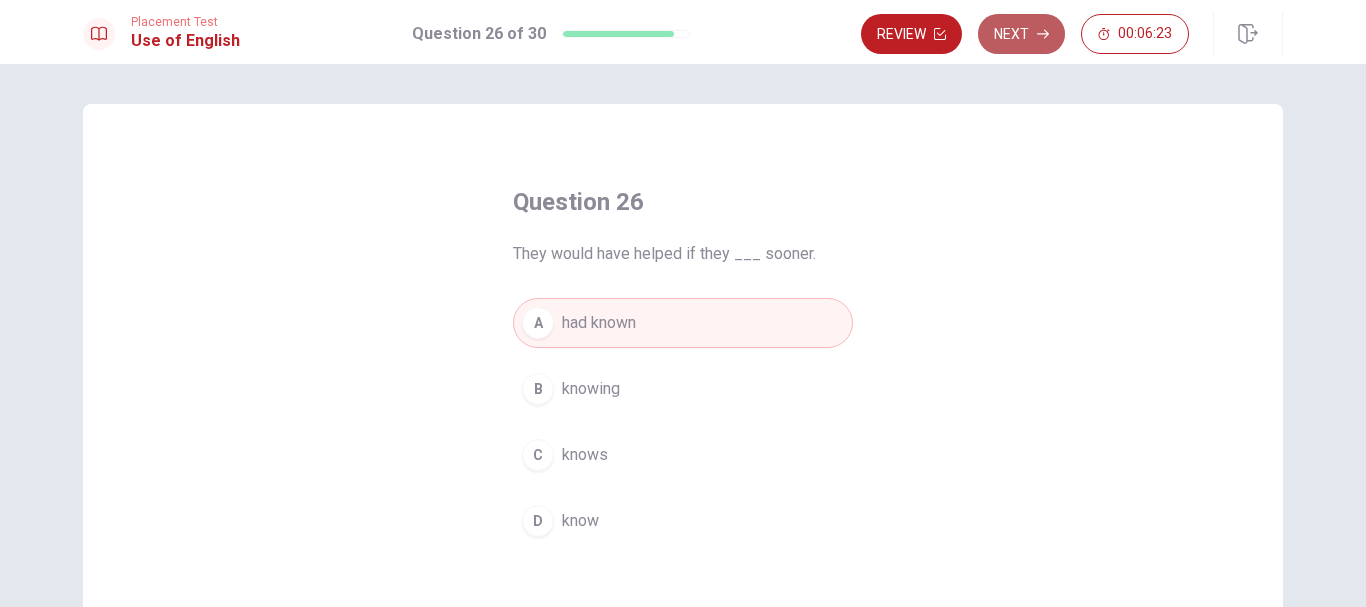 click on "Next" at bounding box center [1021, 34] 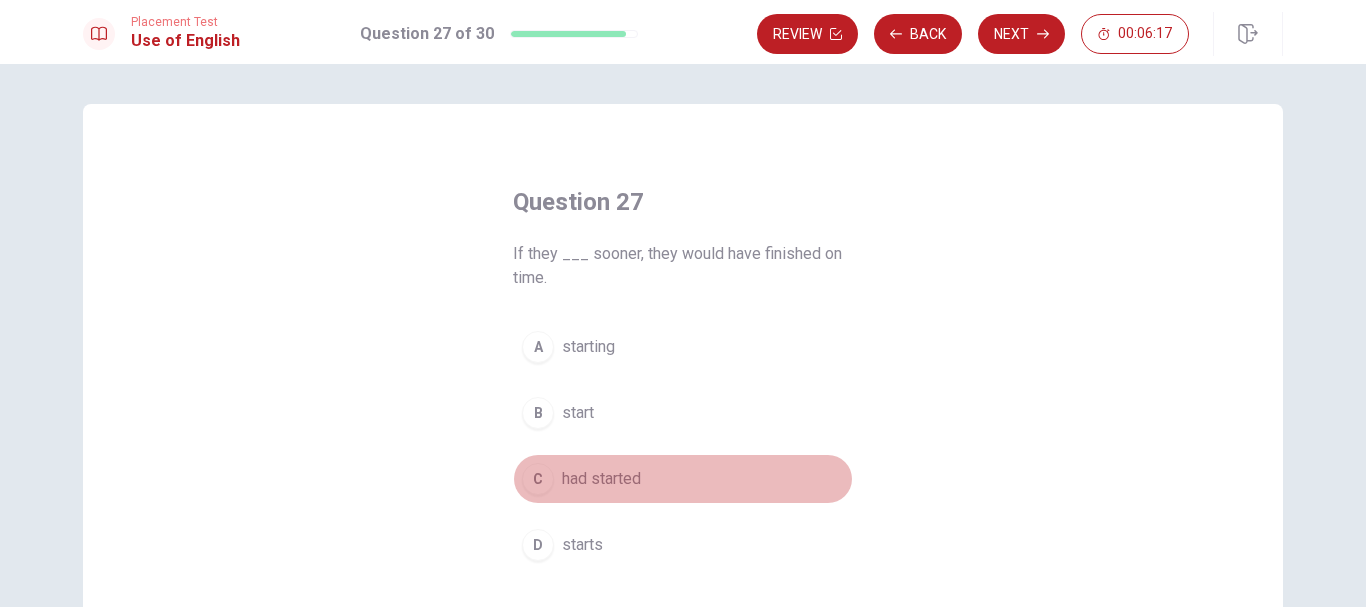 click on "C" at bounding box center [538, 479] 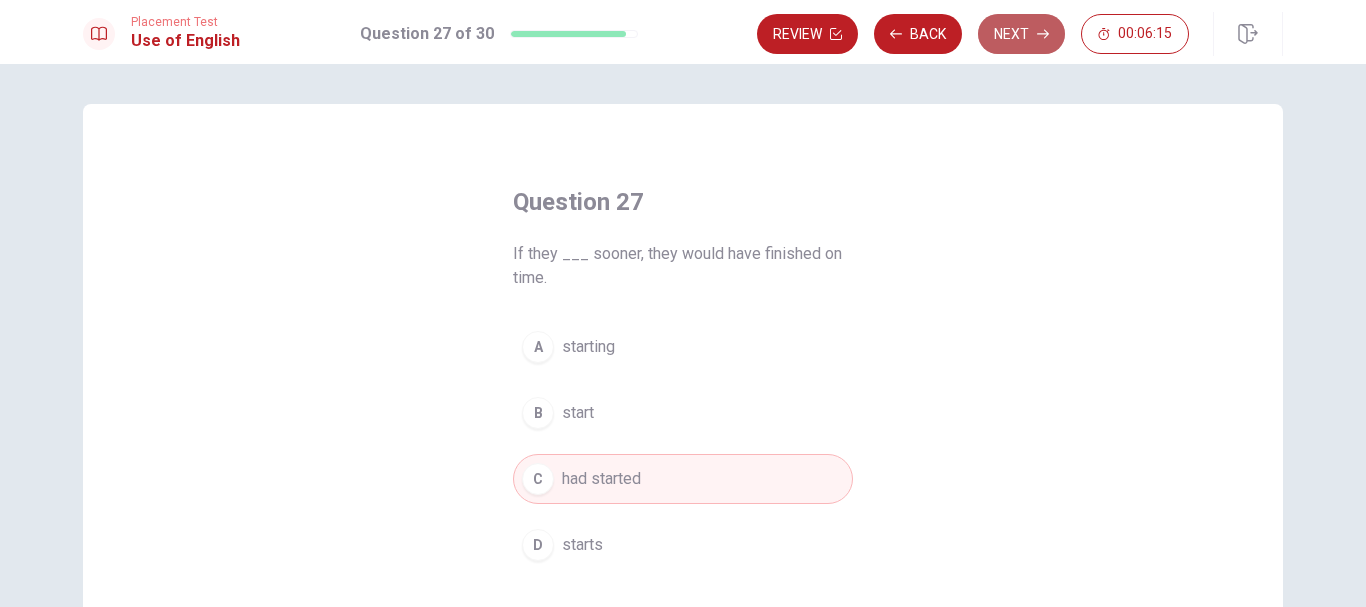click on "Next" at bounding box center (1021, 34) 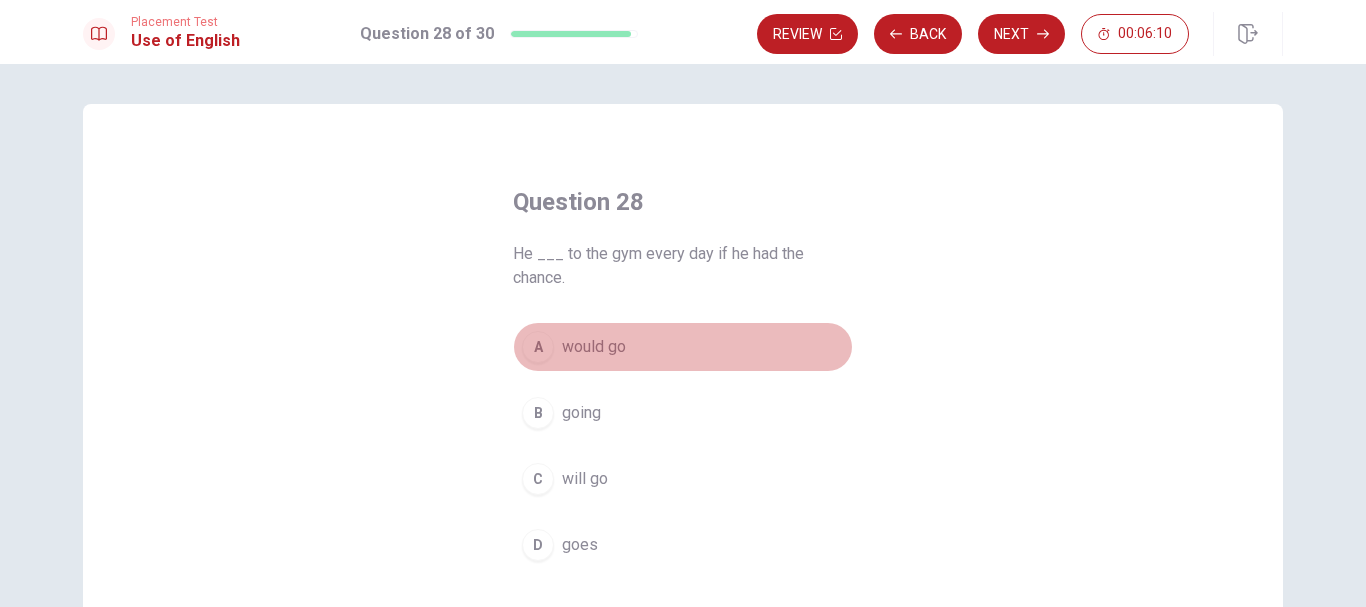 click on "A" at bounding box center (538, 347) 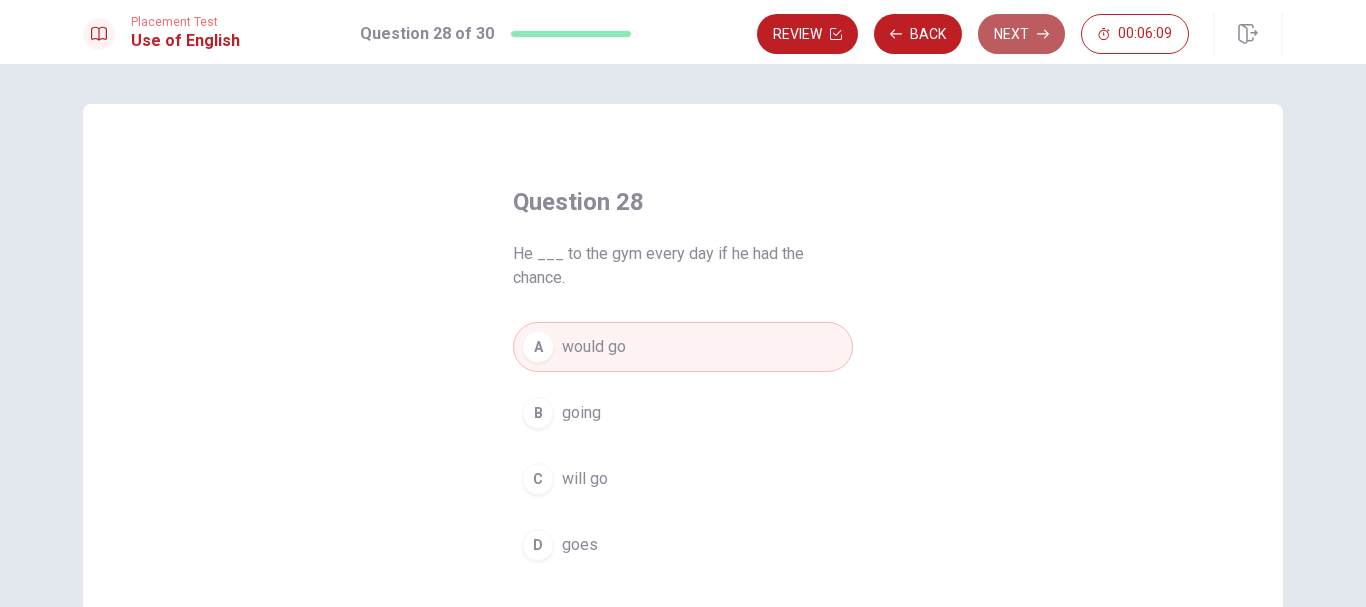 click on "Next" at bounding box center [1021, 34] 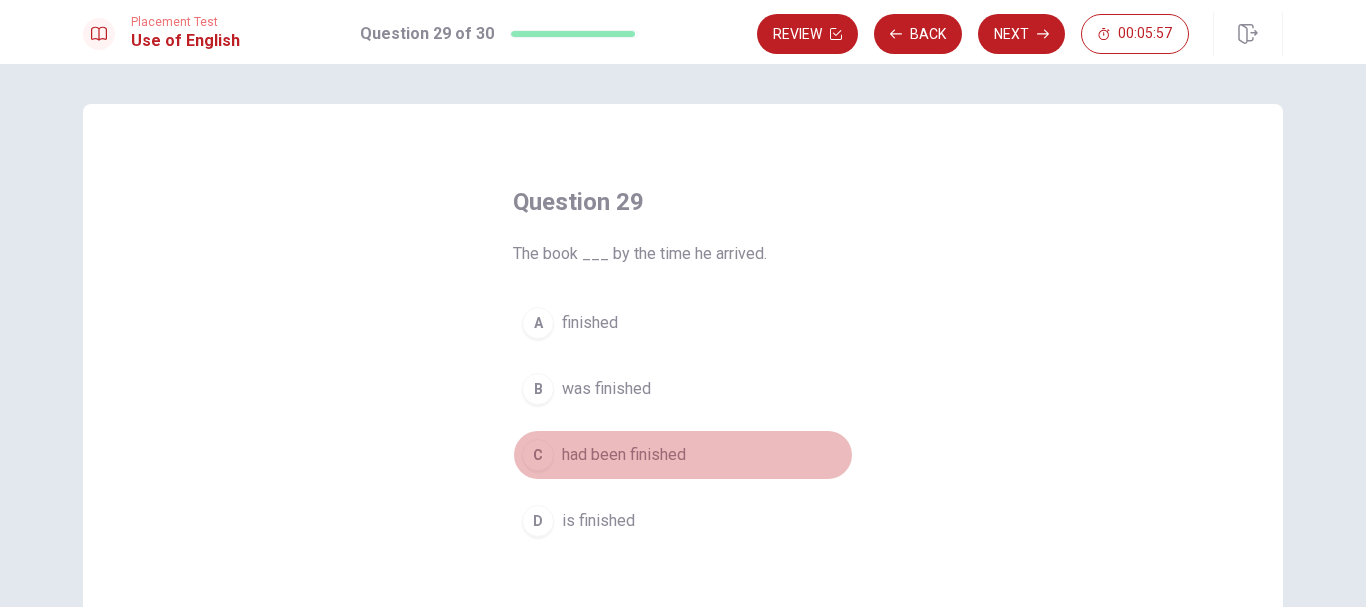 click on "C" at bounding box center [538, 455] 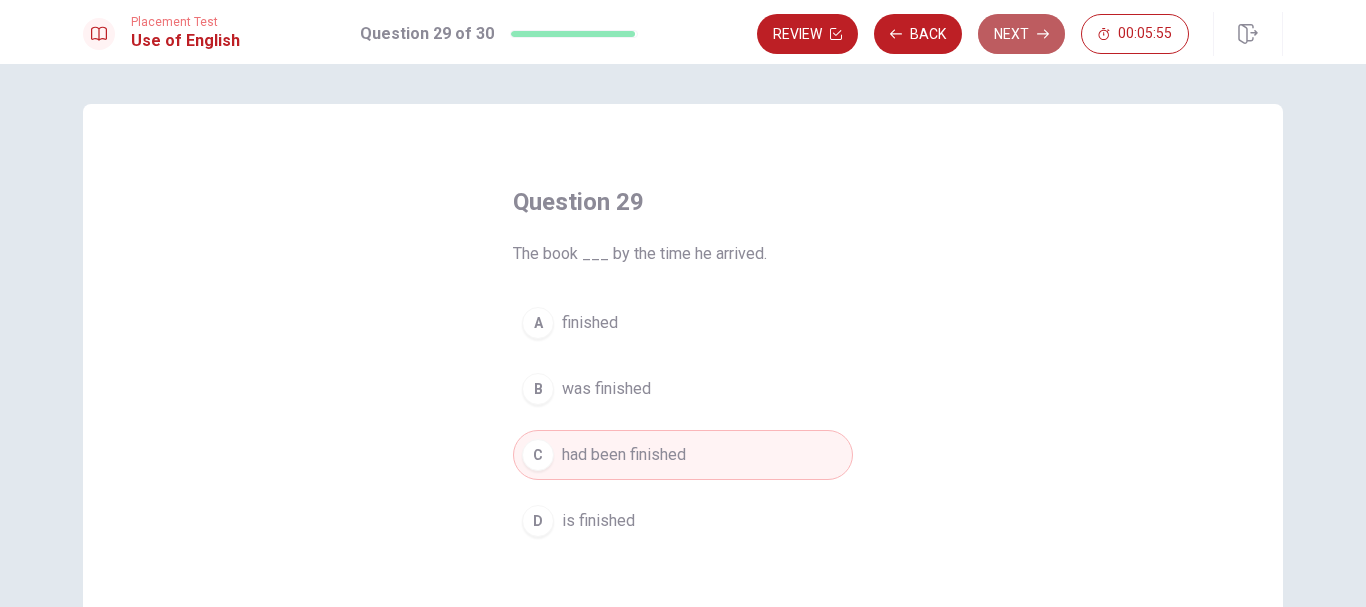click on "Next" at bounding box center [1021, 34] 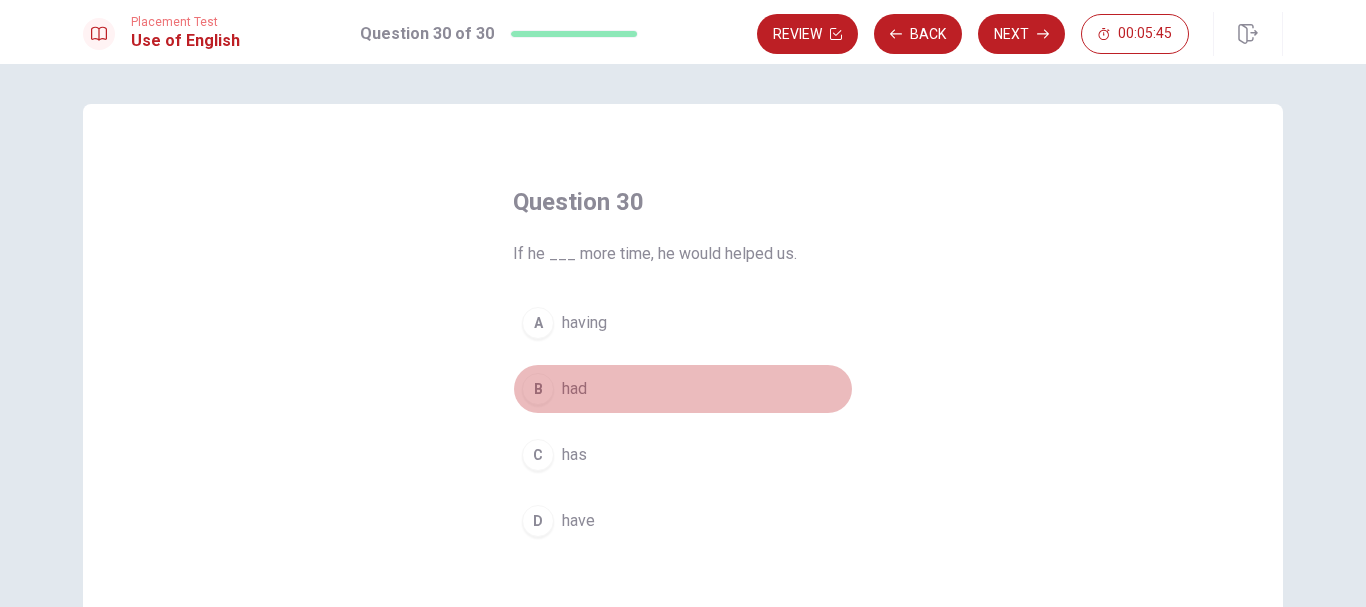 click on "B" at bounding box center [538, 389] 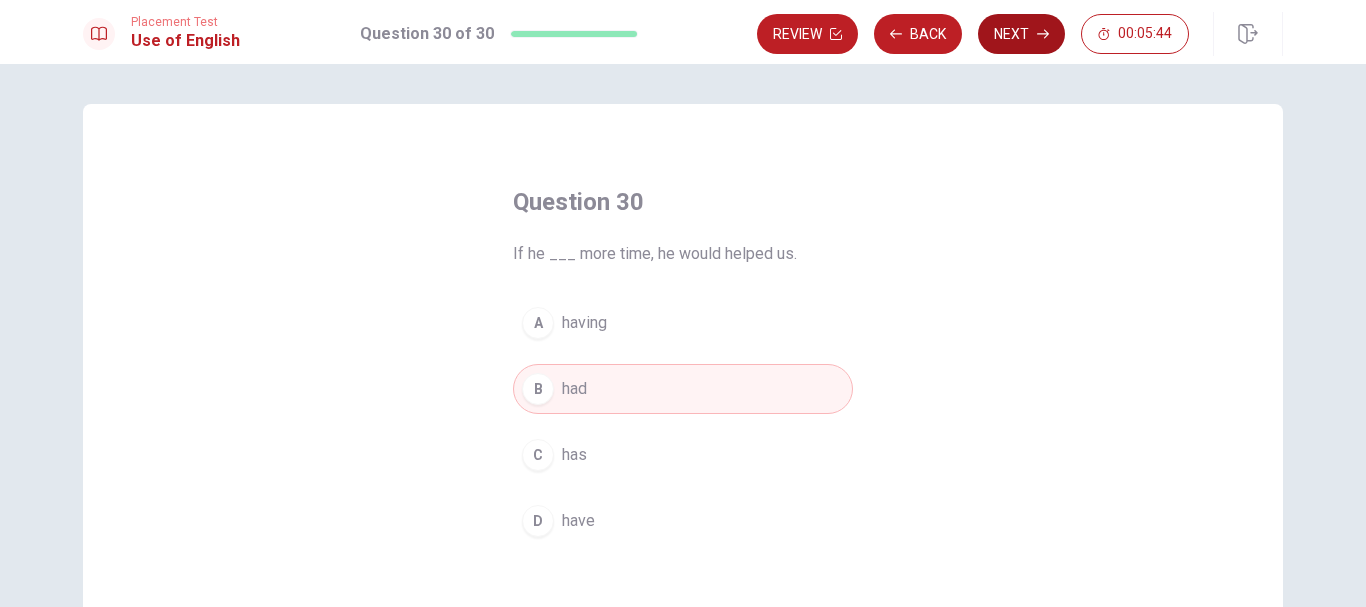 click on "Next" at bounding box center (1021, 34) 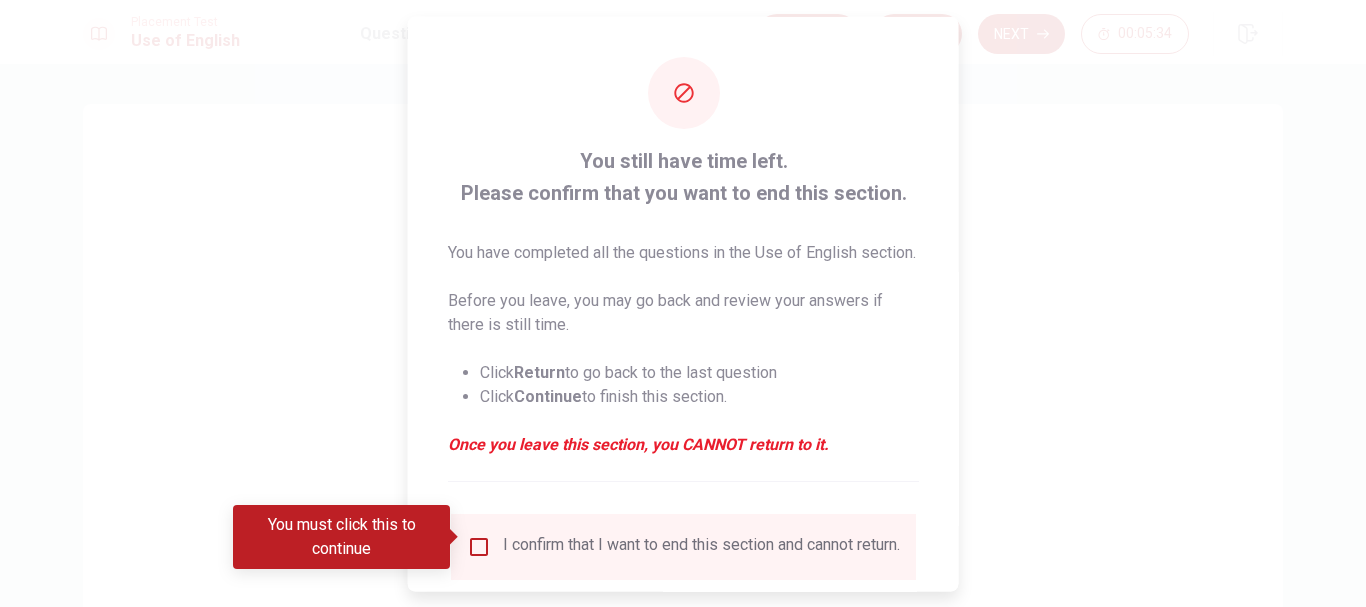 scroll, scrollTop: 163, scrollLeft: 0, axis: vertical 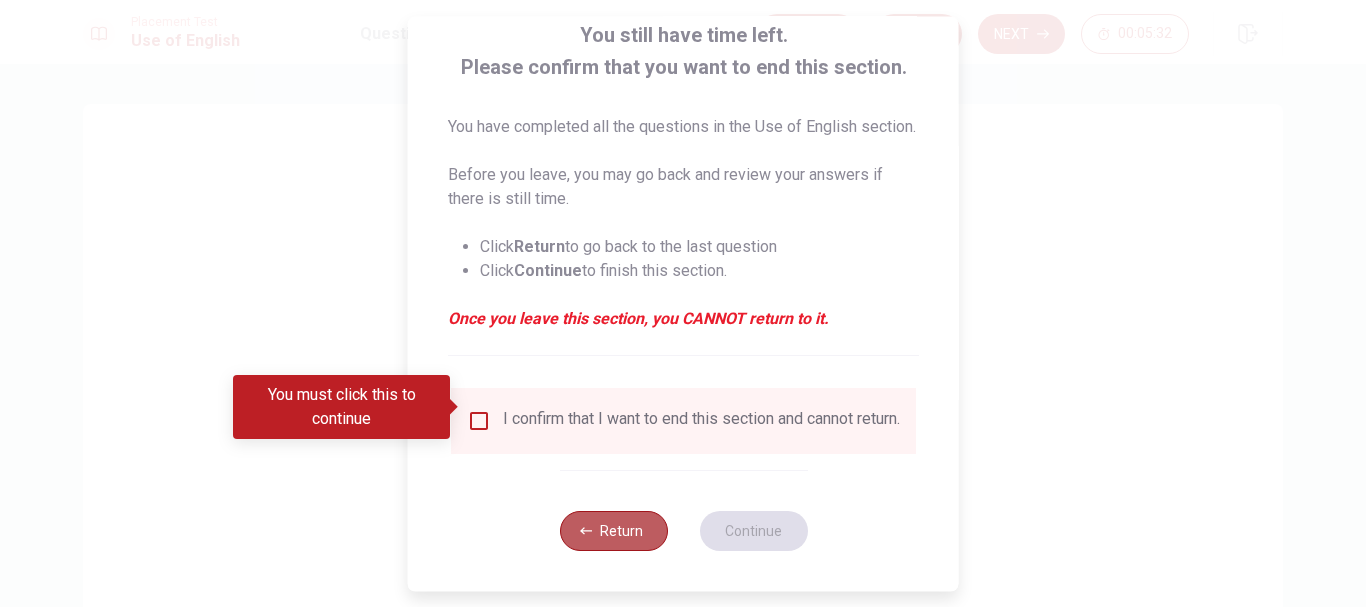 click on "Return" at bounding box center (613, 531) 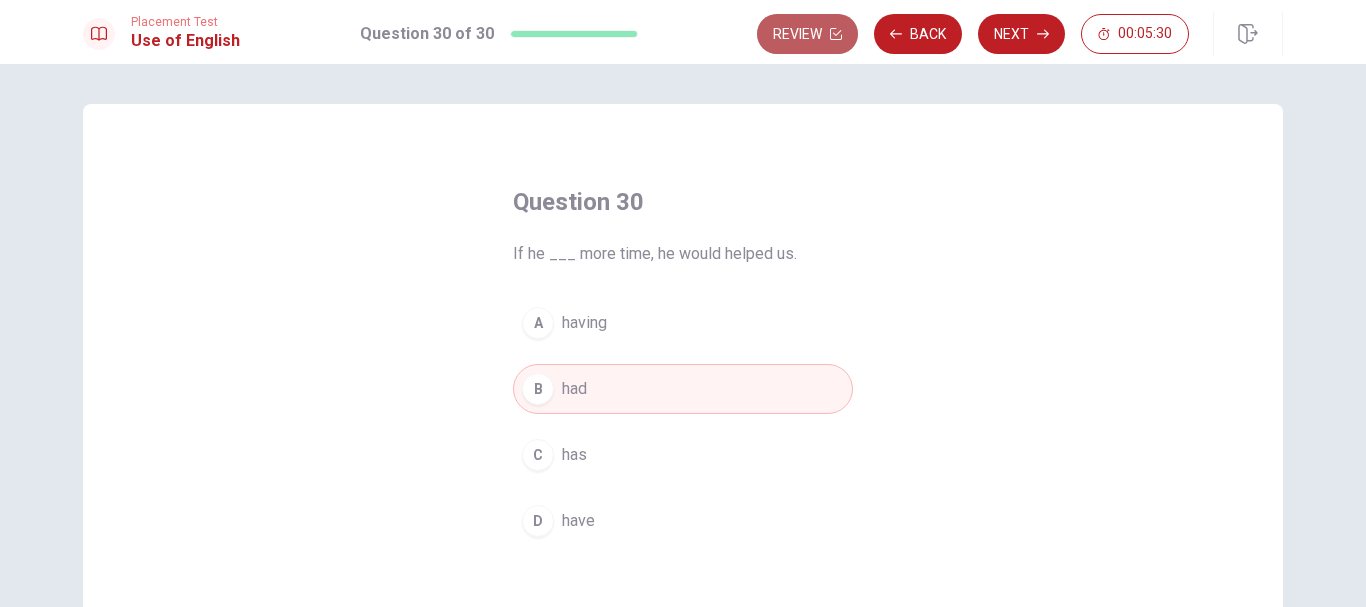 click on "Review" at bounding box center (807, 34) 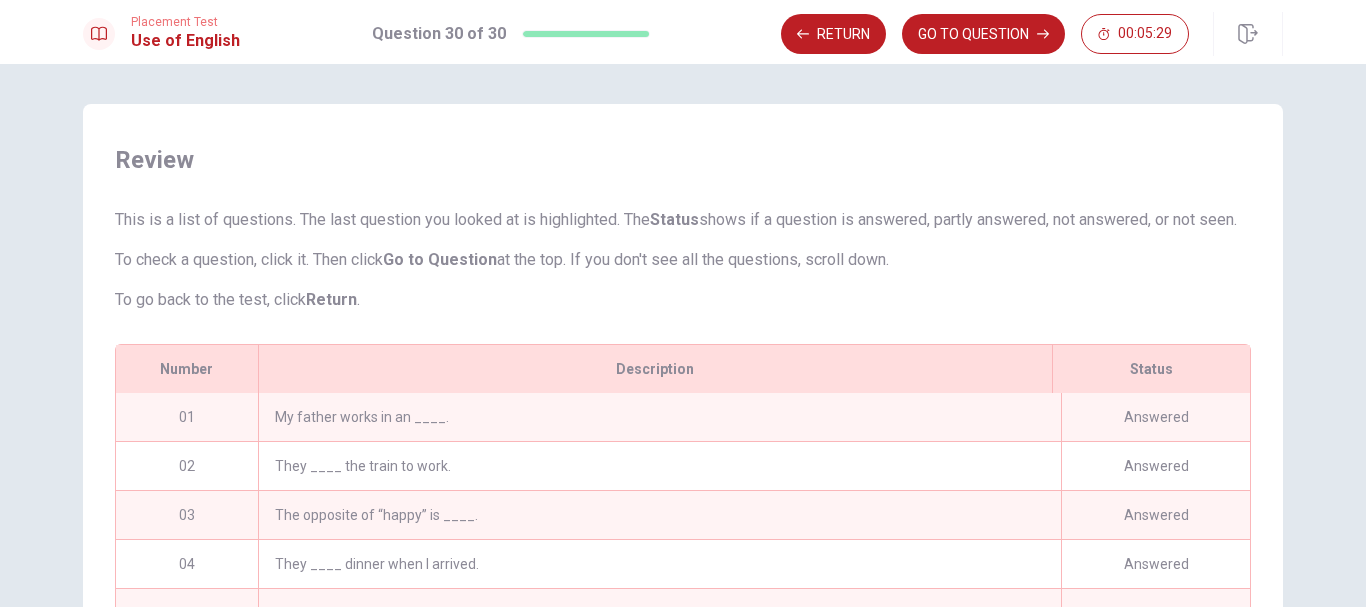 scroll, scrollTop: 403, scrollLeft: 0, axis: vertical 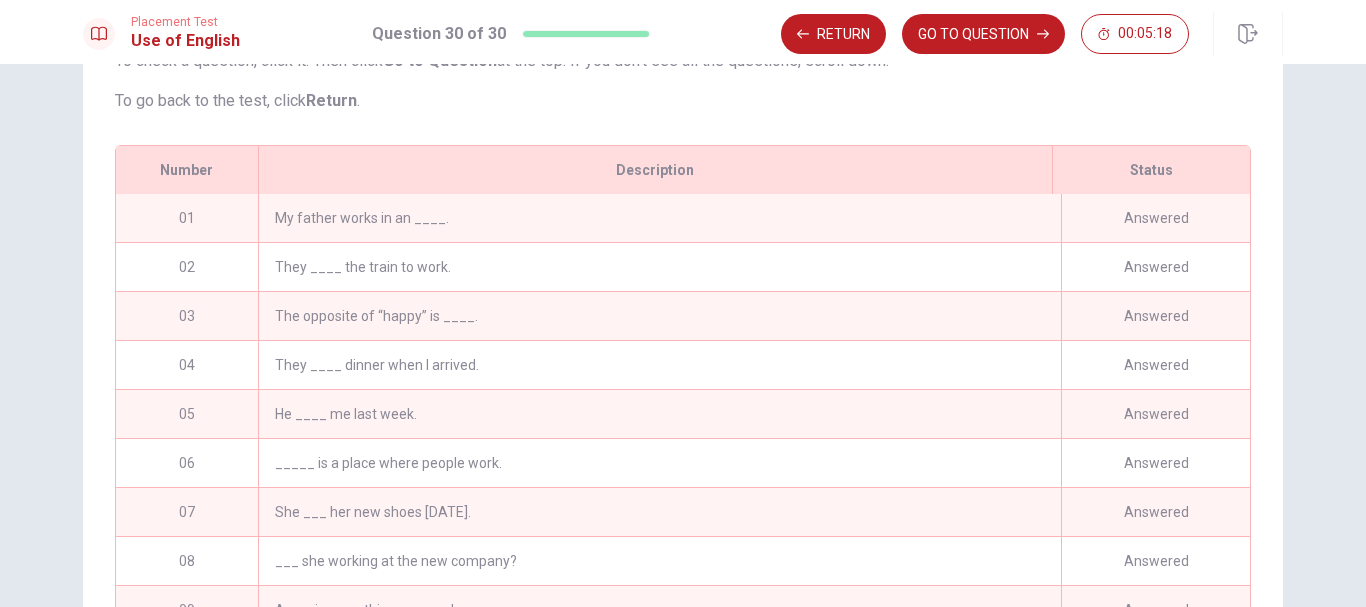 click on "Answered" at bounding box center [1155, 218] 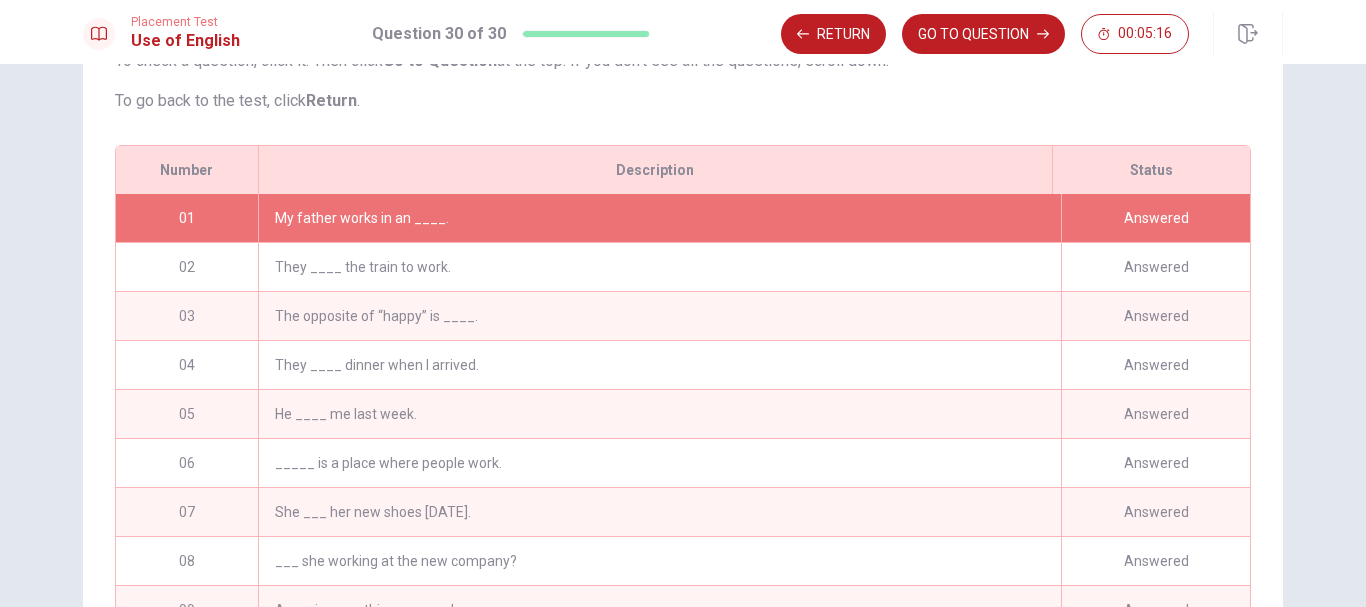 click on "Answered" at bounding box center (1155, 218) 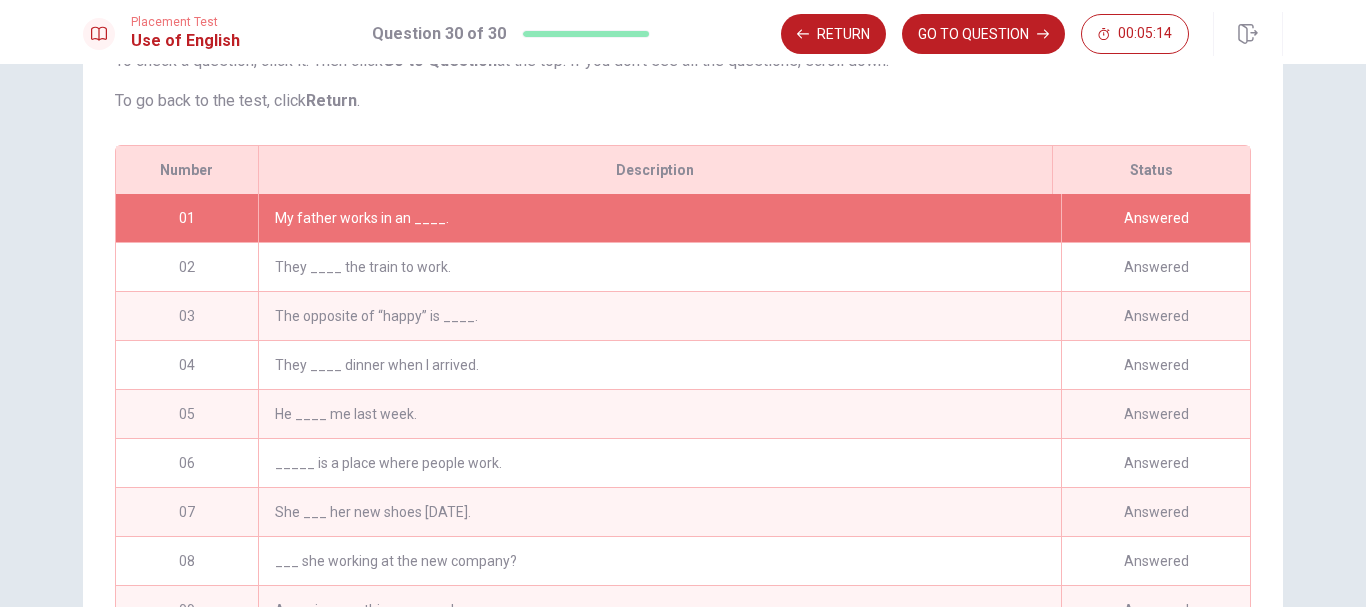 click on "My father works in an ____." at bounding box center (659, 218) 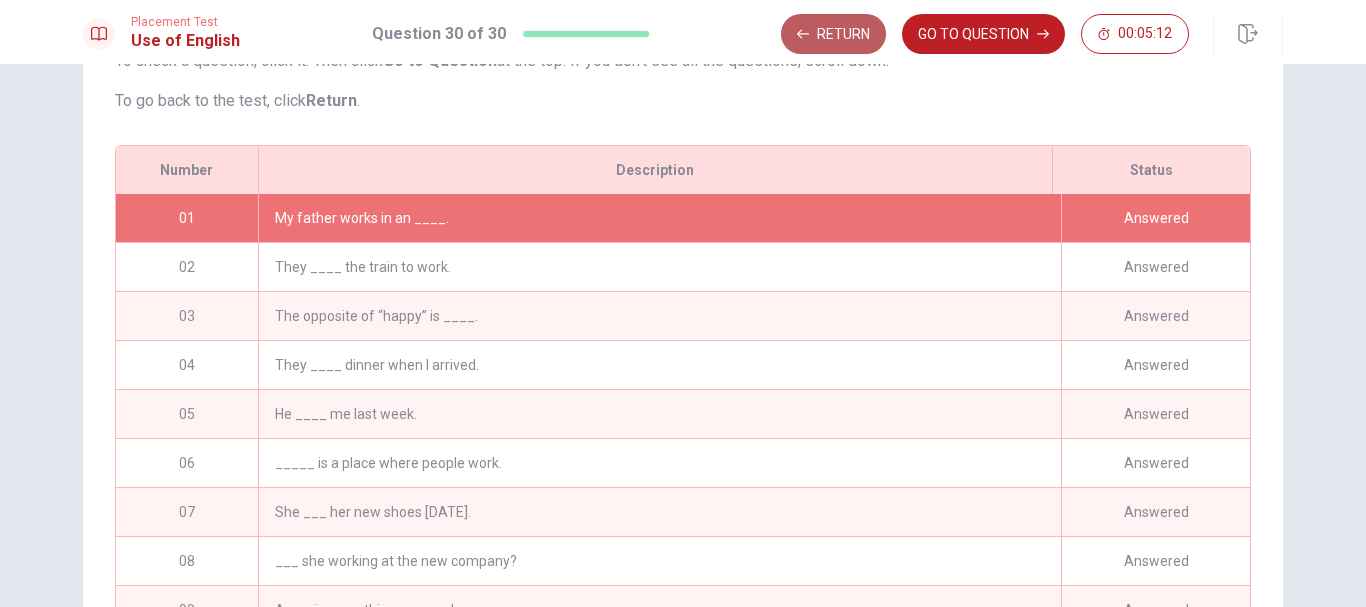 click on "Return" at bounding box center (833, 34) 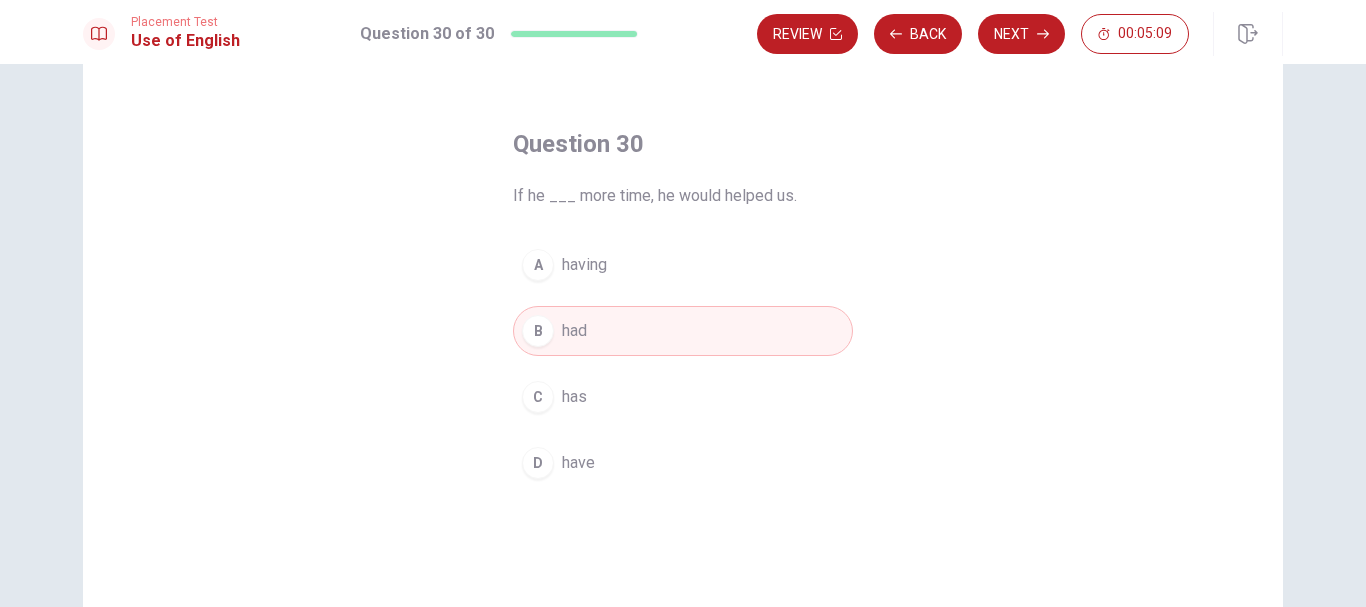 scroll, scrollTop: 0, scrollLeft: 0, axis: both 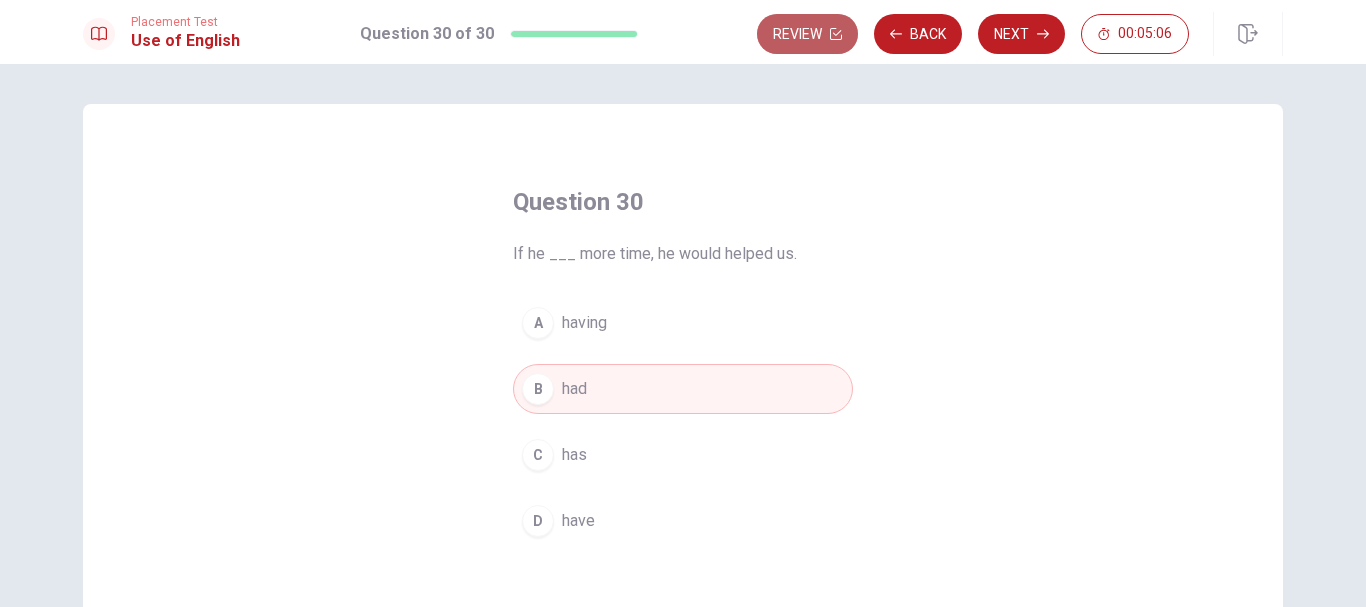 click 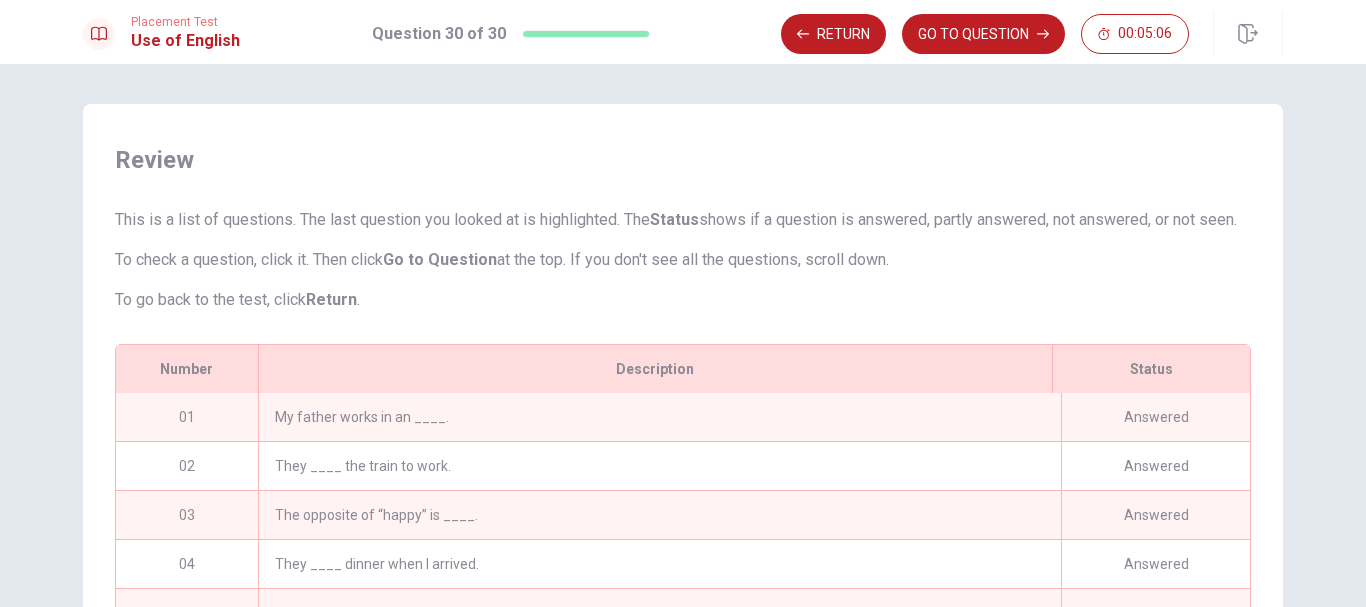 scroll, scrollTop: 384, scrollLeft: 0, axis: vertical 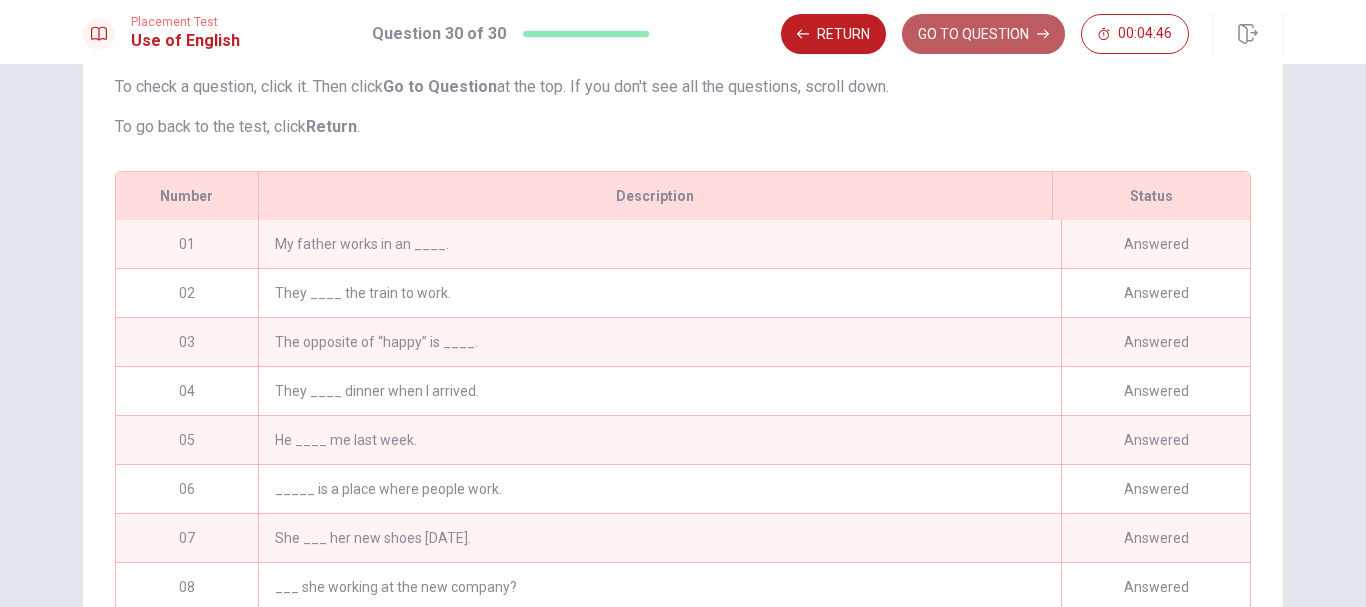 click on "GO TO QUESTION" at bounding box center [983, 34] 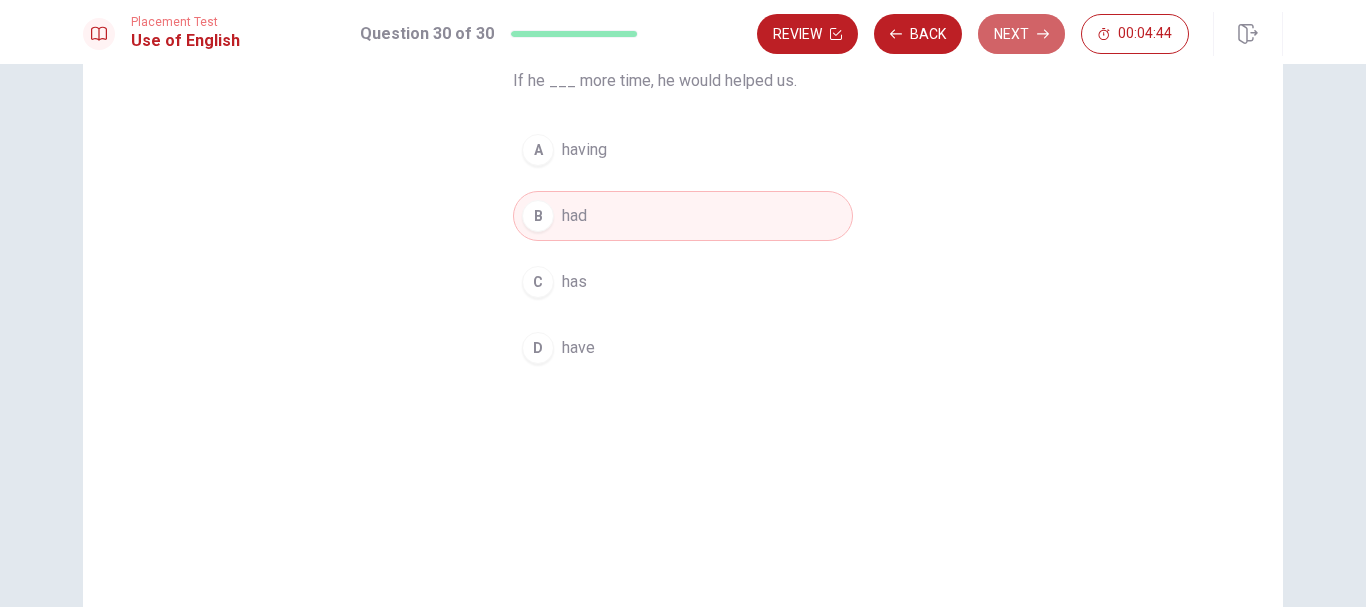 click on "Next" at bounding box center [1021, 34] 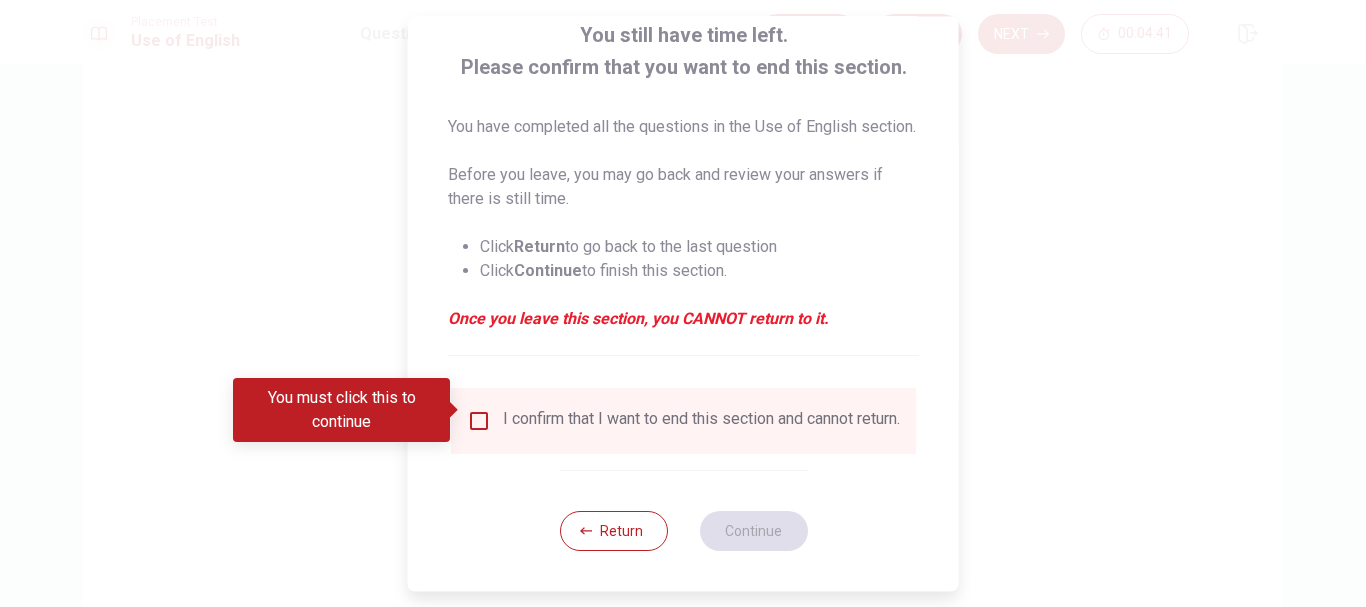 scroll, scrollTop: 163, scrollLeft: 0, axis: vertical 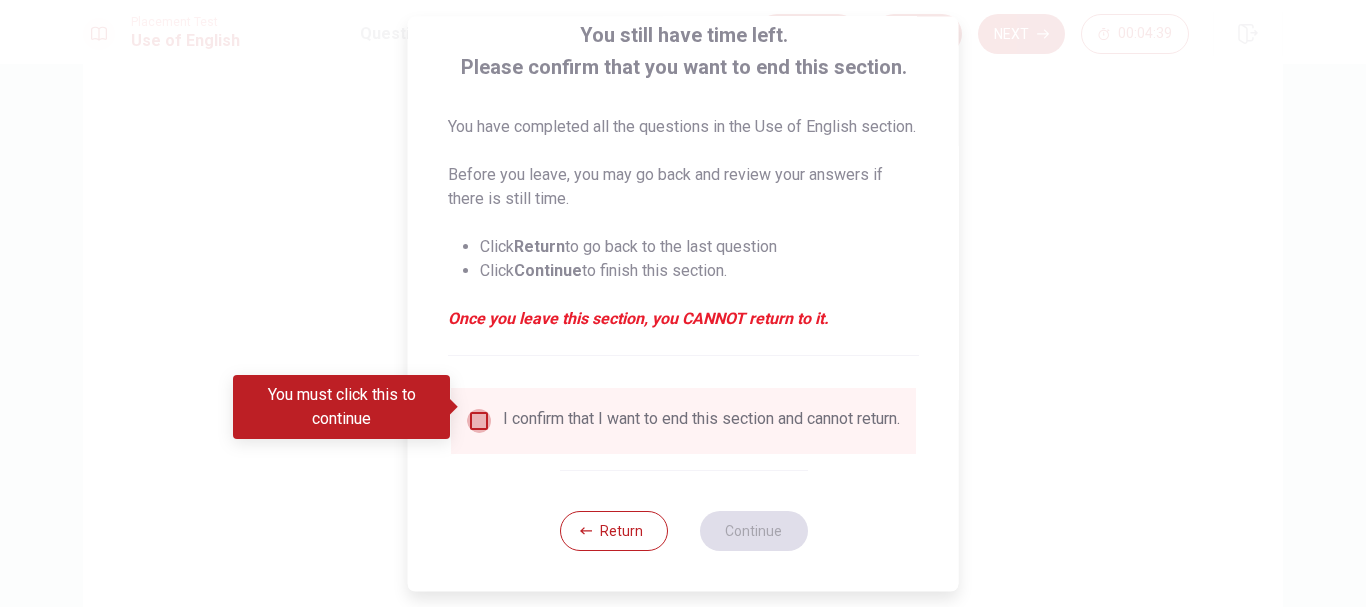 click at bounding box center (479, 421) 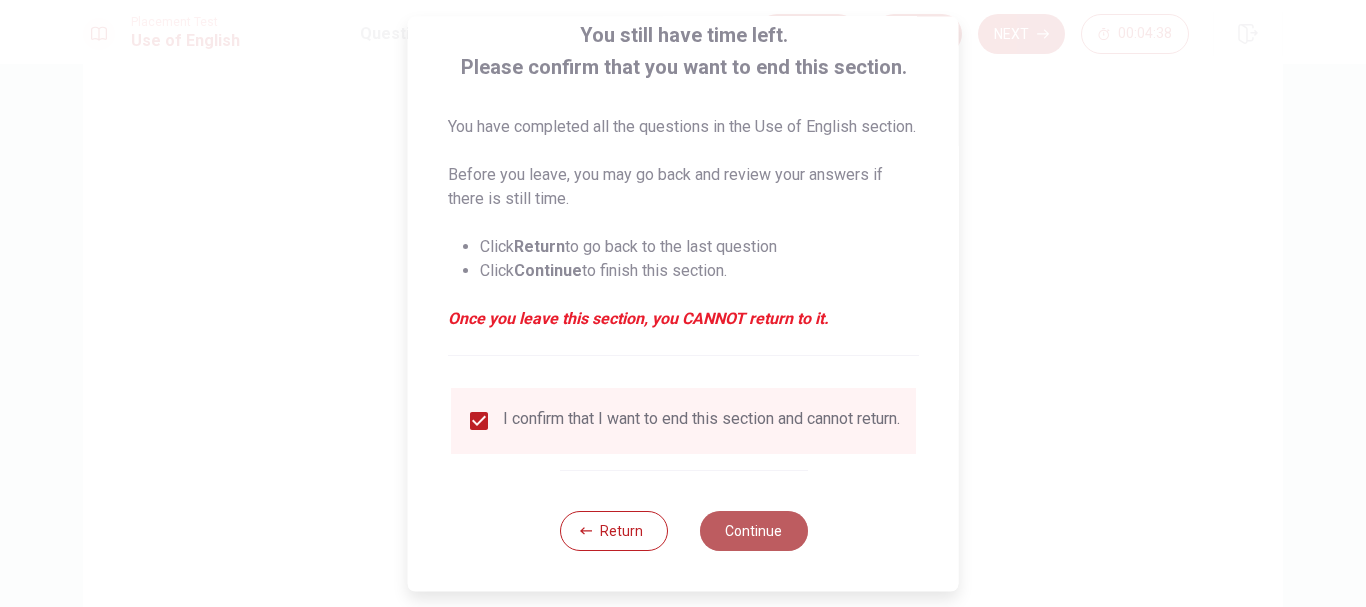 click on "Continue" at bounding box center (753, 531) 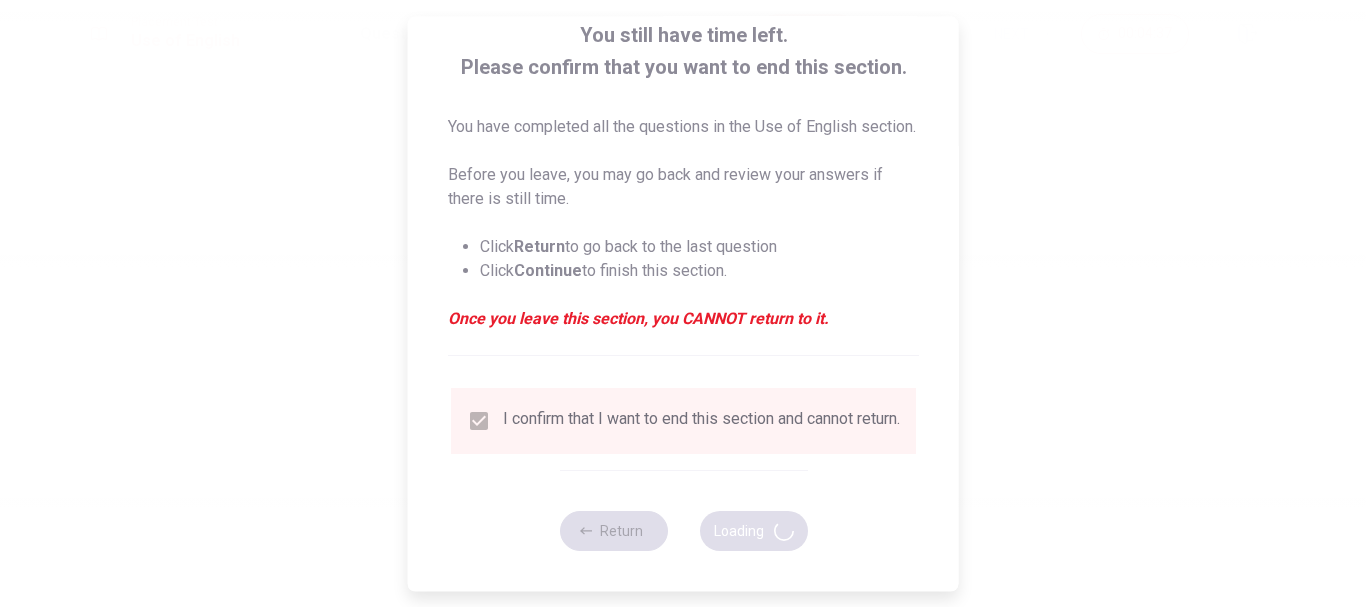 scroll, scrollTop: 0, scrollLeft: 0, axis: both 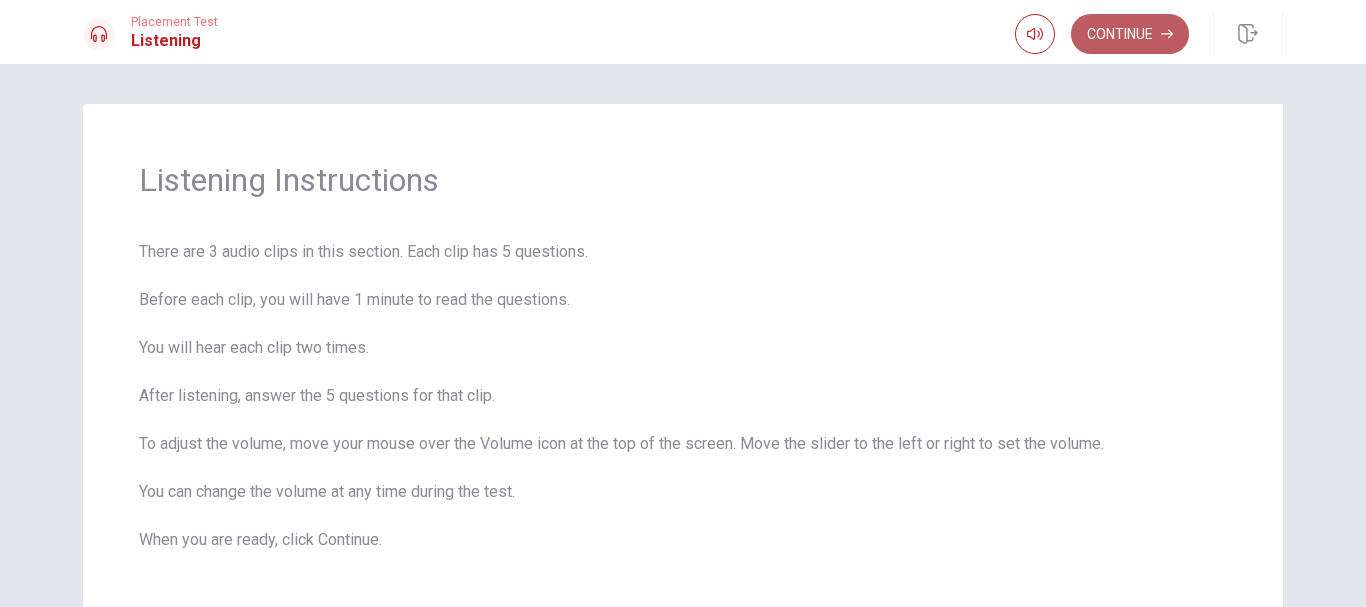 click on "Continue" at bounding box center (1130, 34) 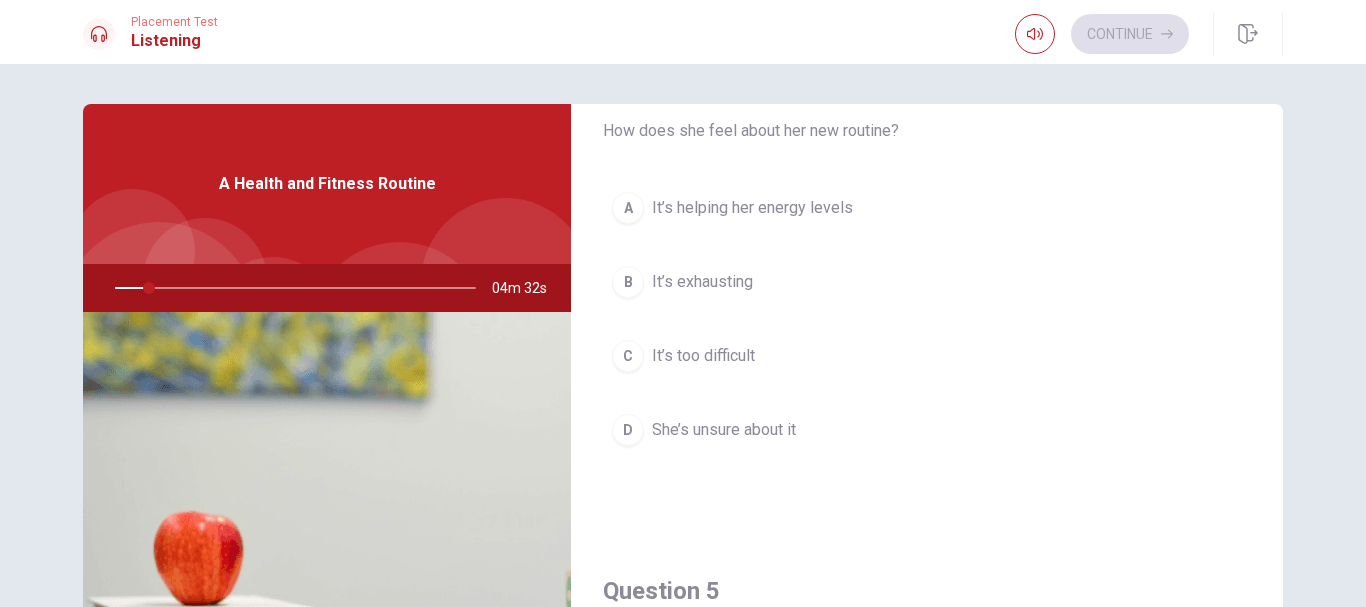 scroll, scrollTop: 1621, scrollLeft: 0, axis: vertical 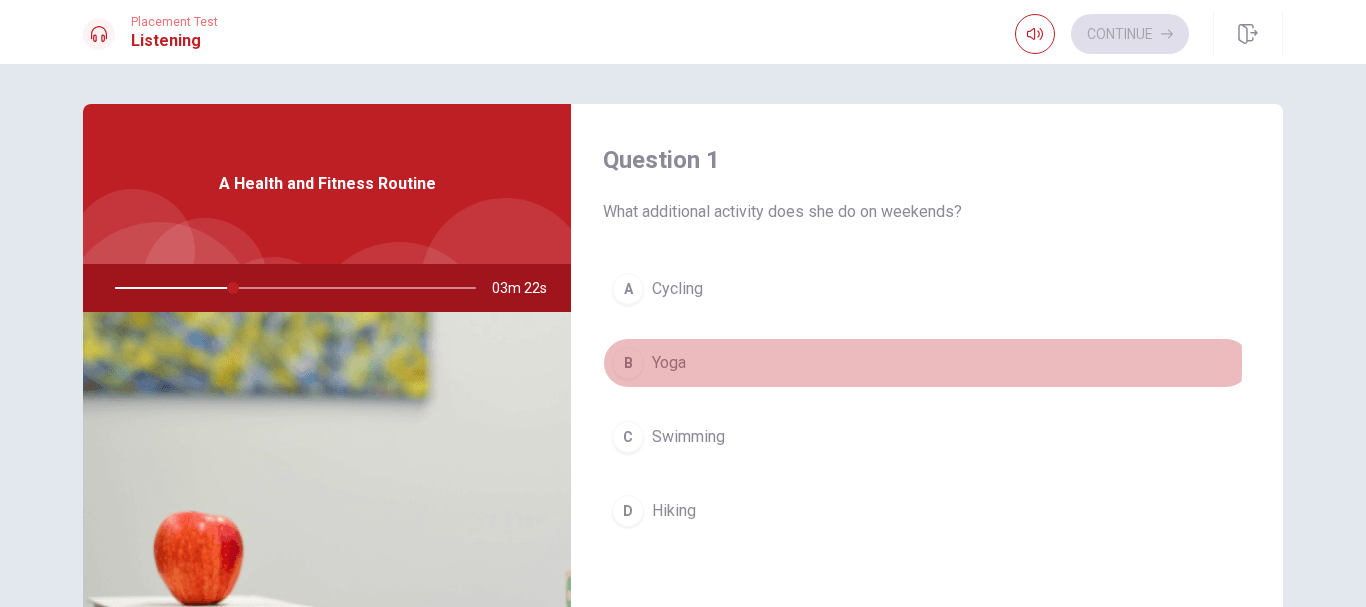 click on "B" at bounding box center [628, 363] 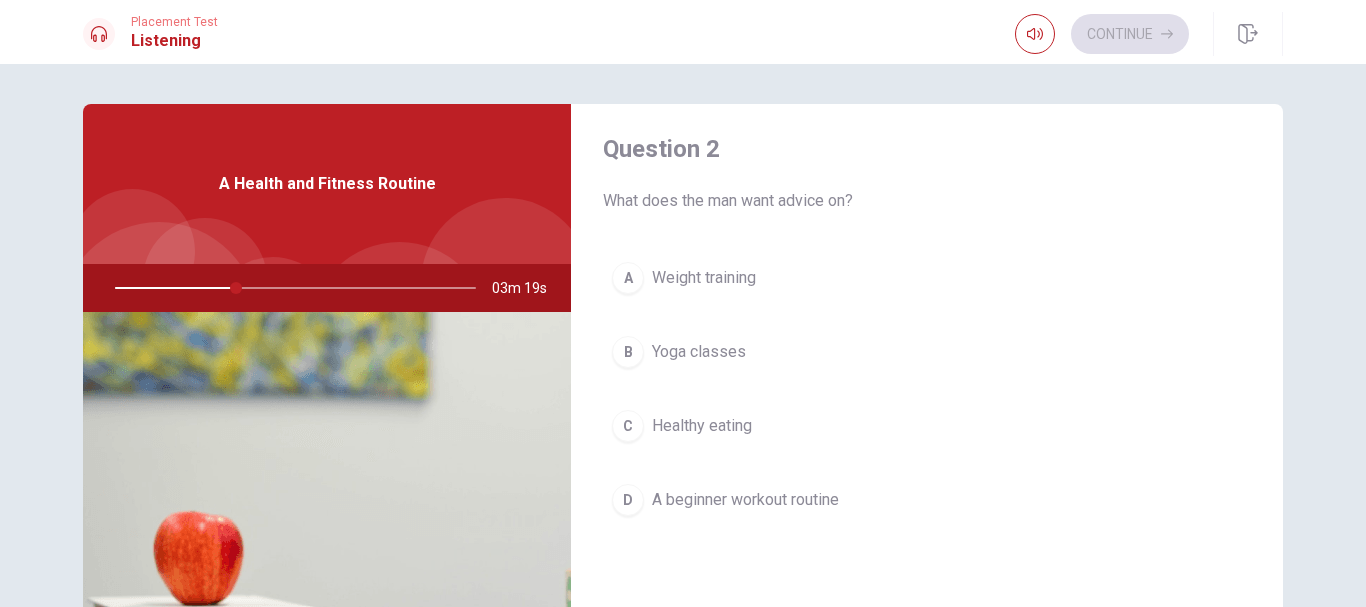 scroll, scrollTop: 526, scrollLeft: 0, axis: vertical 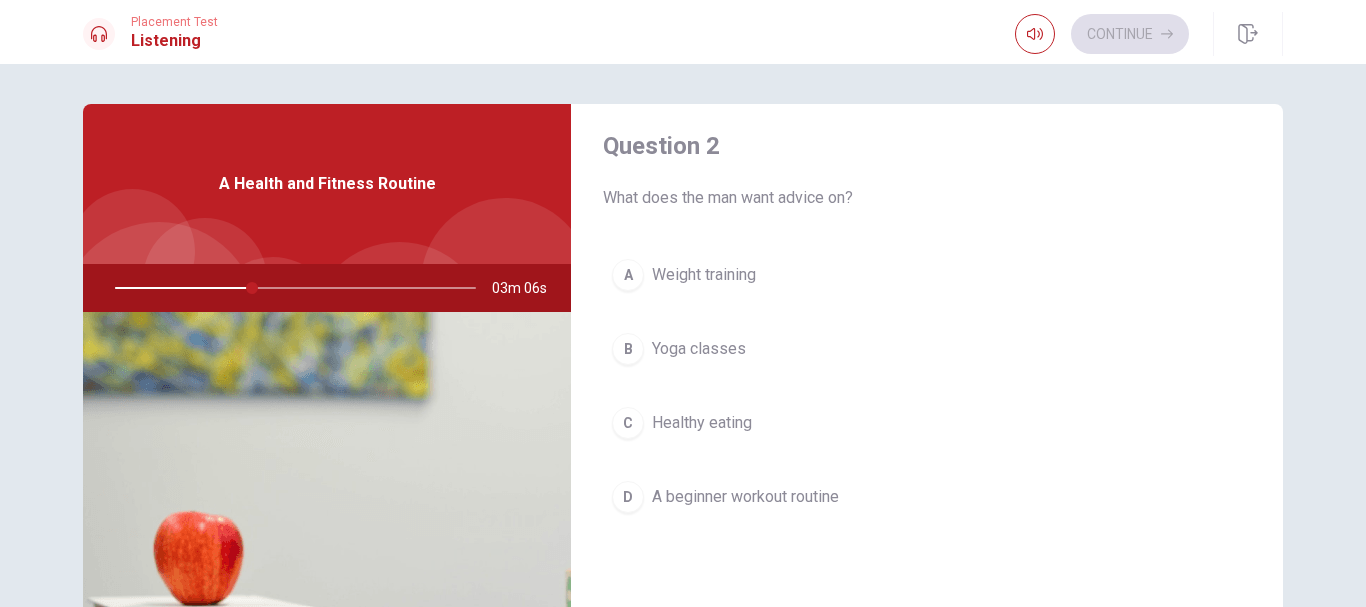 click on "D" at bounding box center [628, 497] 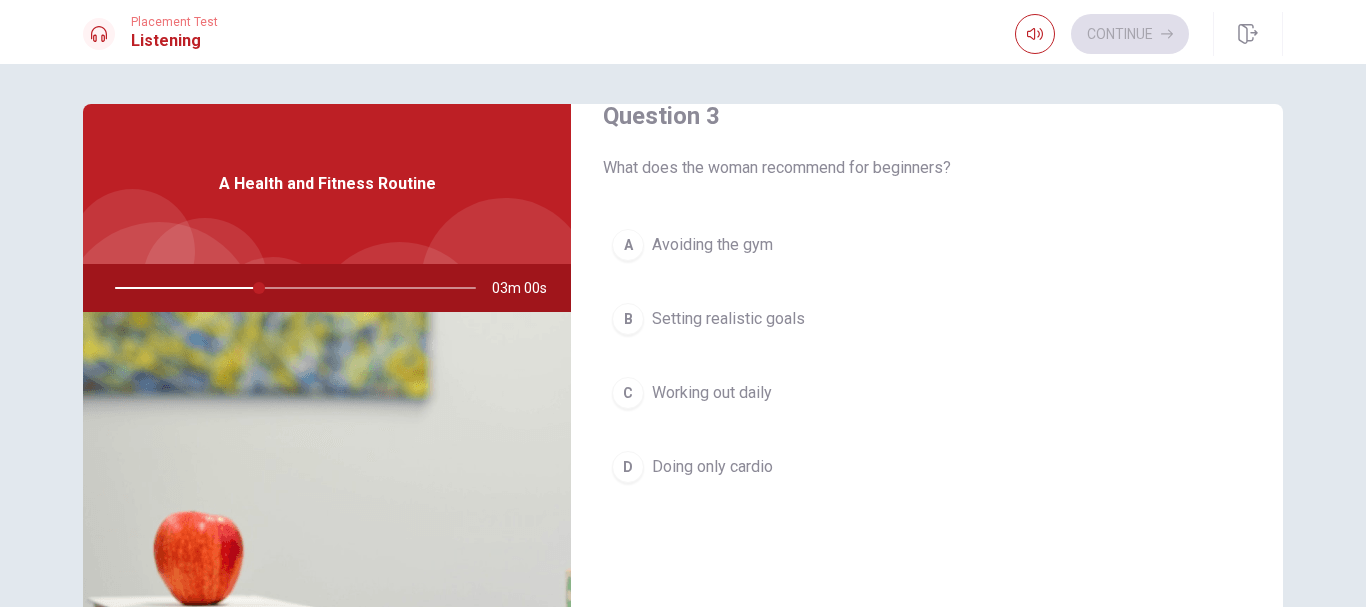 scroll, scrollTop: 1049, scrollLeft: 0, axis: vertical 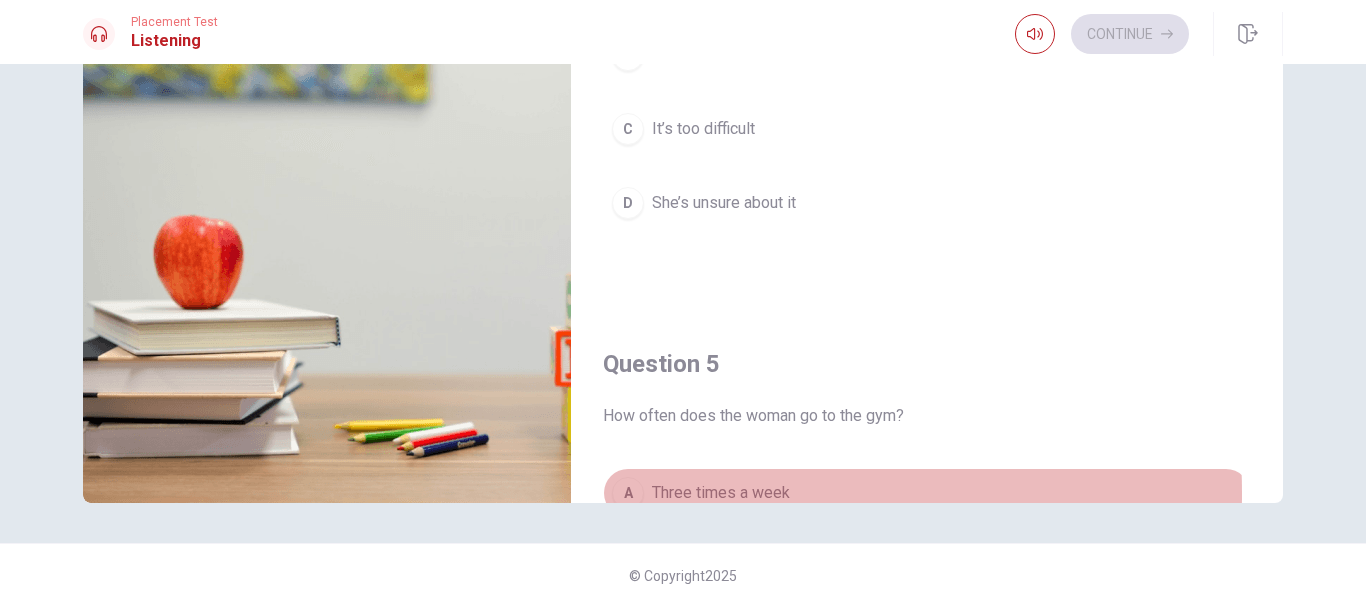 click on "A" at bounding box center (628, 493) 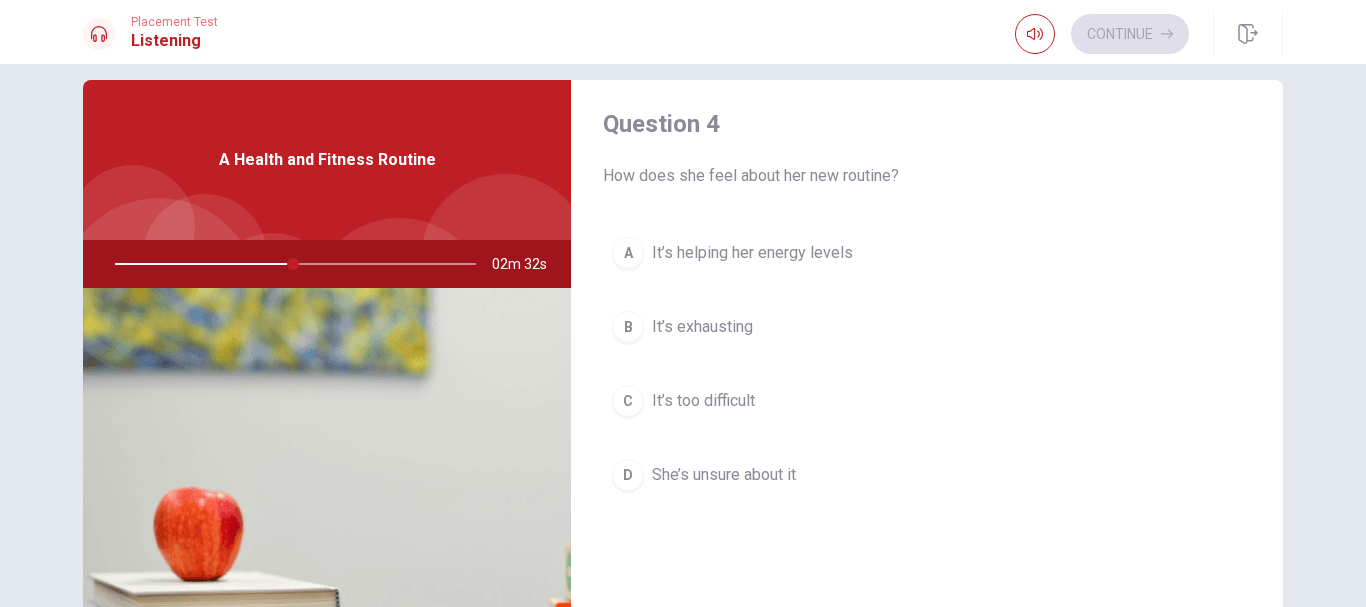 scroll, scrollTop: 19, scrollLeft: 0, axis: vertical 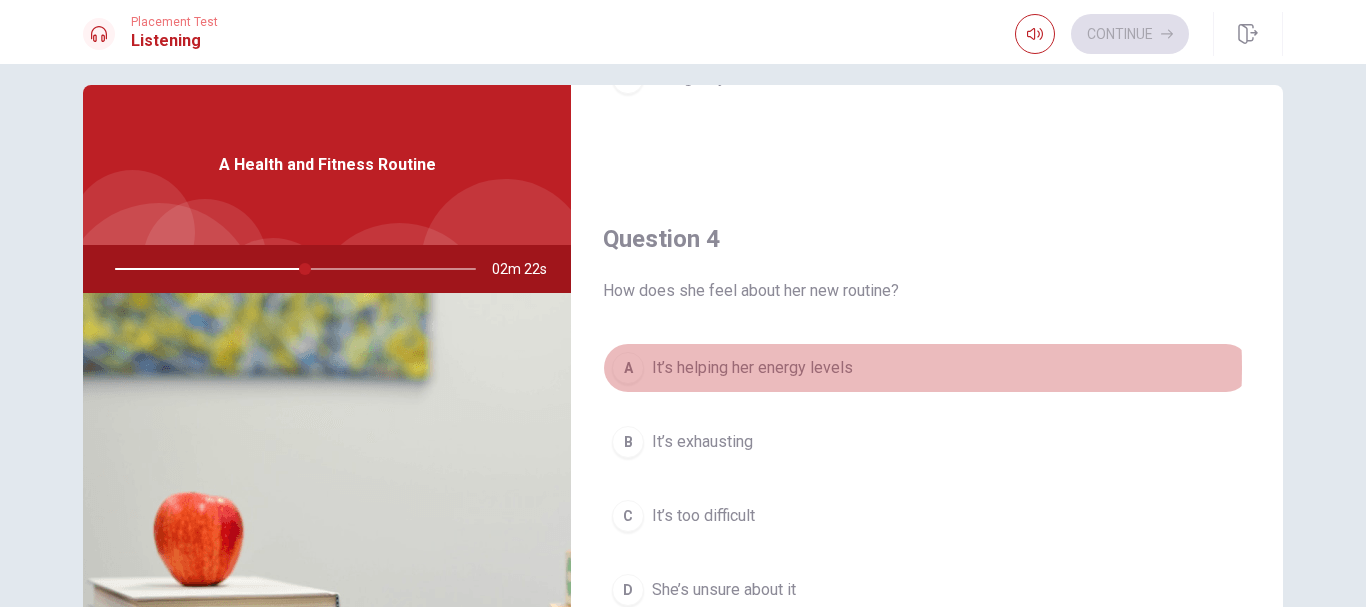 click on "It’s helping her energy levels" at bounding box center (752, 368) 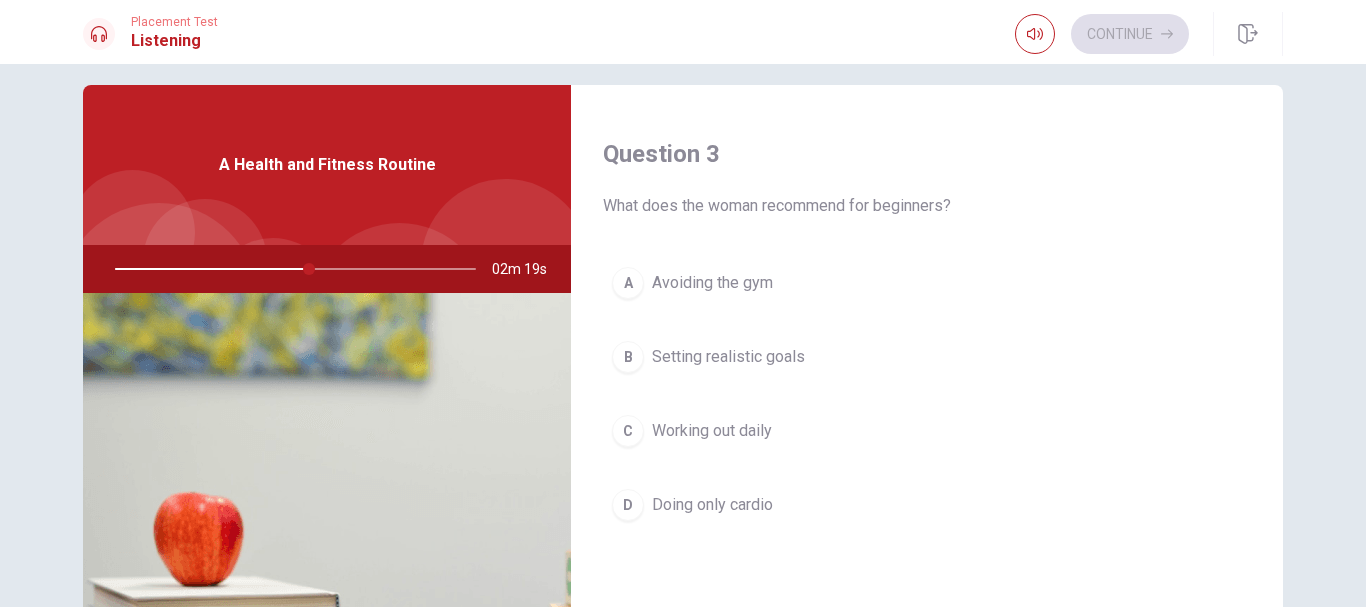 scroll, scrollTop: 1018, scrollLeft: 0, axis: vertical 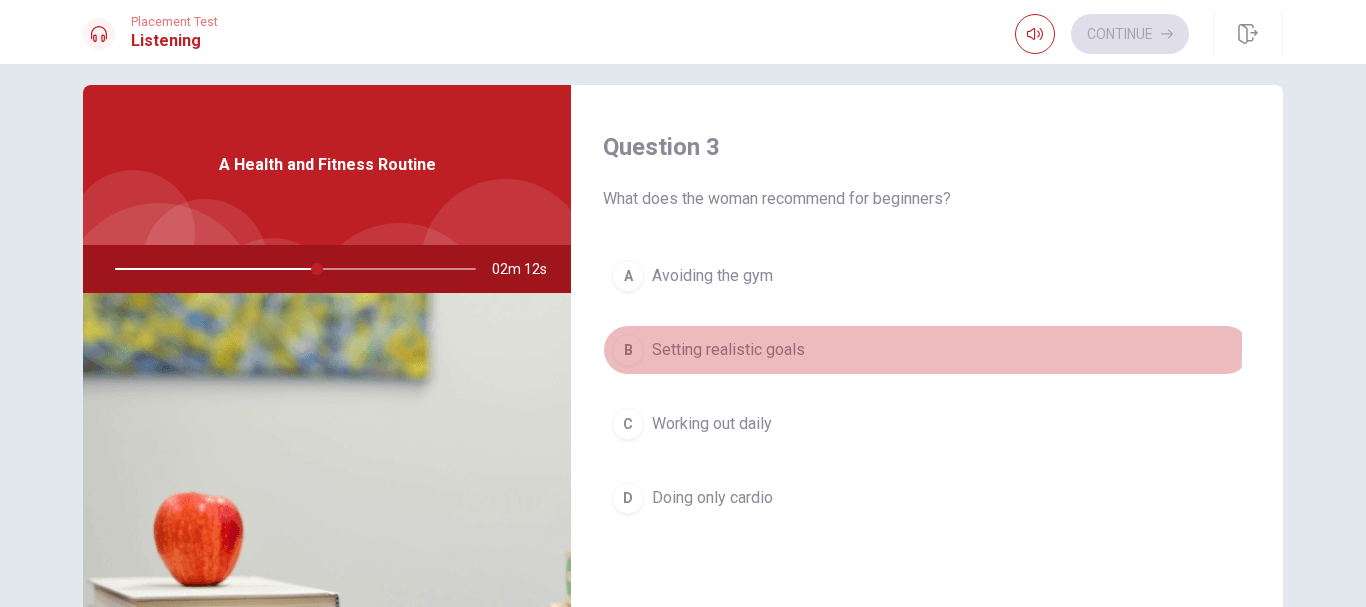 click on "B" at bounding box center [628, 350] 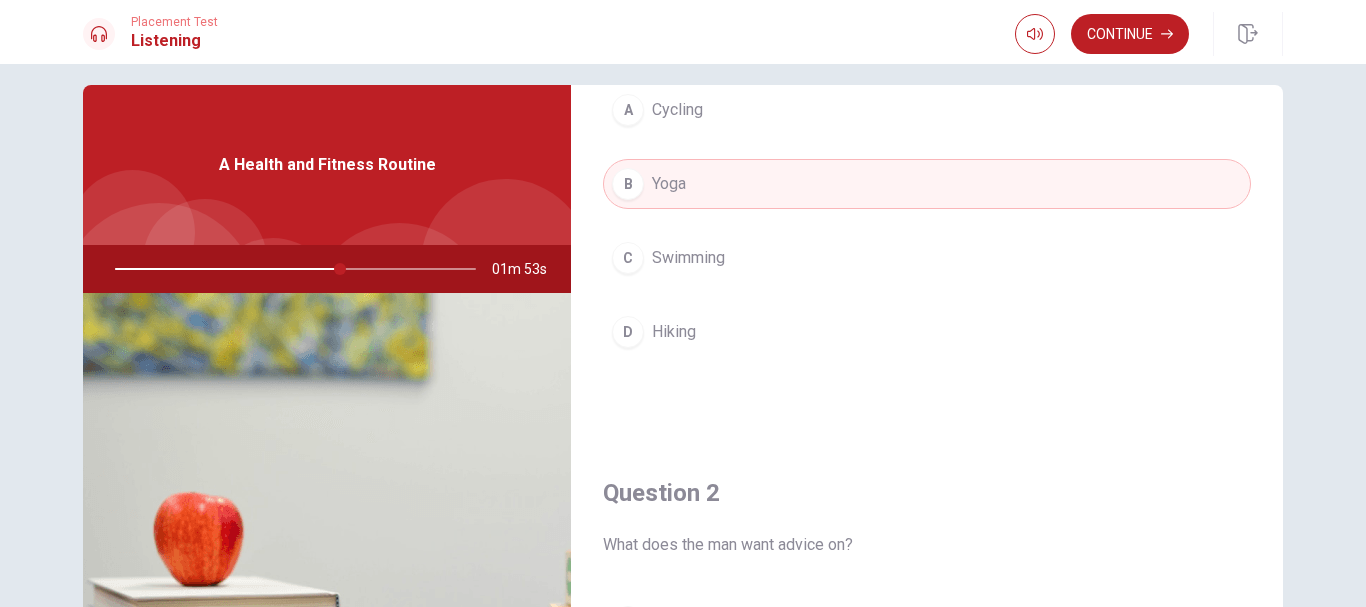 scroll, scrollTop: 0, scrollLeft: 0, axis: both 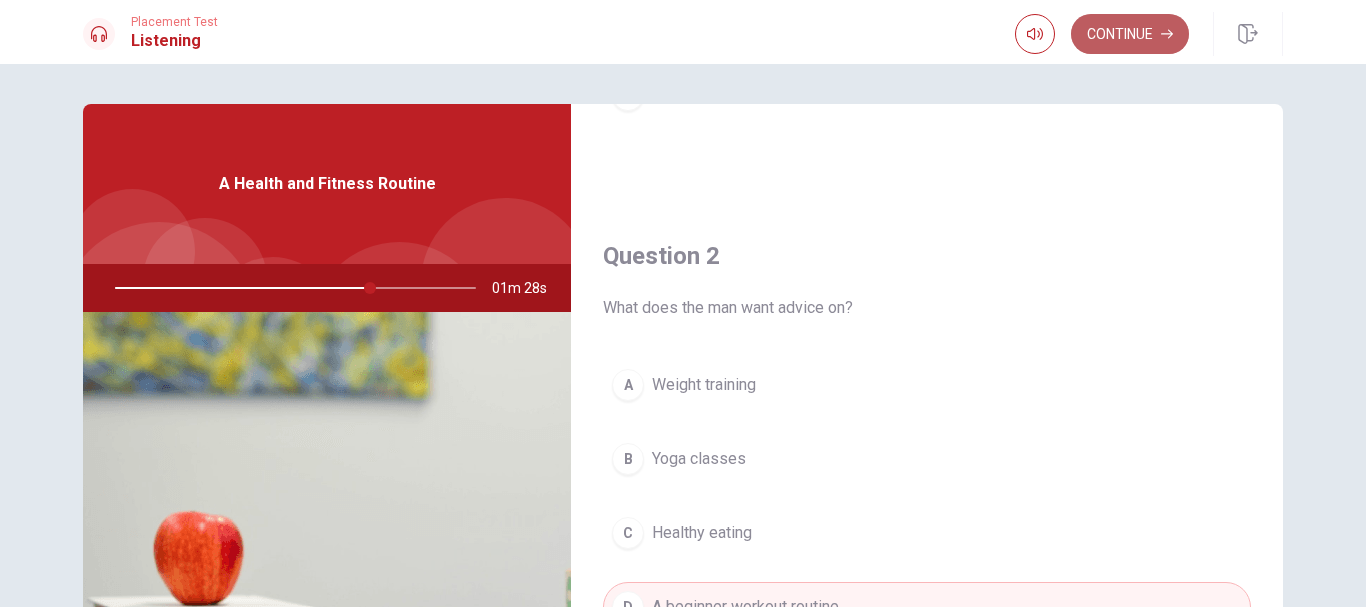 click on "Continue" at bounding box center [1130, 34] 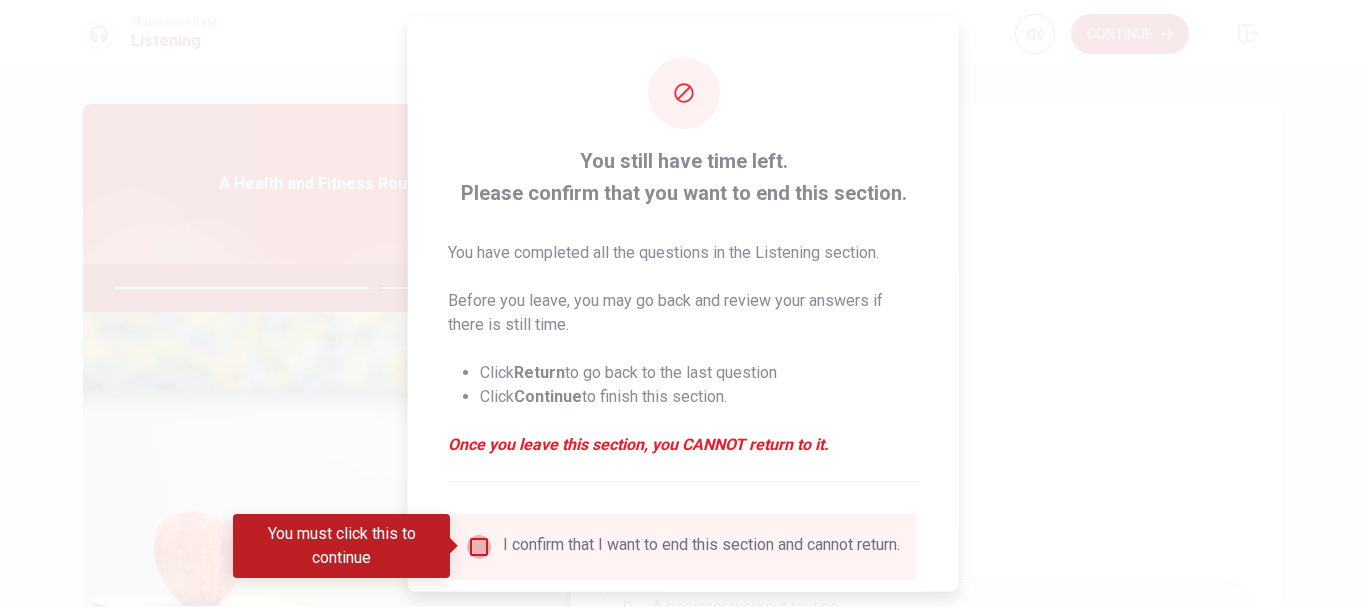 click at bounding box center [479, 546] 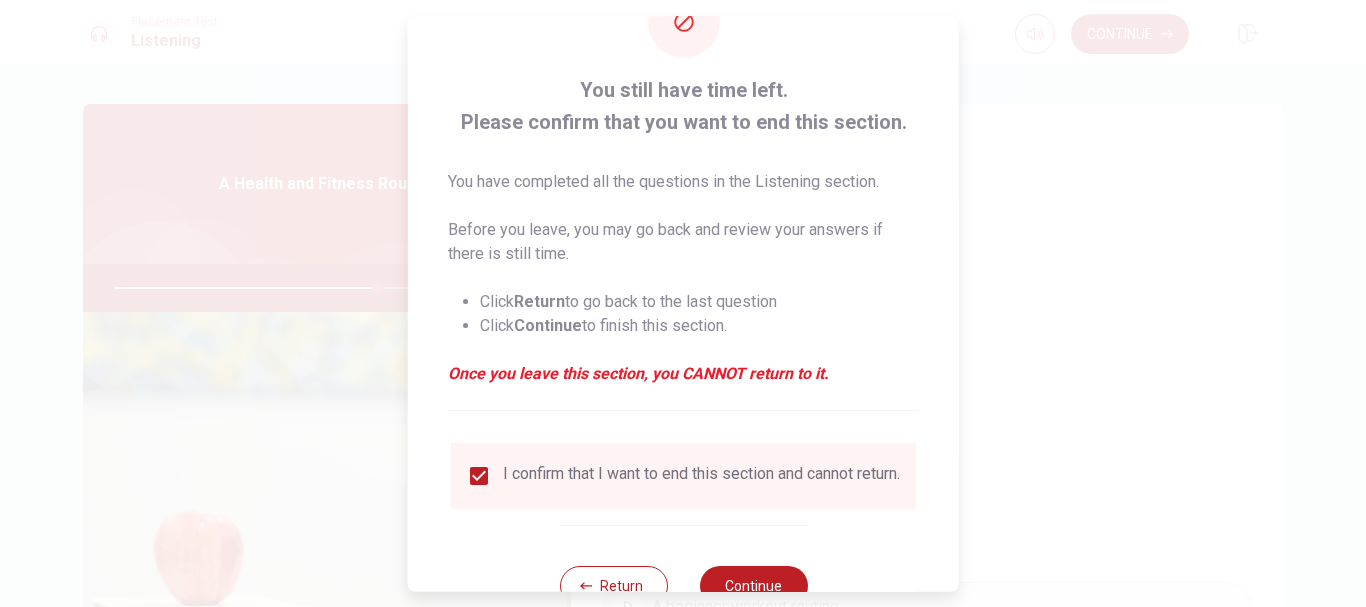 scroll, scrollTop: 139, scrollLeft: 0, axis: vertical 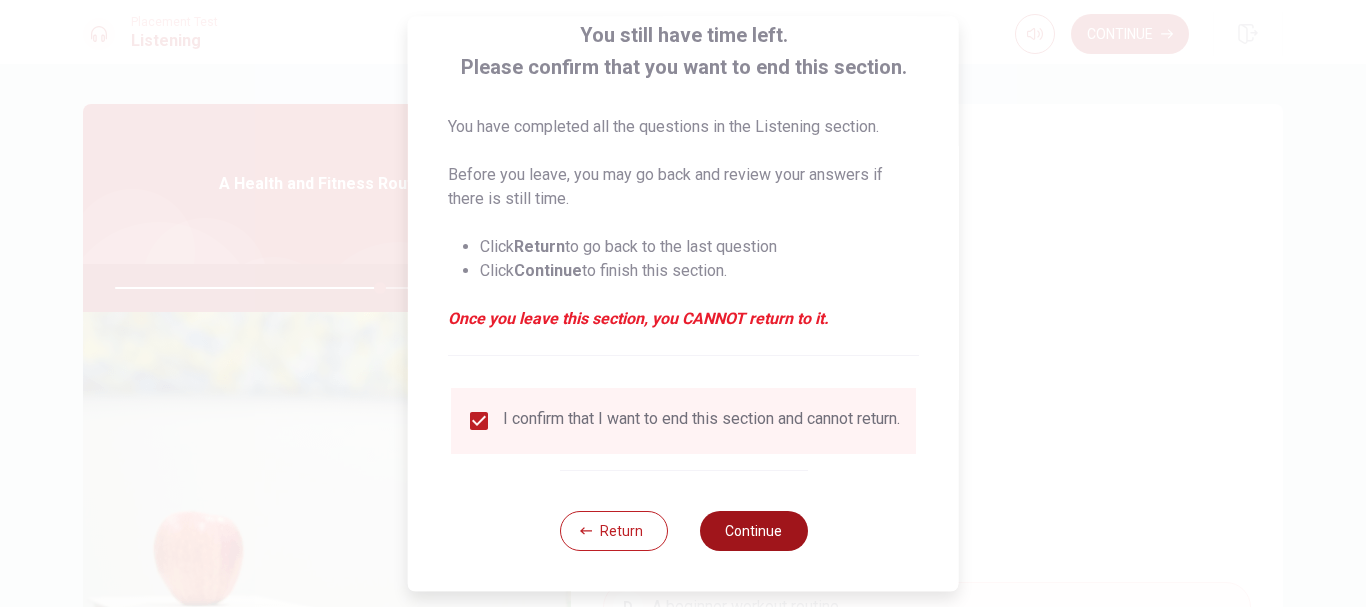 click on "Continue" at bounding box center (753, 531) 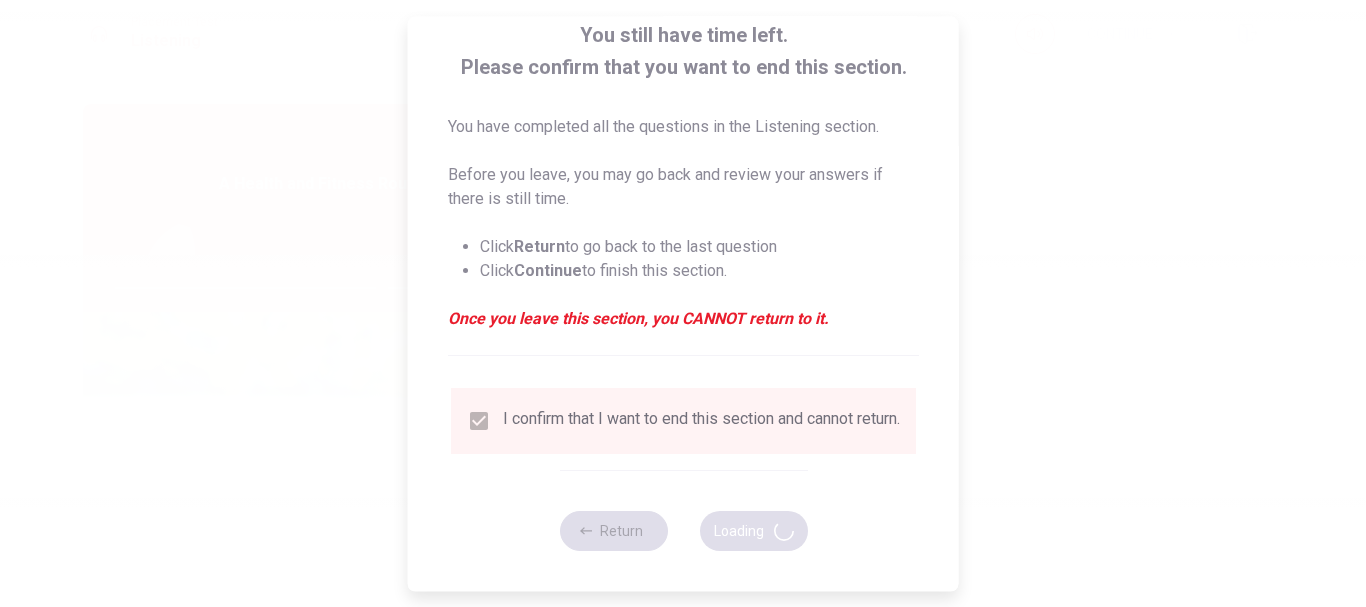 type on "74" 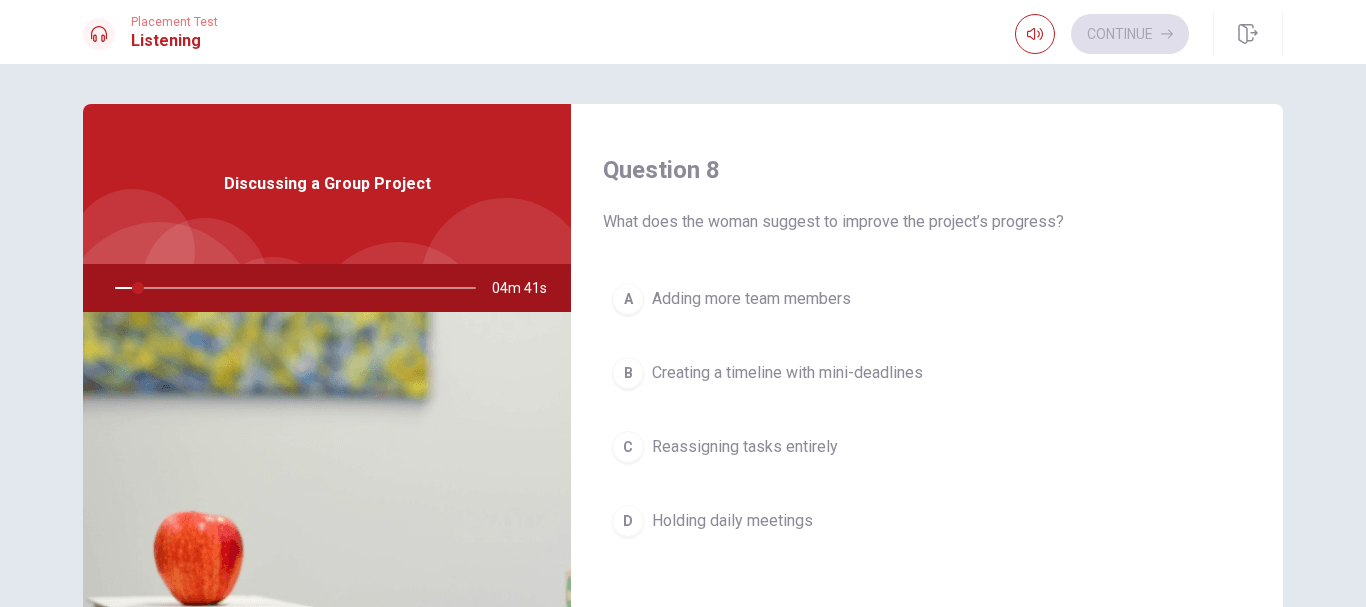scroll, scrollTop: 1022, scrollLeft: 0, axis: vertical 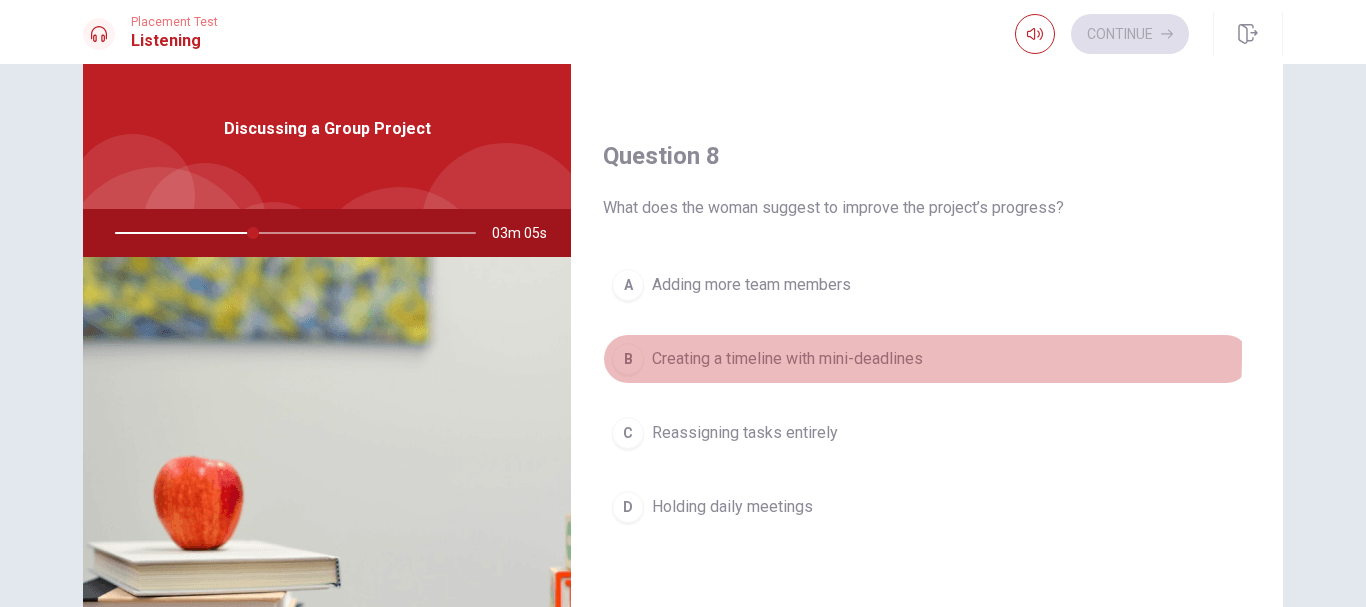 click on "B" at bounding box center [628, 359] 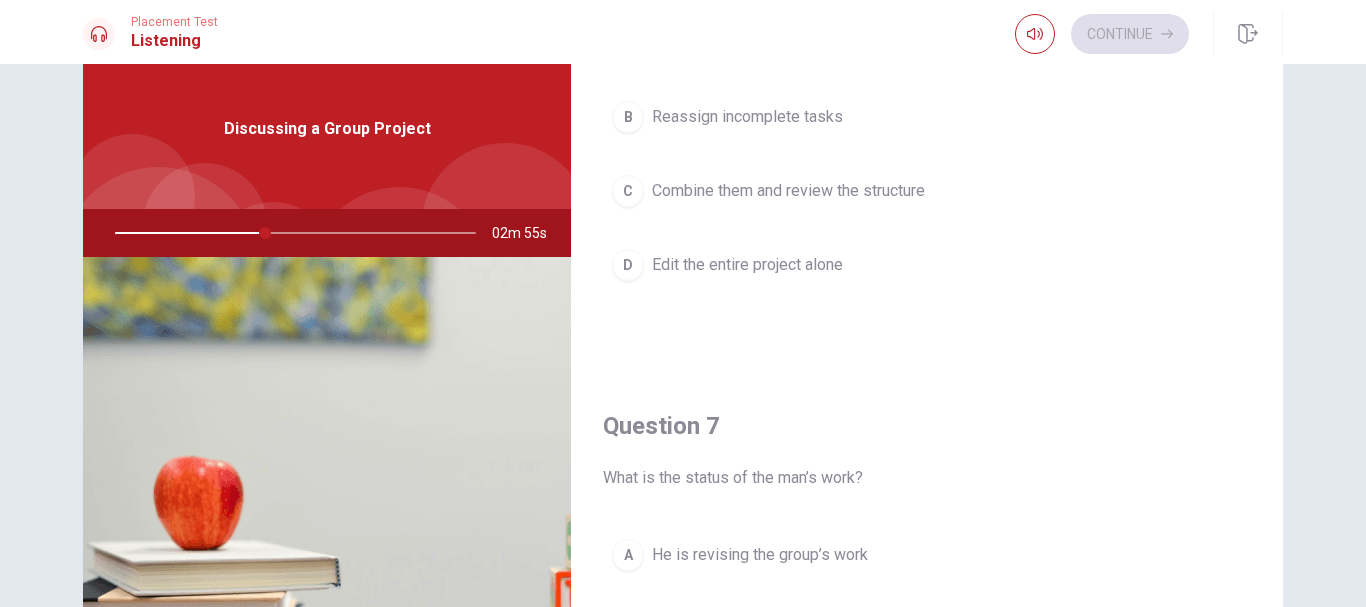 scroll, scrollTop: 0, scrollLeft: 0, axis: both 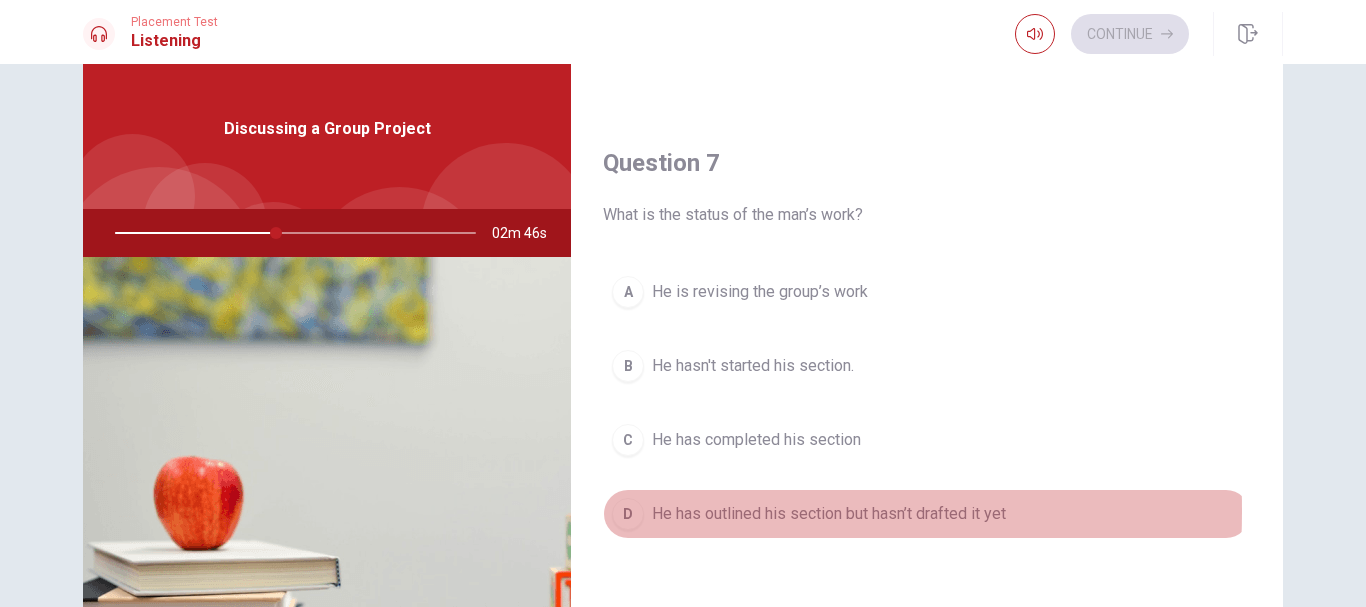 click on "D" at bounding box center [628, 514] 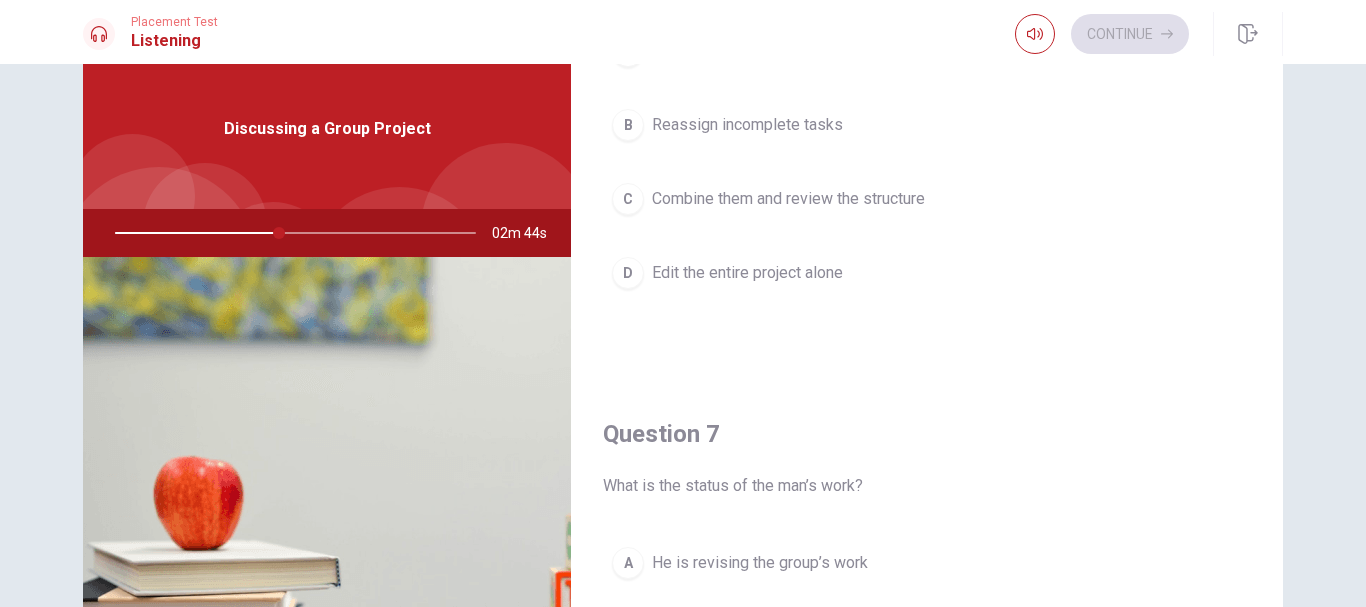 scroll, scrollTop: 0, scrollLeft: 0, axis: both 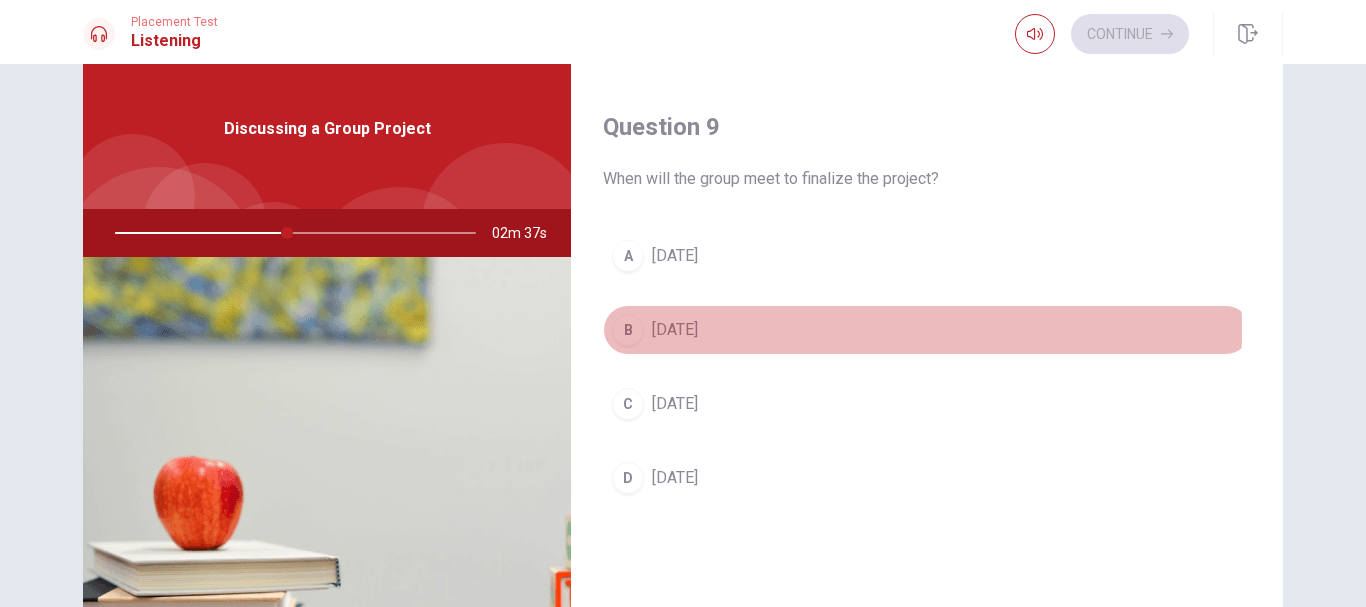 click on "B" at bounding box center [628, 330] 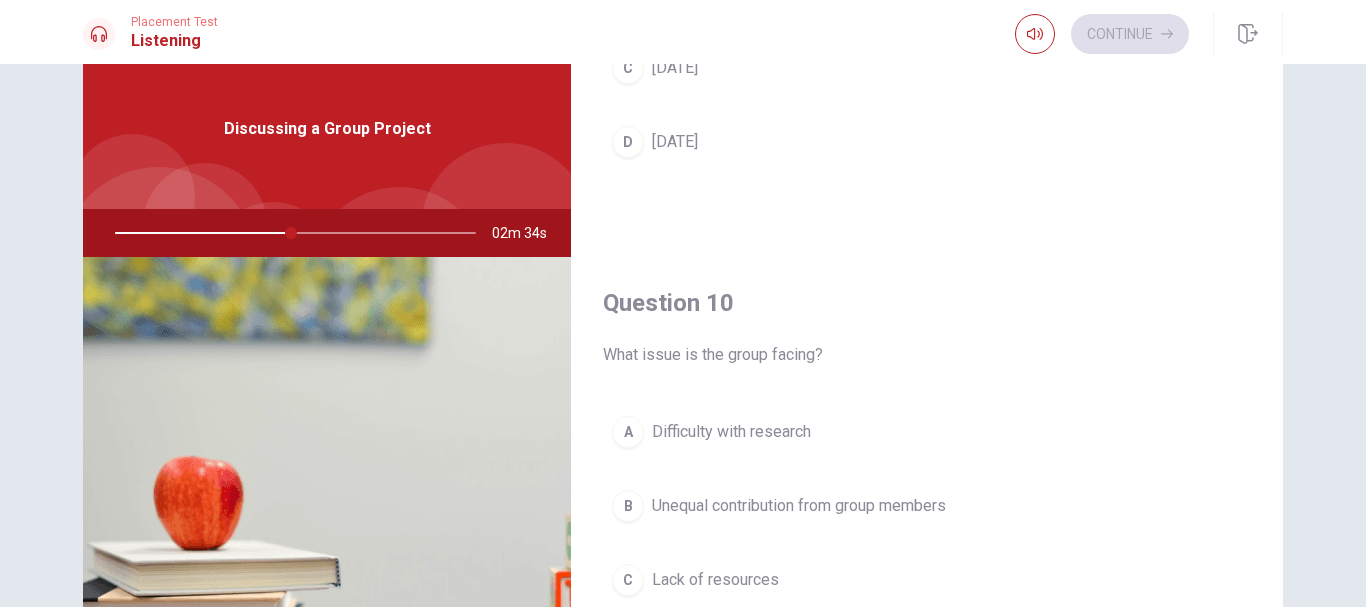 scroll, scrollTop: 1865, scrollLeft: 0, axis: vertical 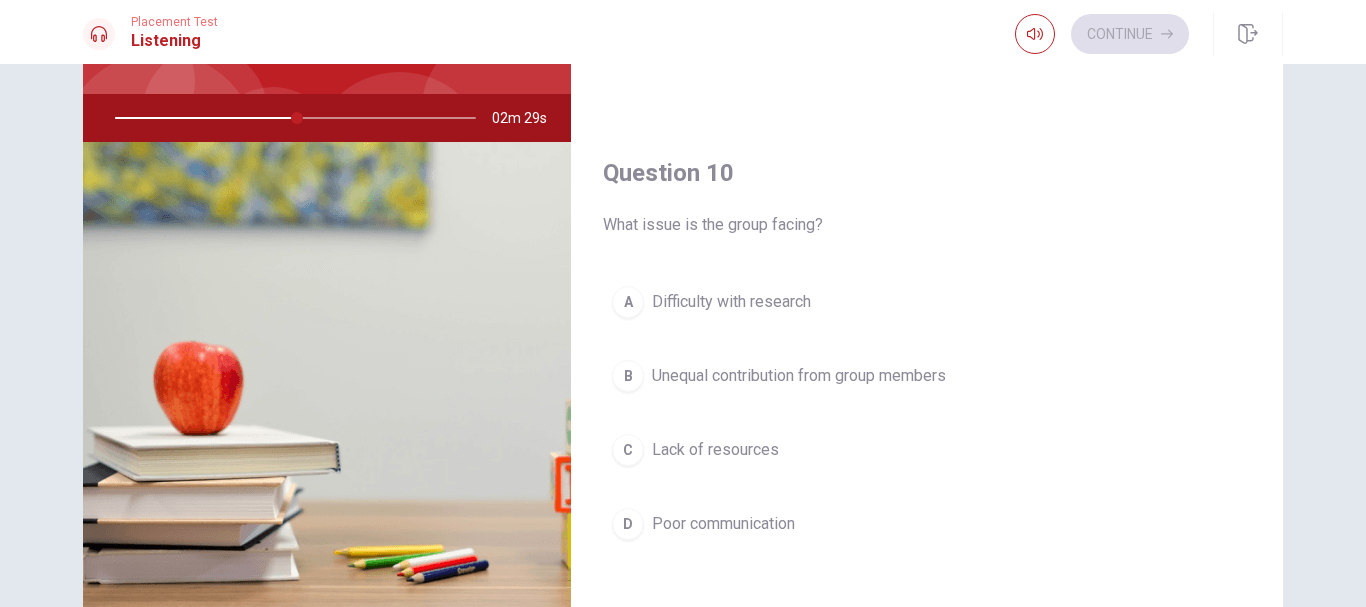 click on "B" at bounding box center [628, 376] 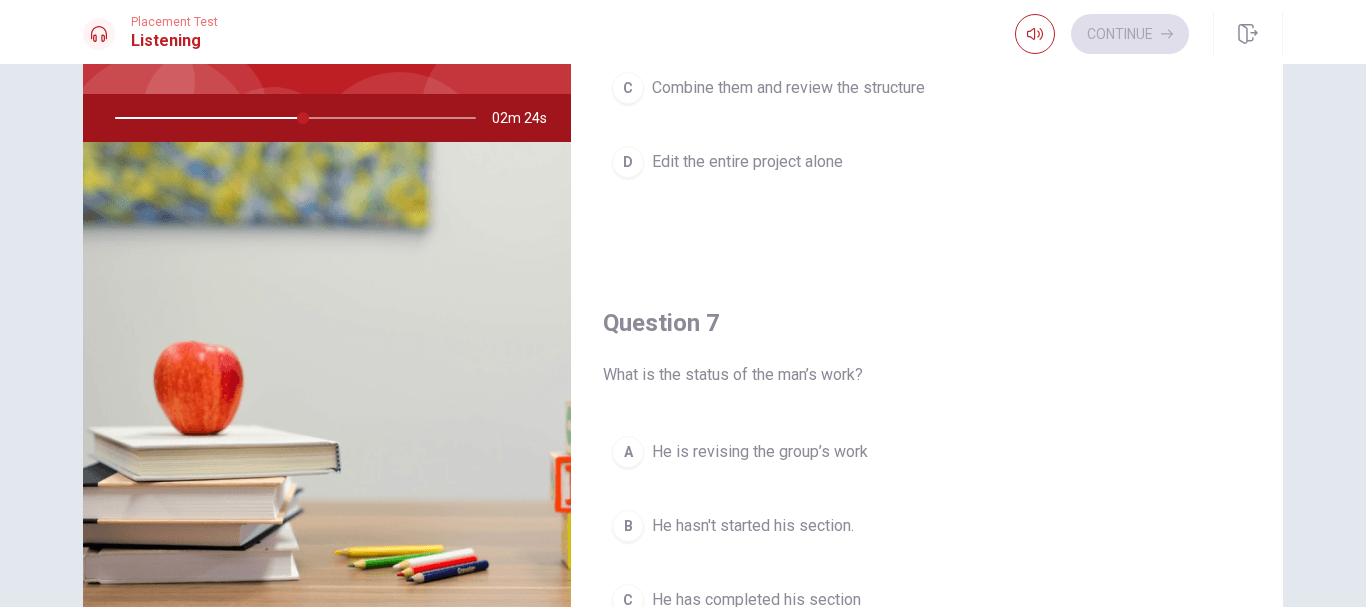 scroll, scrollTop: 175, scrollLeft: 0, axis: vertical 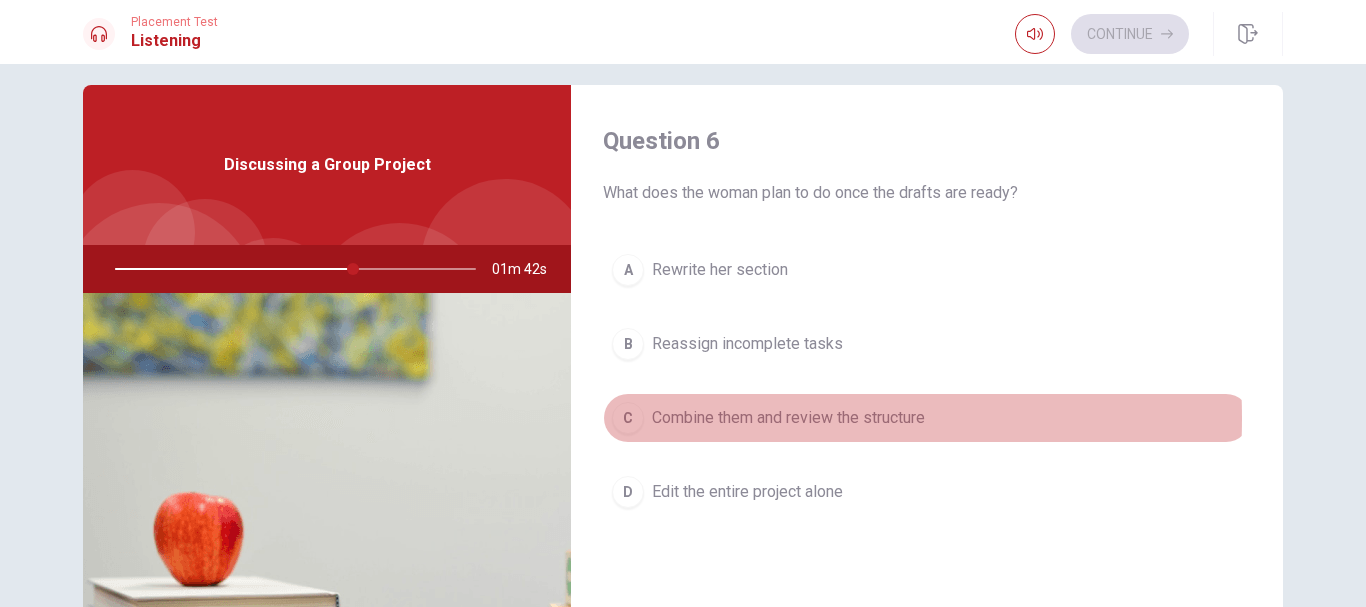 click on "C" at bounding box center [628, 418] 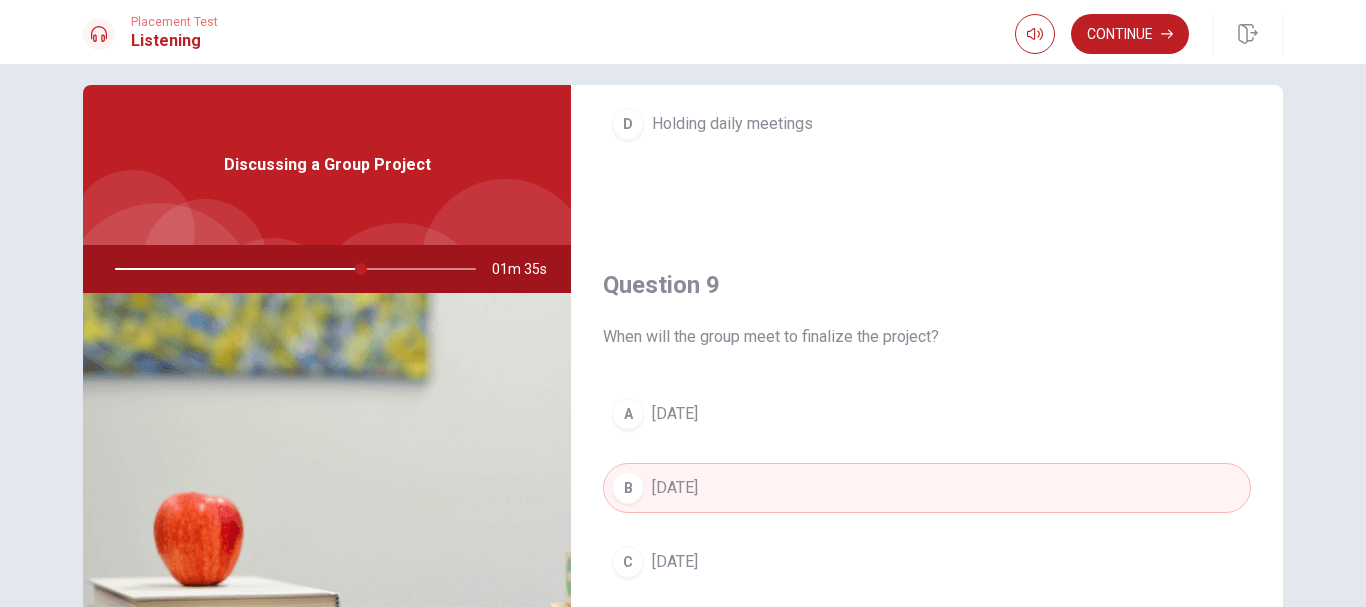 scroll, scrollTop: 1434, scrollLeft: 0, axis: vertical 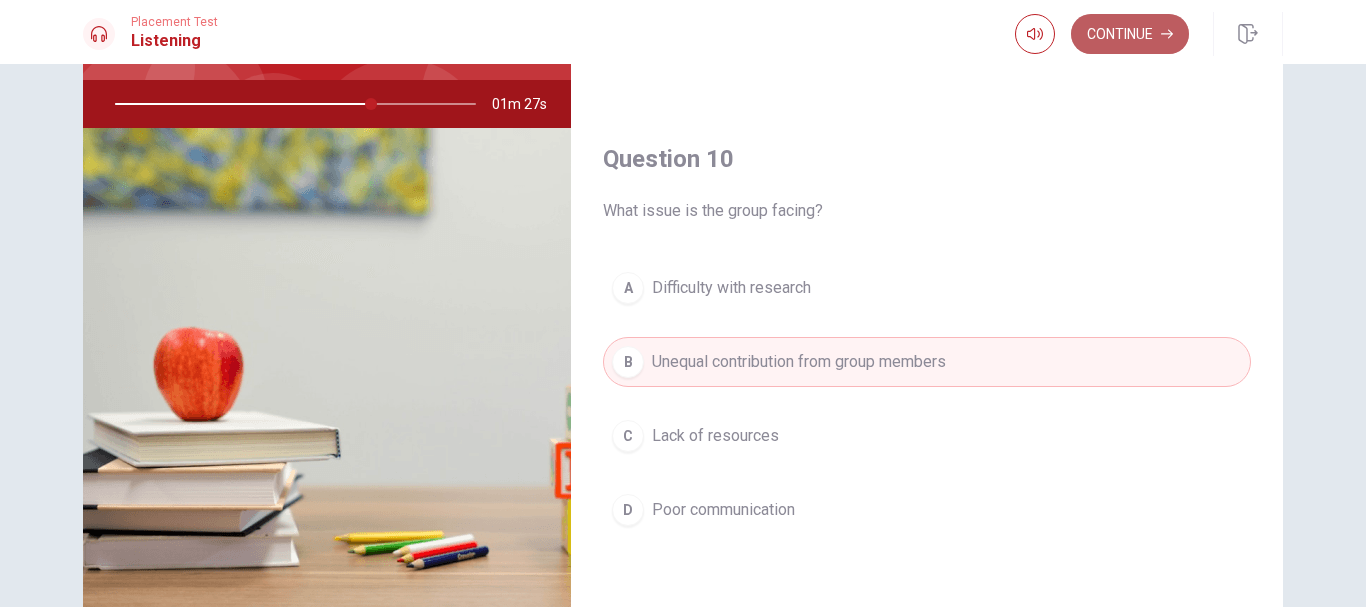 click on "Continue" at bounding box center (1130, 34) 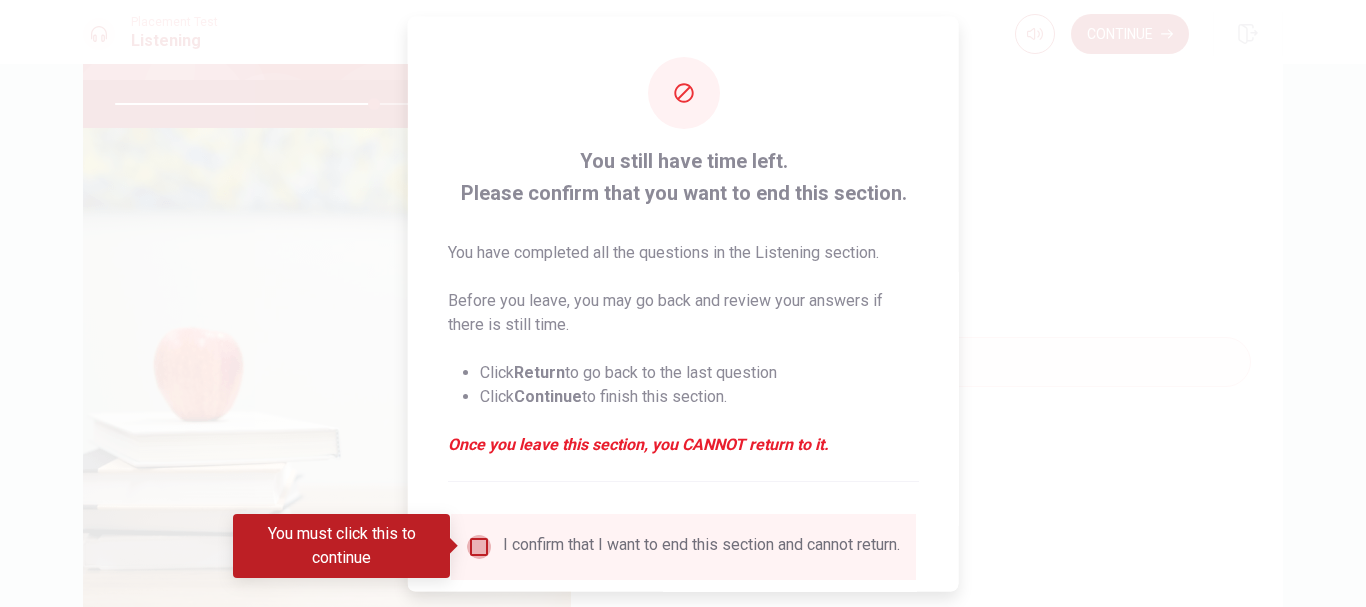click at bounding box center (479, 546) 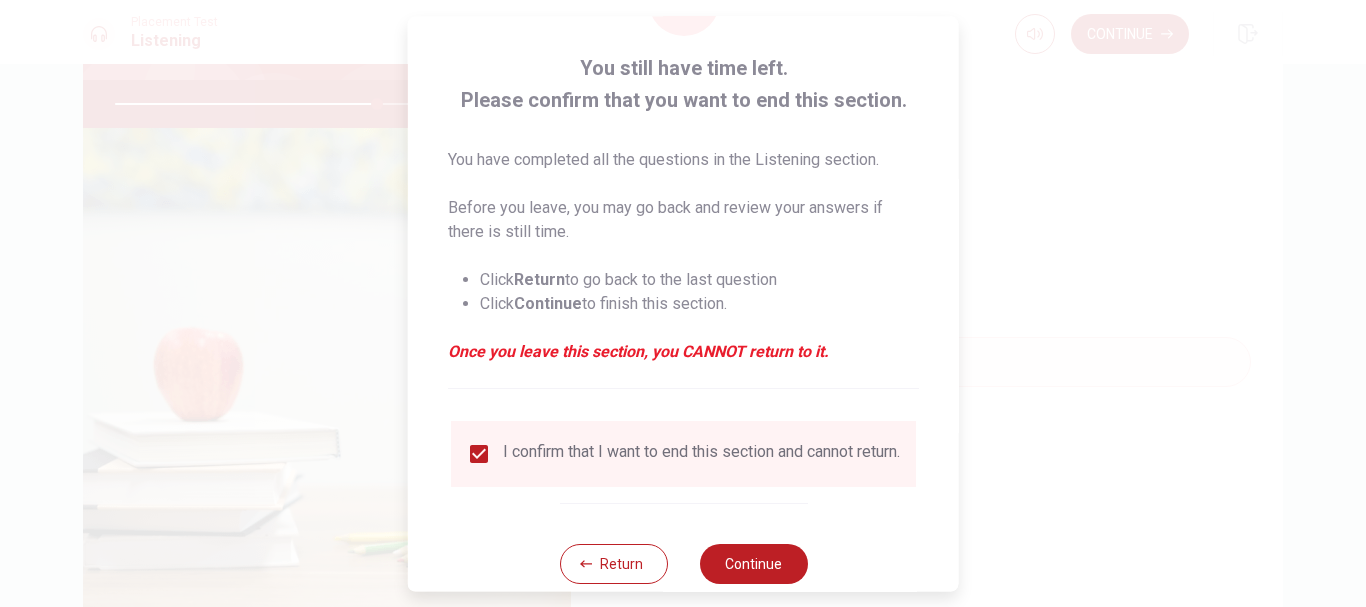 scroll, scrollTop: 139, scrollLeft: 0, axis: vertical 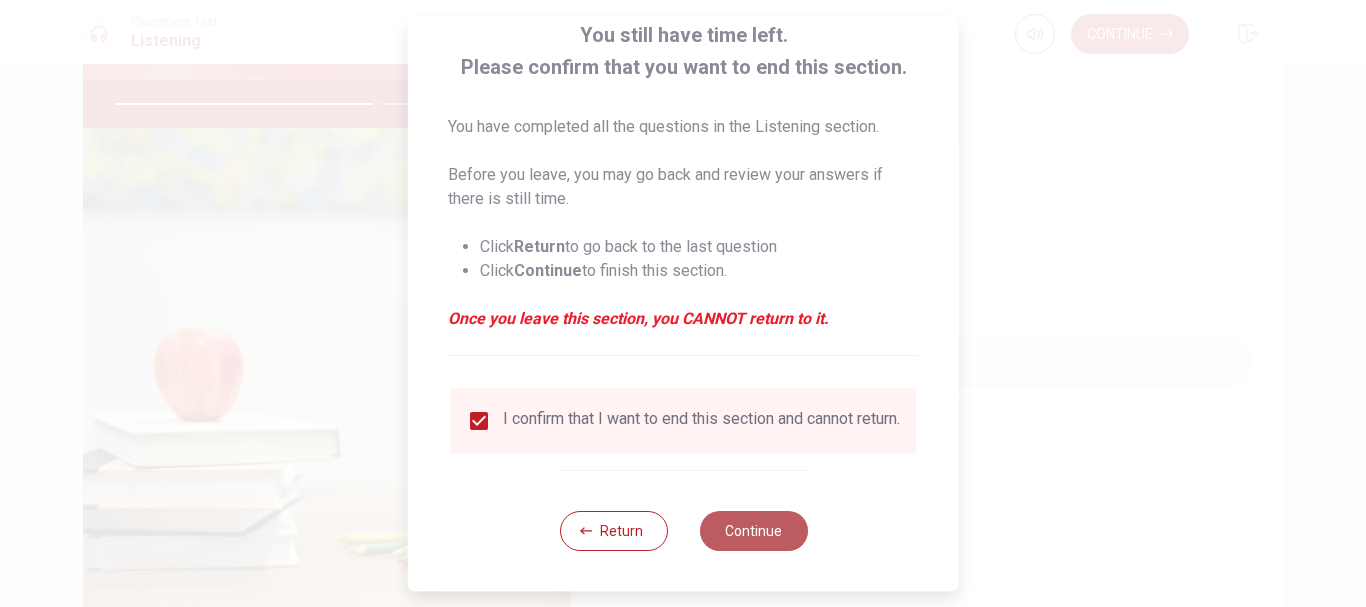 click on "Continue" at bounding box center (753, 531) 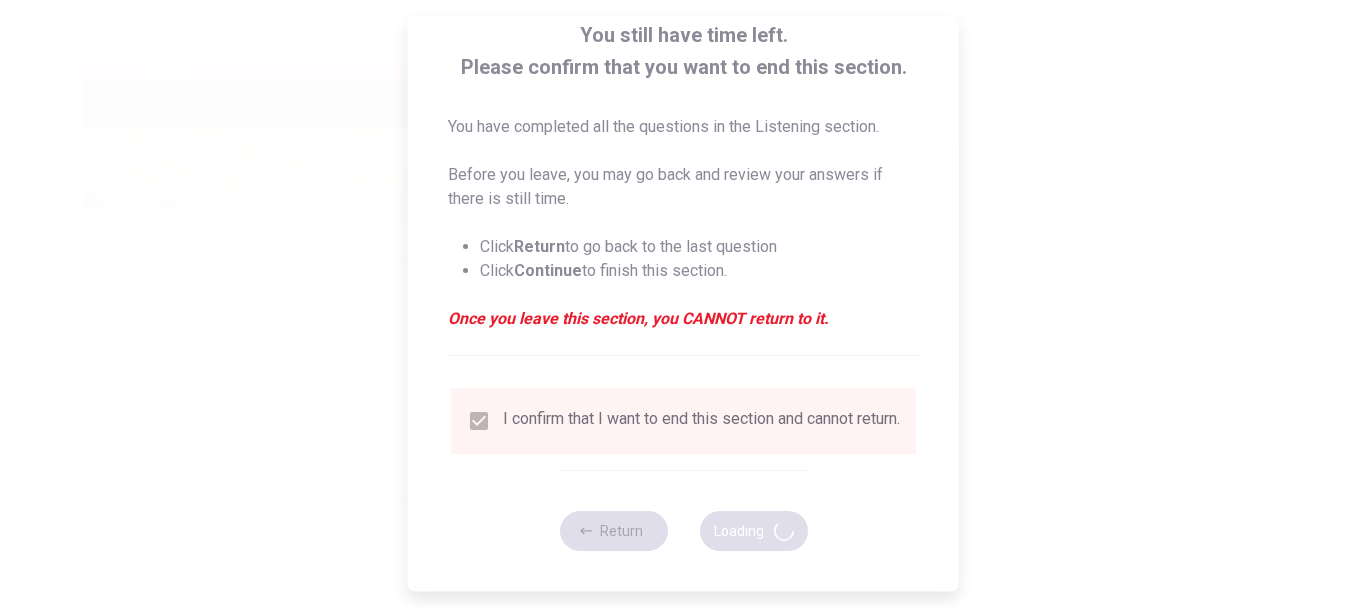 type on "74" 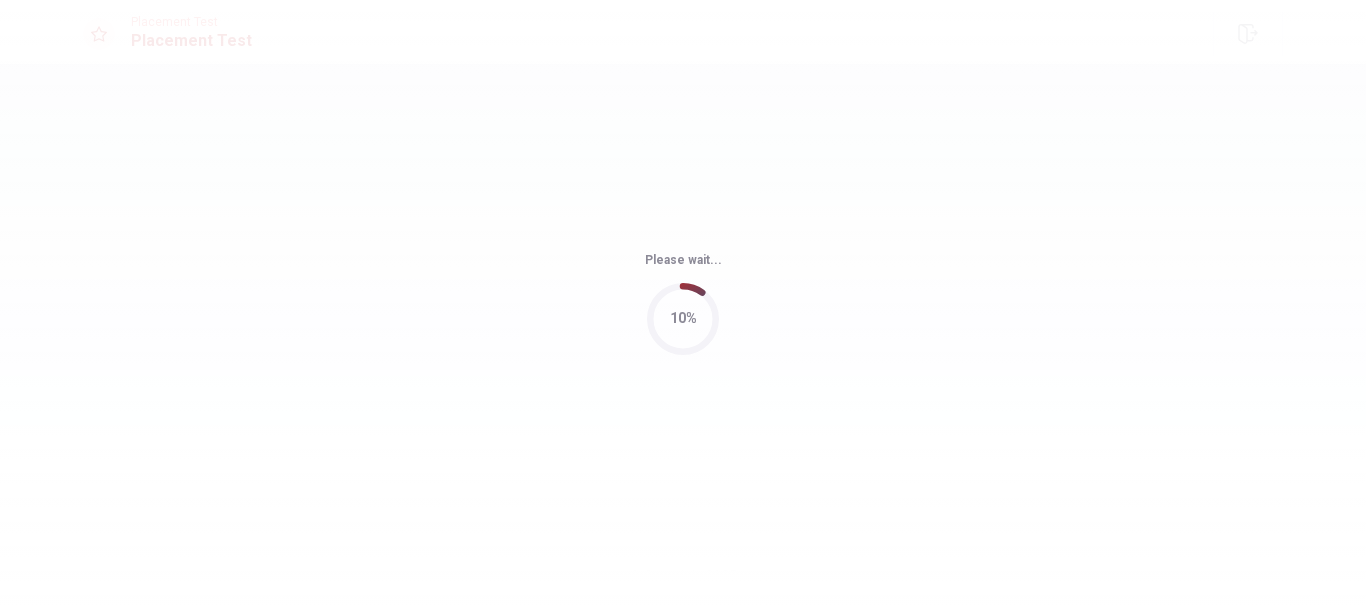 scroll, scrollTop: 0, scrollLeft: 0, axis: both 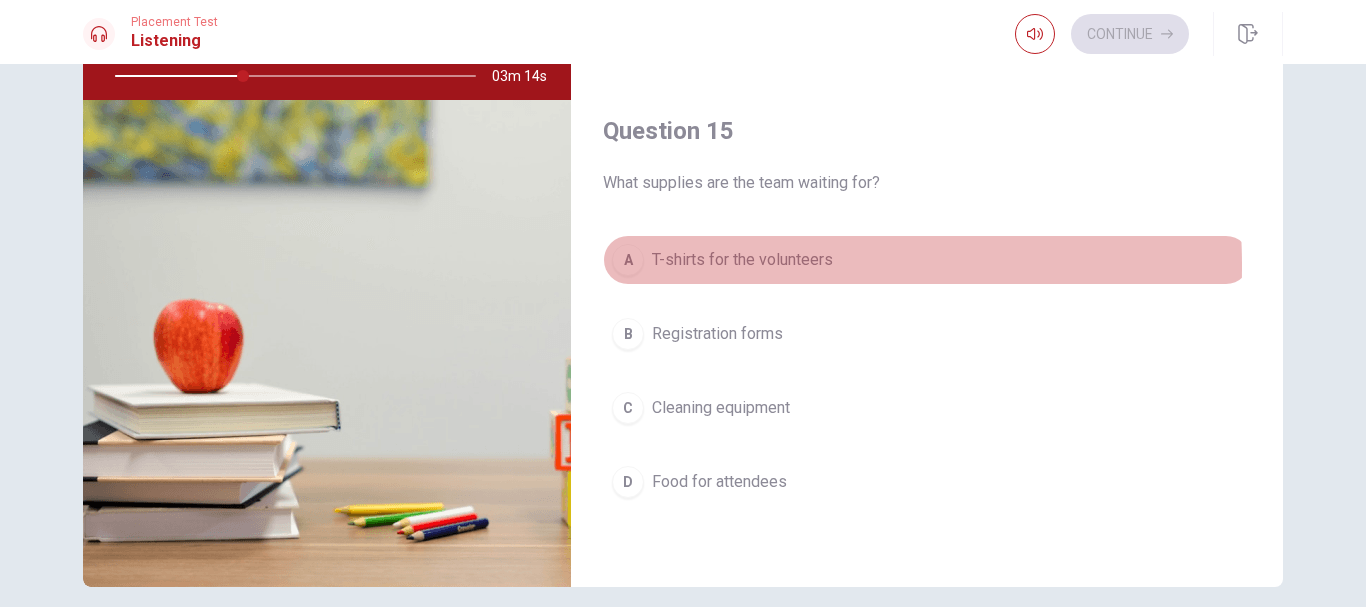 click on "A" at bounding box center (628, 260) 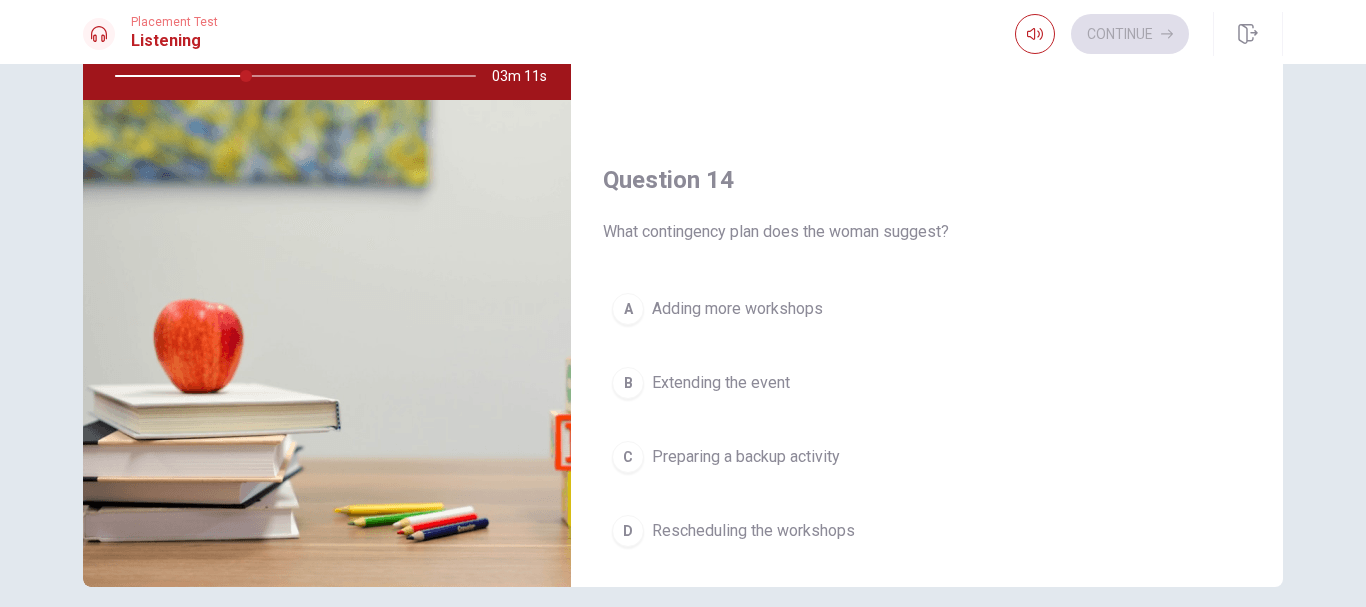 scroll, scrollTop: 1312, scrollLeft: 0, axis: vertical 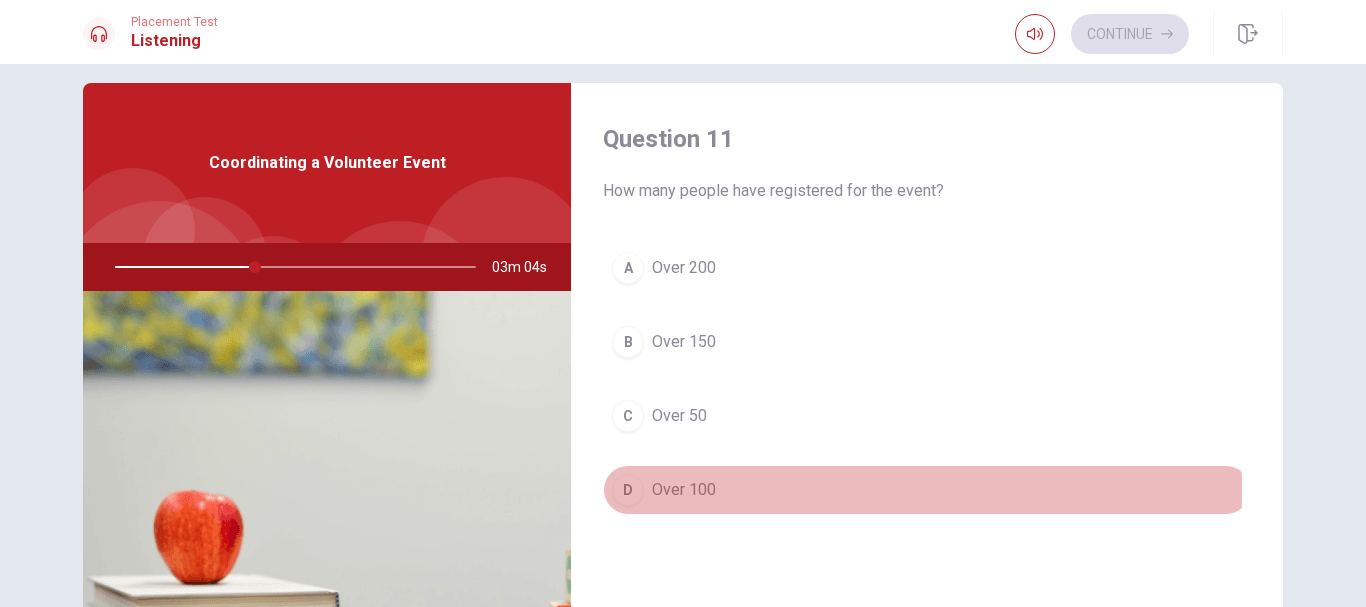 click on "D" at bounding box center (628, 490) 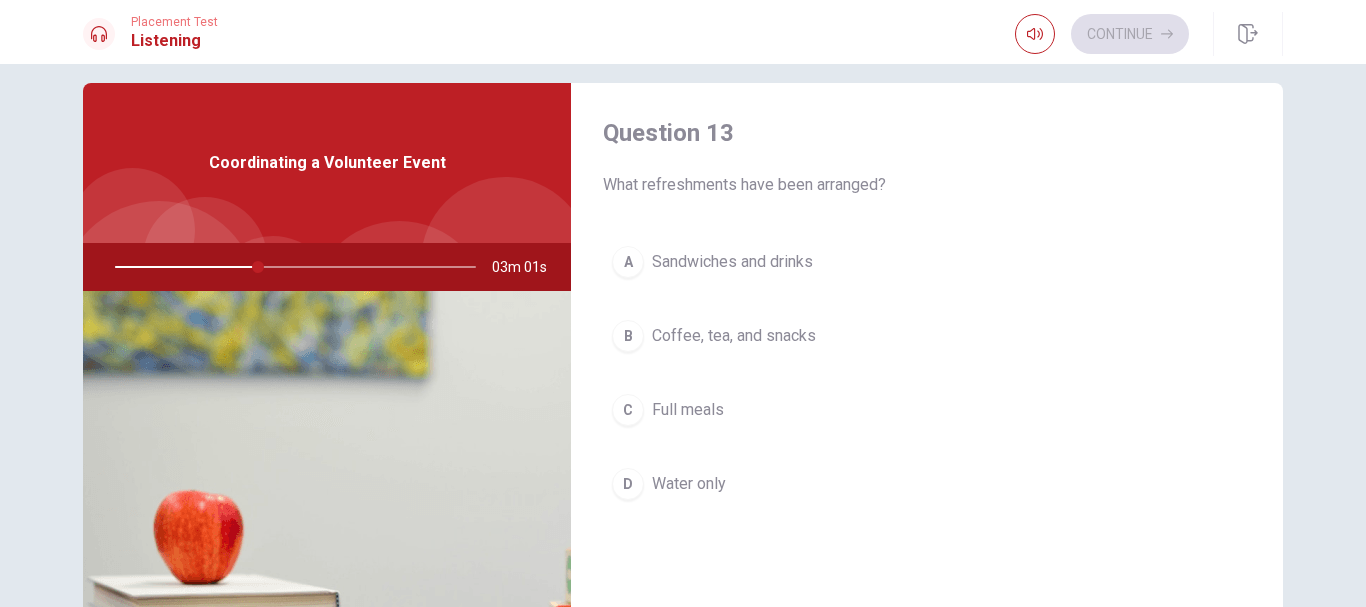 scroll, scrollTop: 1026, scrollLeft: 0, axis: vertical 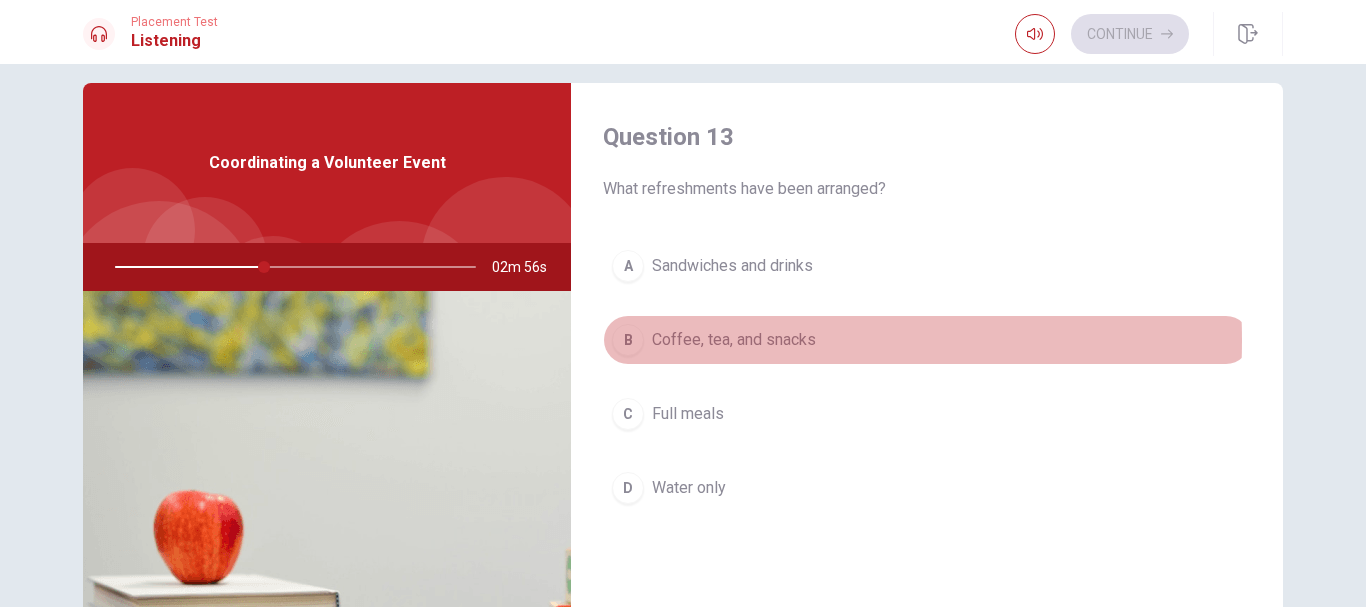 click on "B" at bounding box center [628, 340] 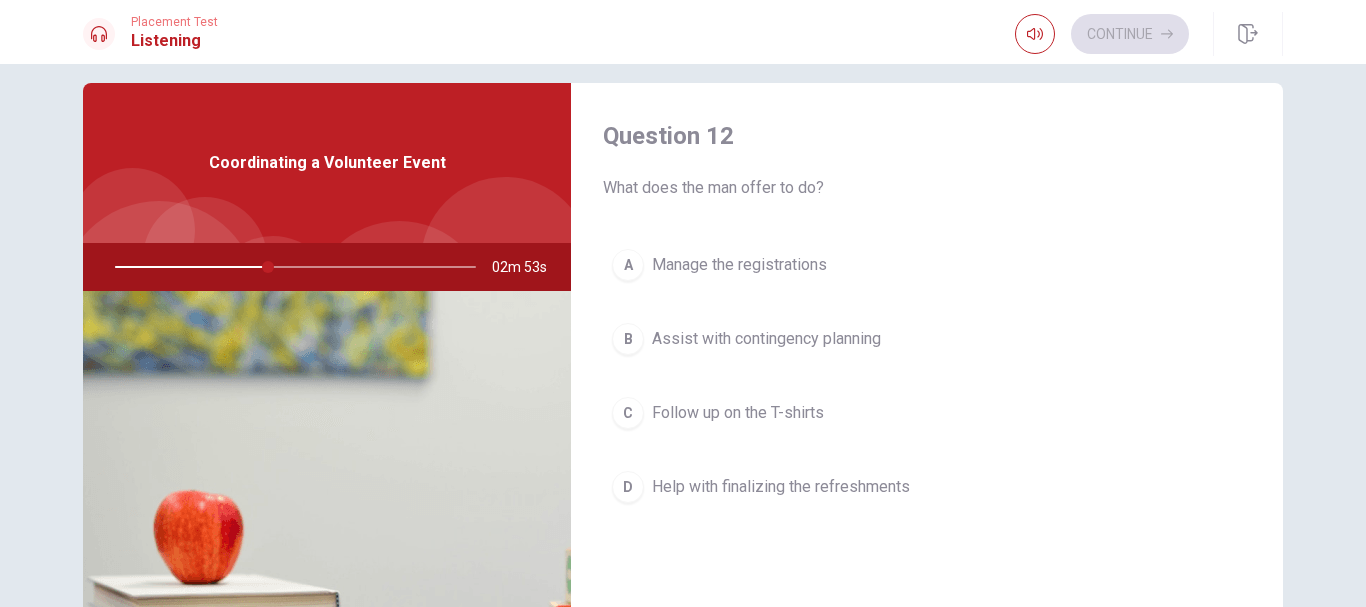 scroll, scrollTop: 519, scrollLeft: 0, axis: vertical 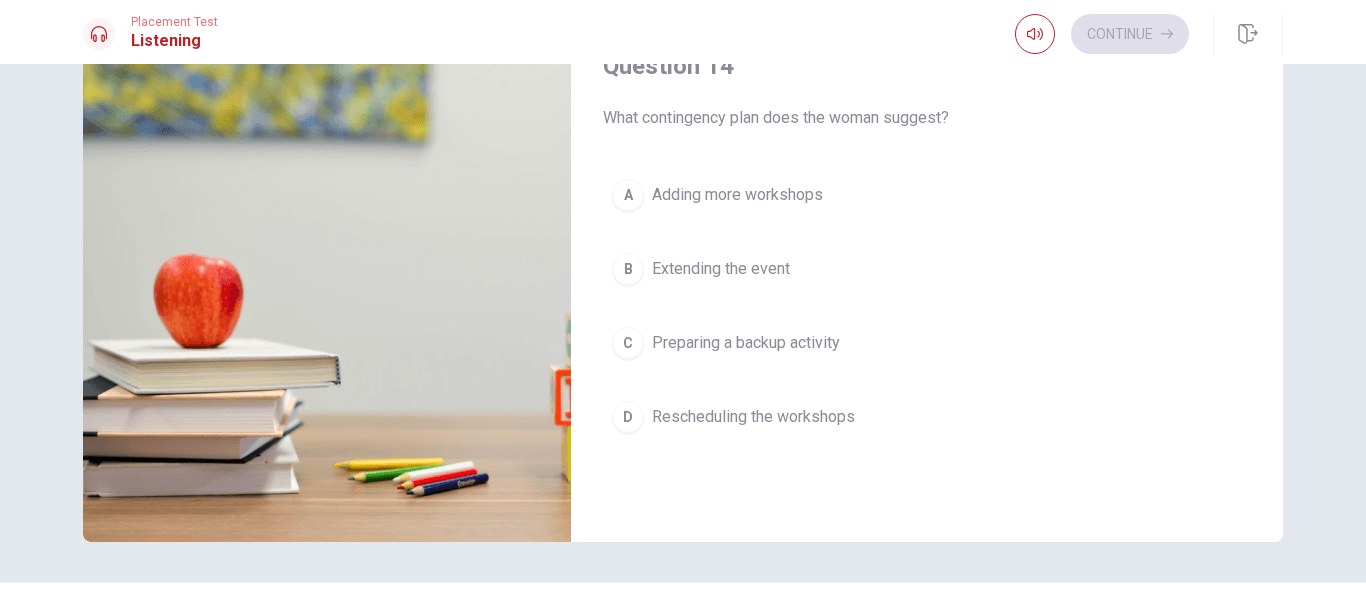 click on "C" at bounding box center (628, 343) 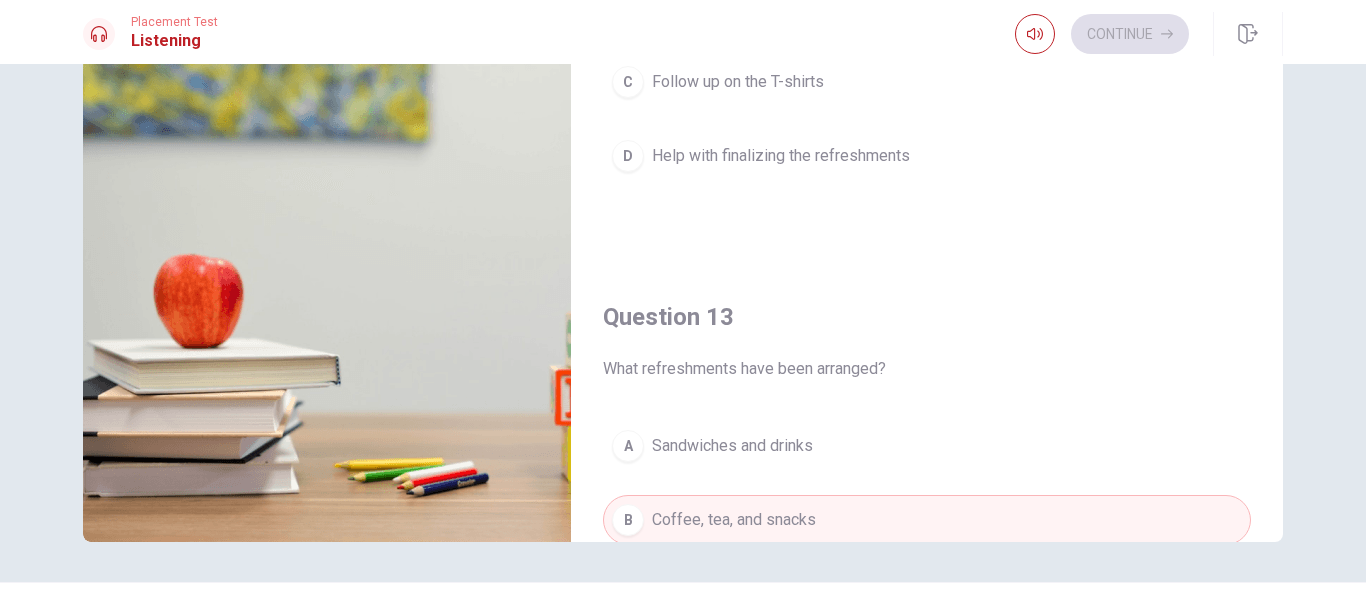 scroll, scrollTop: 507, scrollLeft: 0, axis: vertical 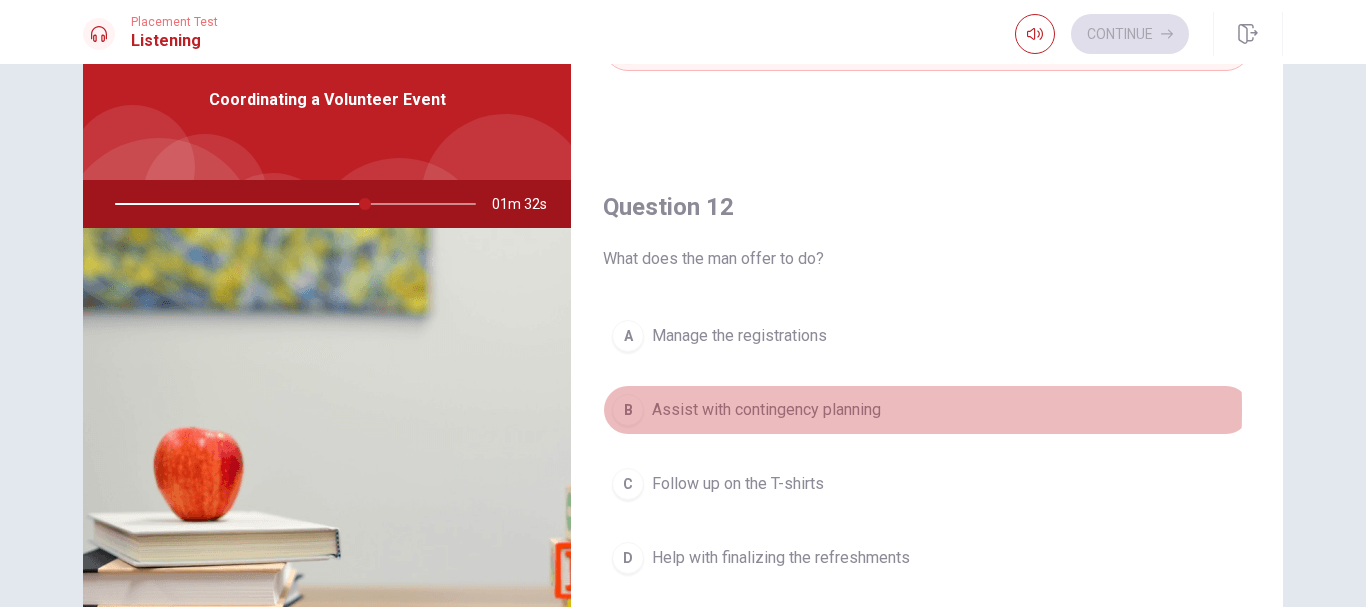click on "B" at bounding box center (628, 410) 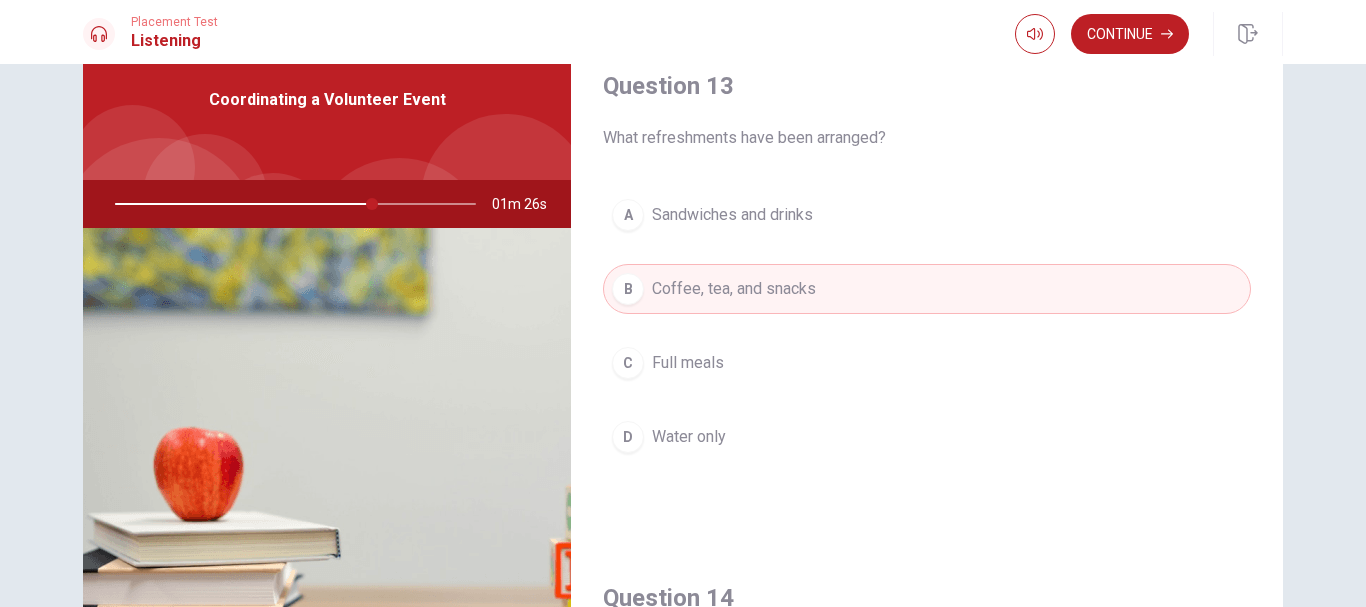 scroll, scrollTop: 1026, scrollLeft: 0, axis: vertical 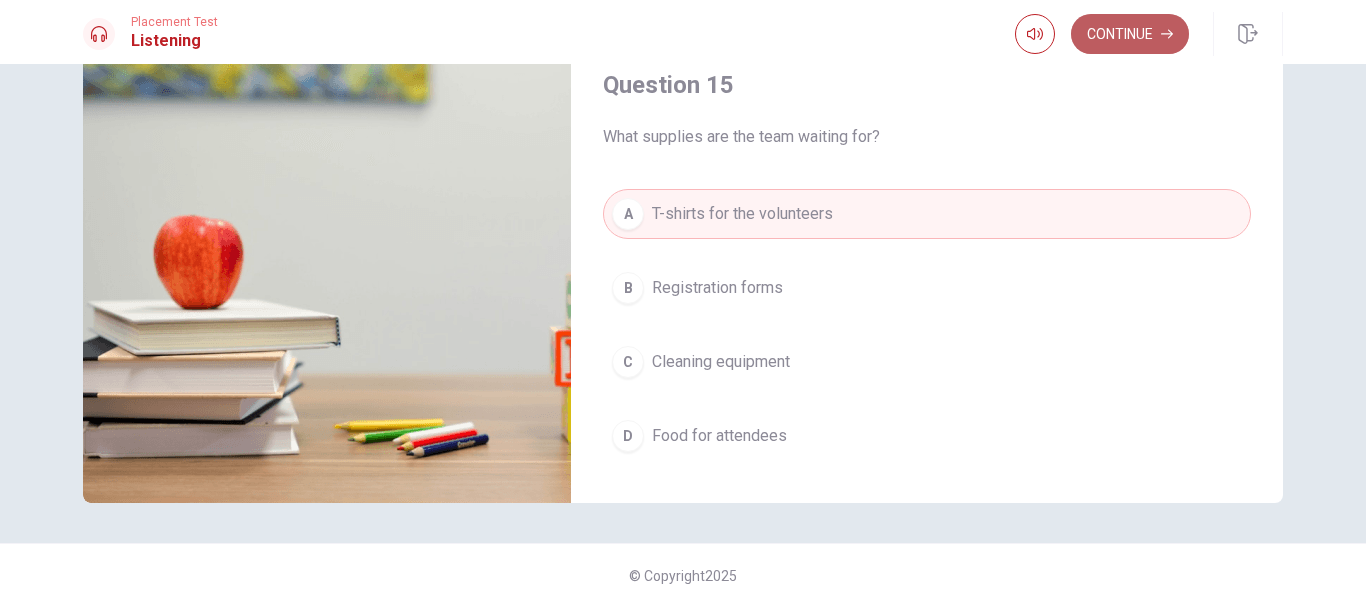 click on "Continue" at bounding box center (1130, 34) 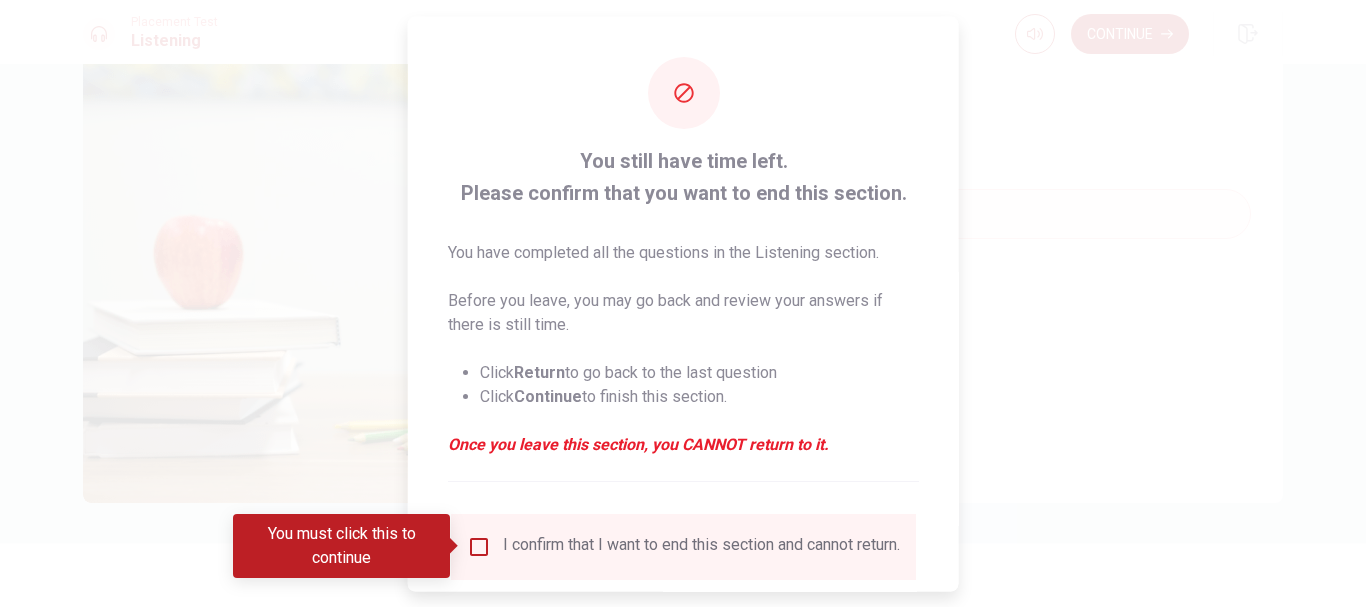 click at bounding box center [479, 546] 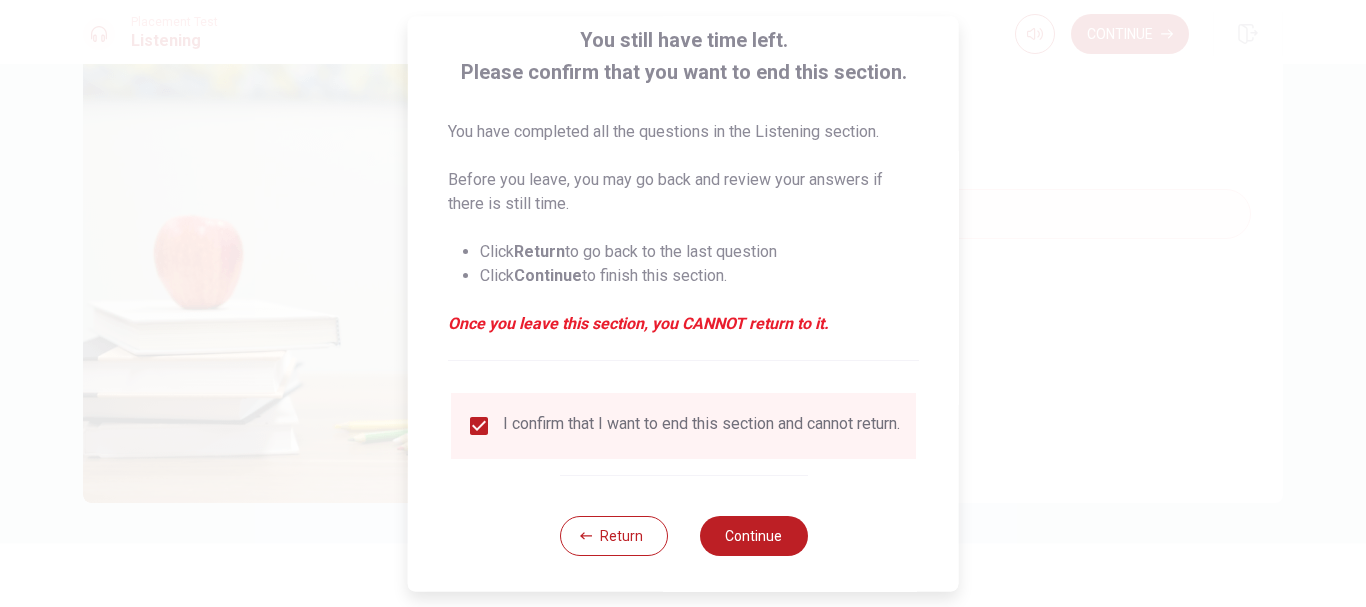 scroll, scrollTop: 139, scrollLeft: 0, axis: vertical 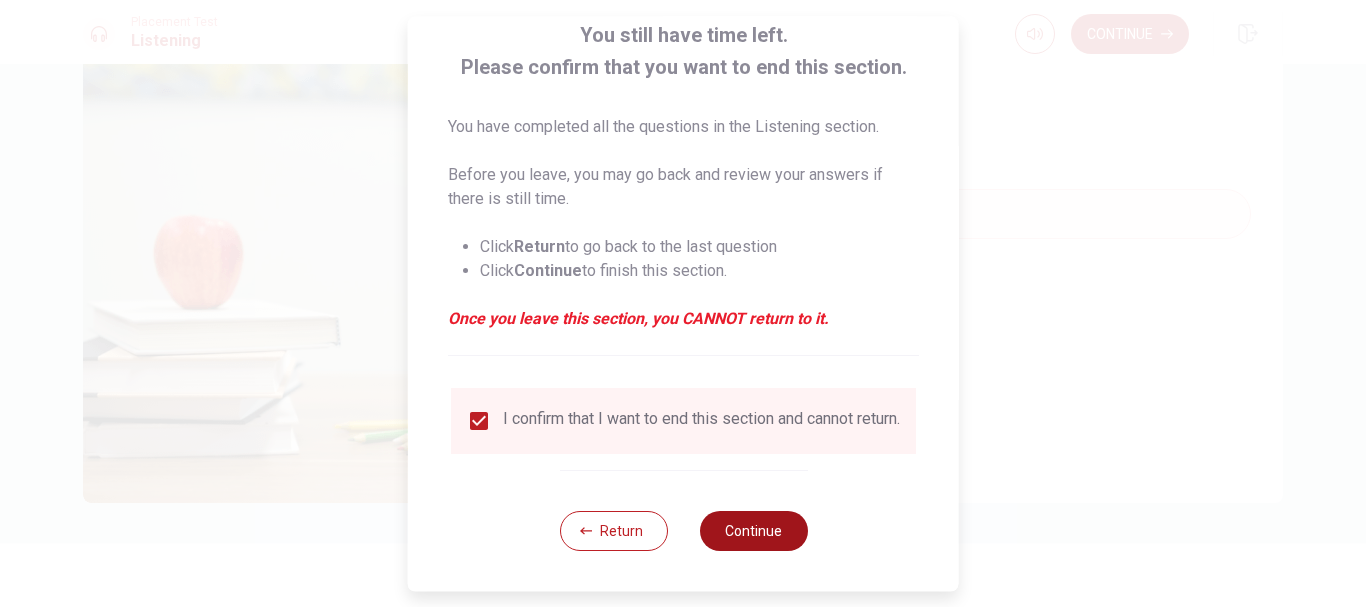 click on "Continue" at bounding box center [753, 531] 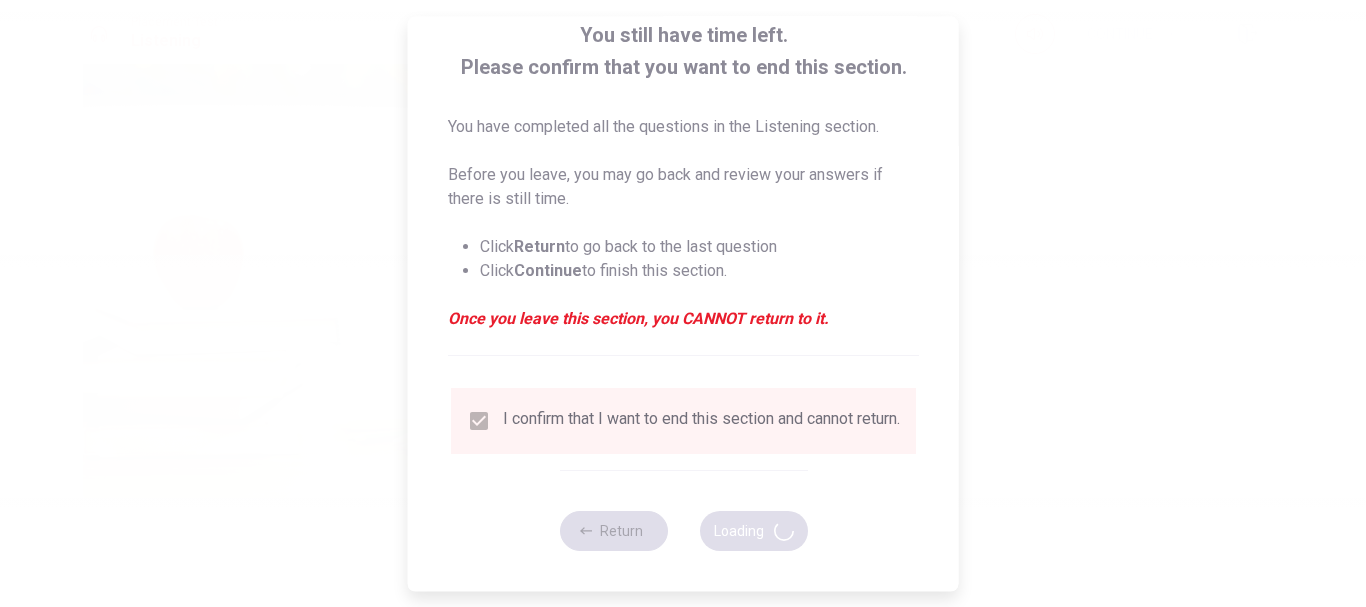 type on "77" 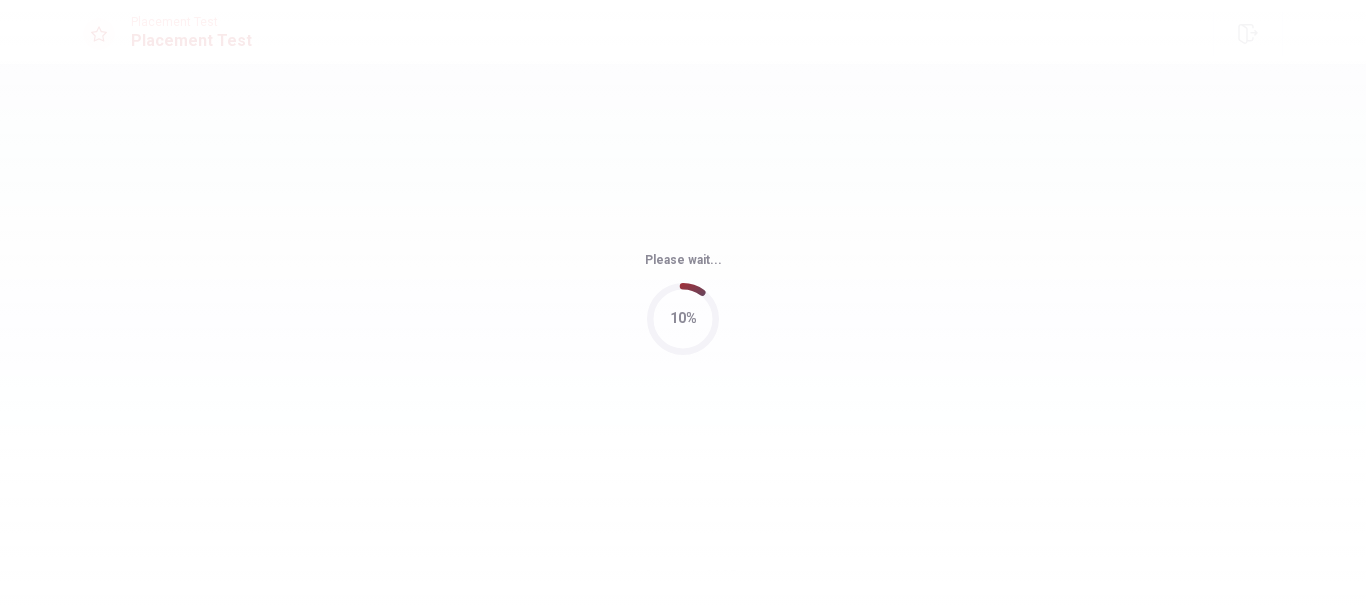 scroll, scrollTop: 0, scrollLeft: 0, axis: both 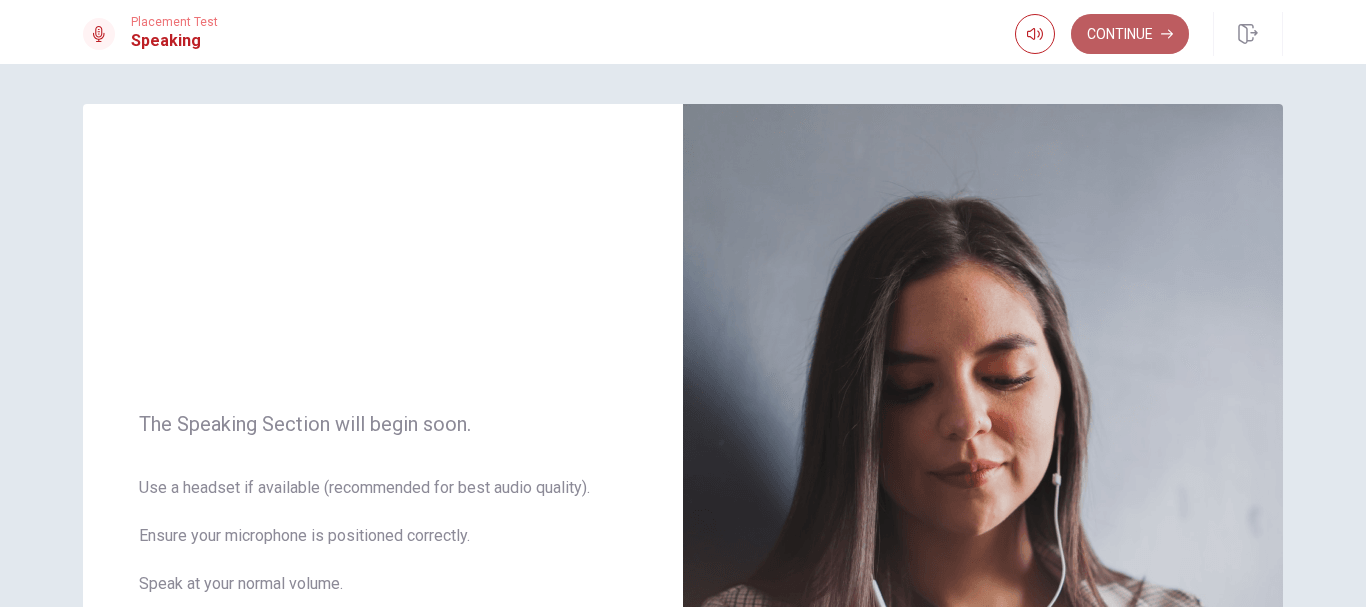 click on "Continue" at bounding box center [1130, 34] 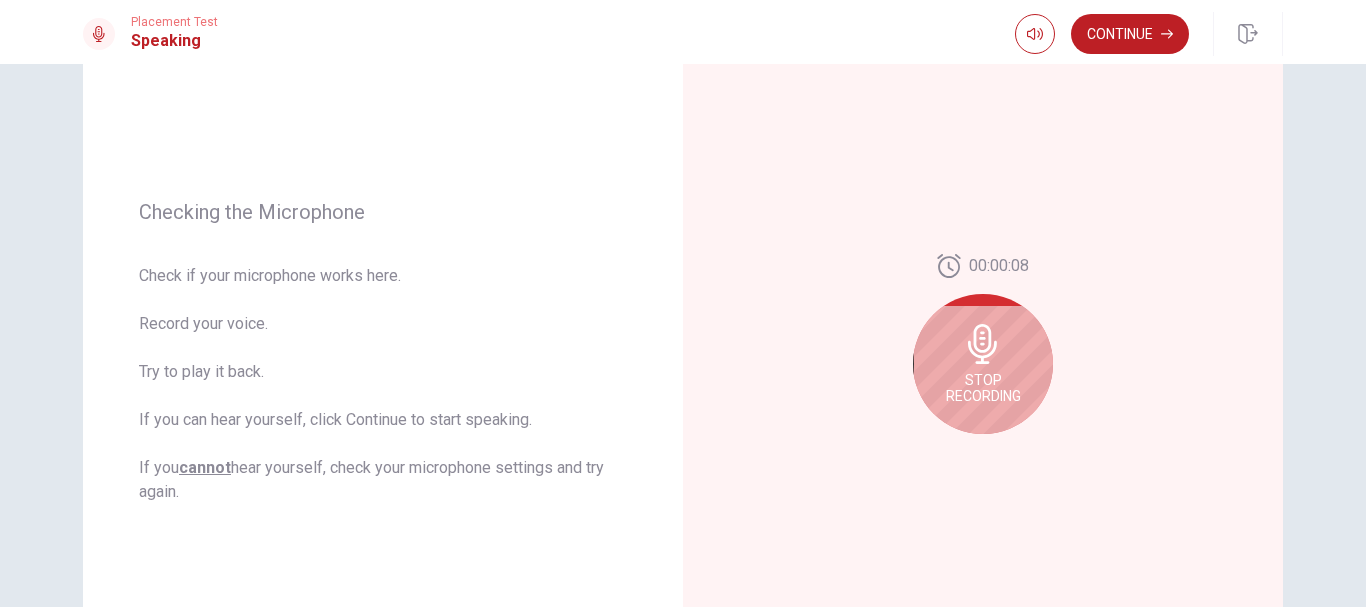scroll, scrollTop: 190, scrollLeft: 0, axis: vertical 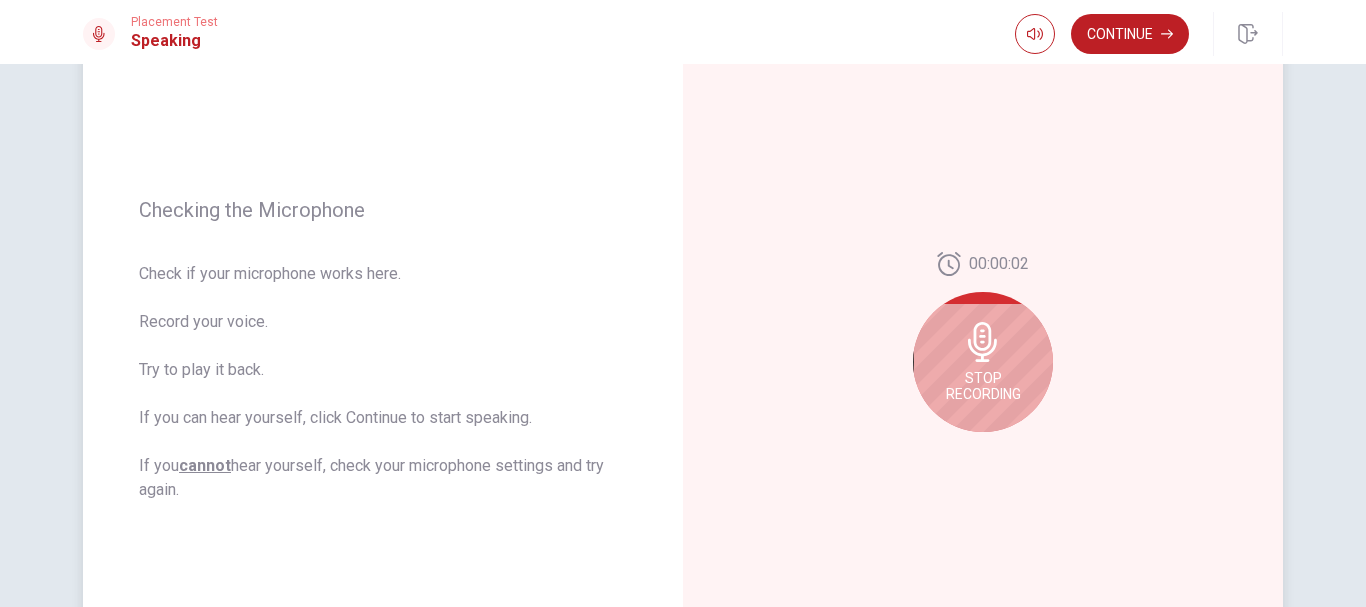 click on "Stop   Recording" at bounding box center (983, 362) 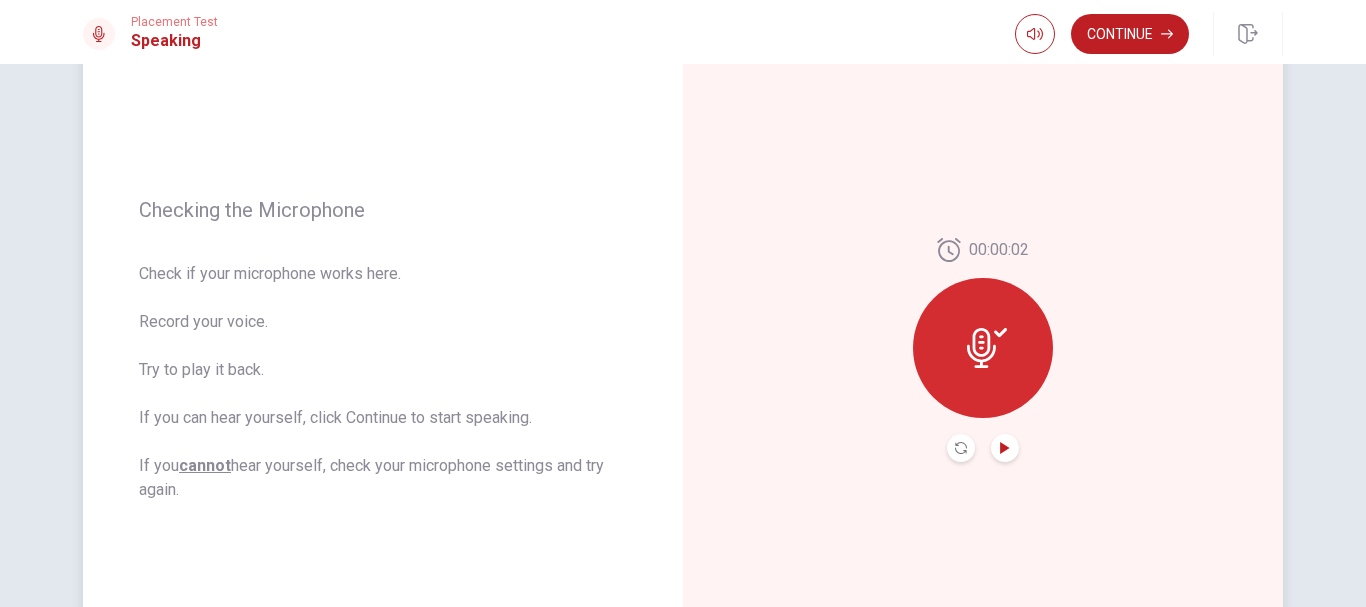 click 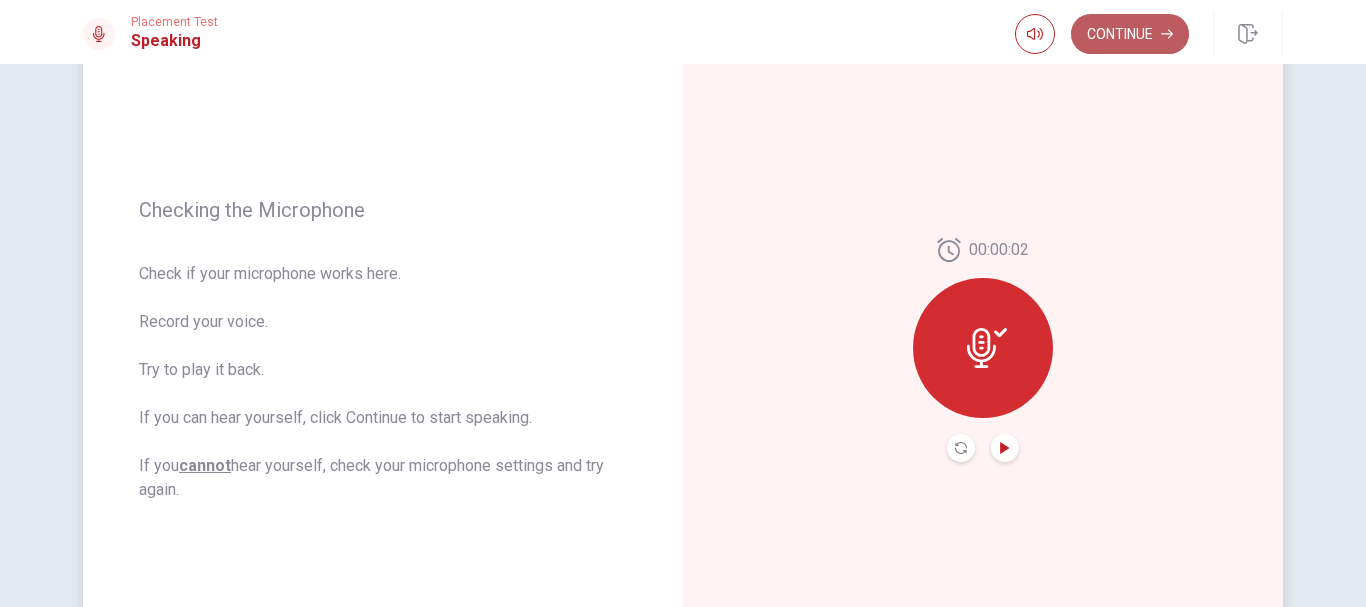 click on "Continue" at bounding box center (1130, 34) 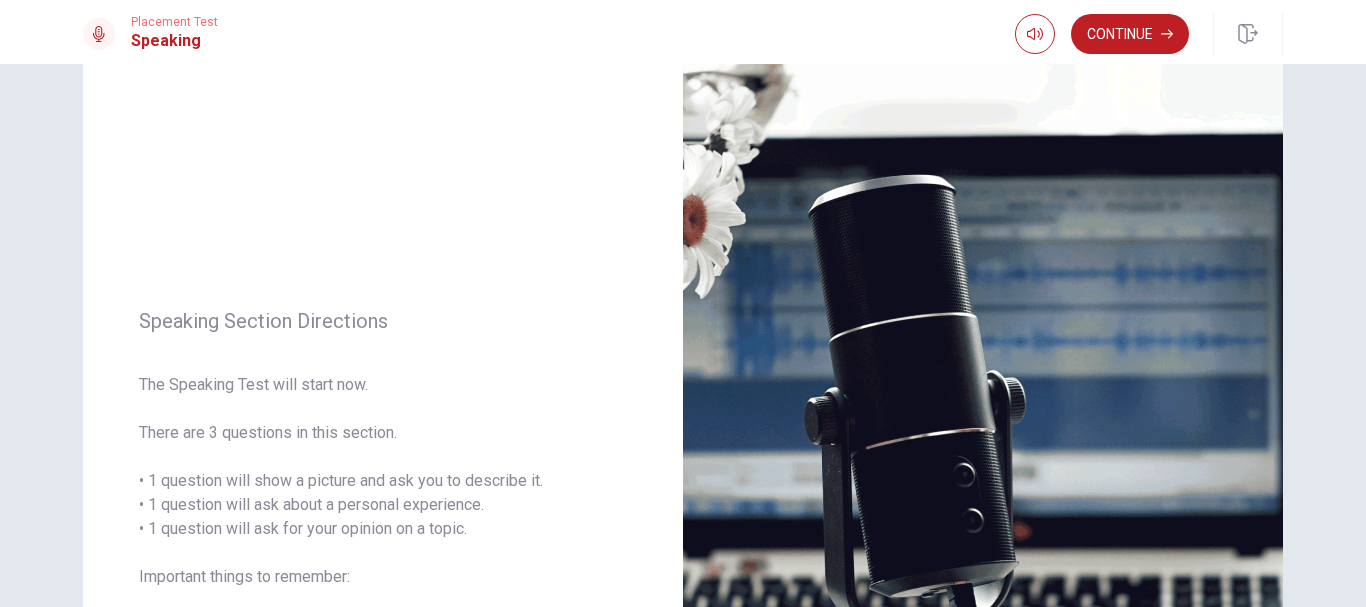 scroll, scrollTop: 12, scrollLeft: 0, axis: vertical 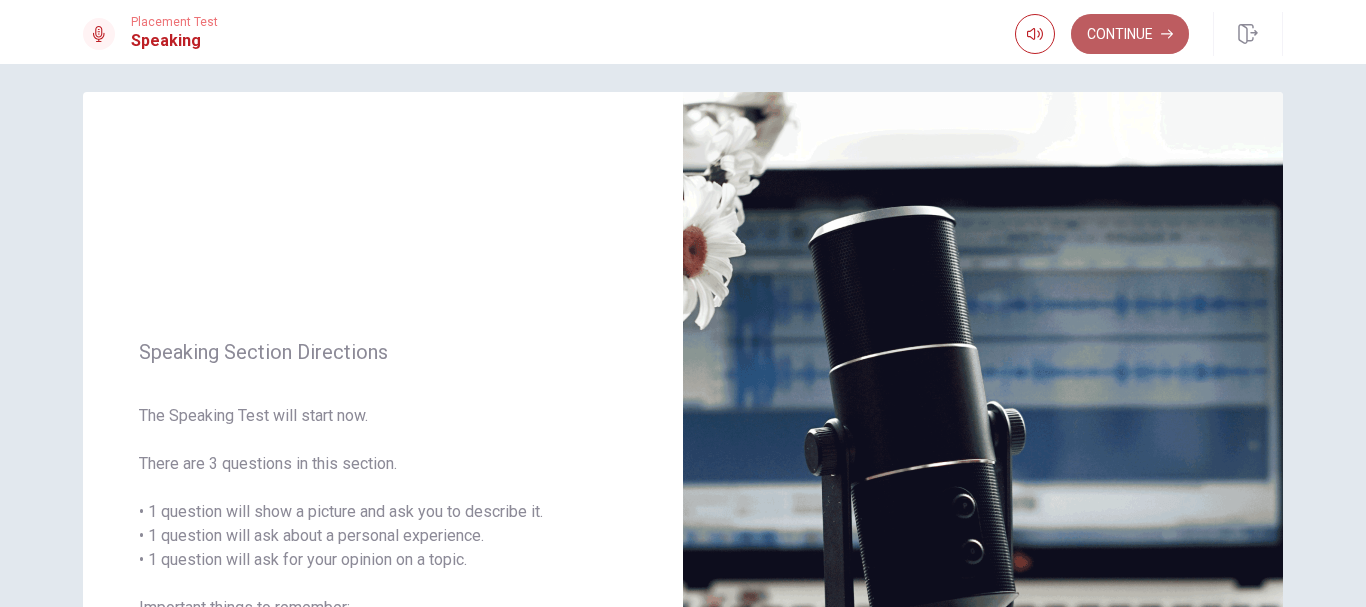 click 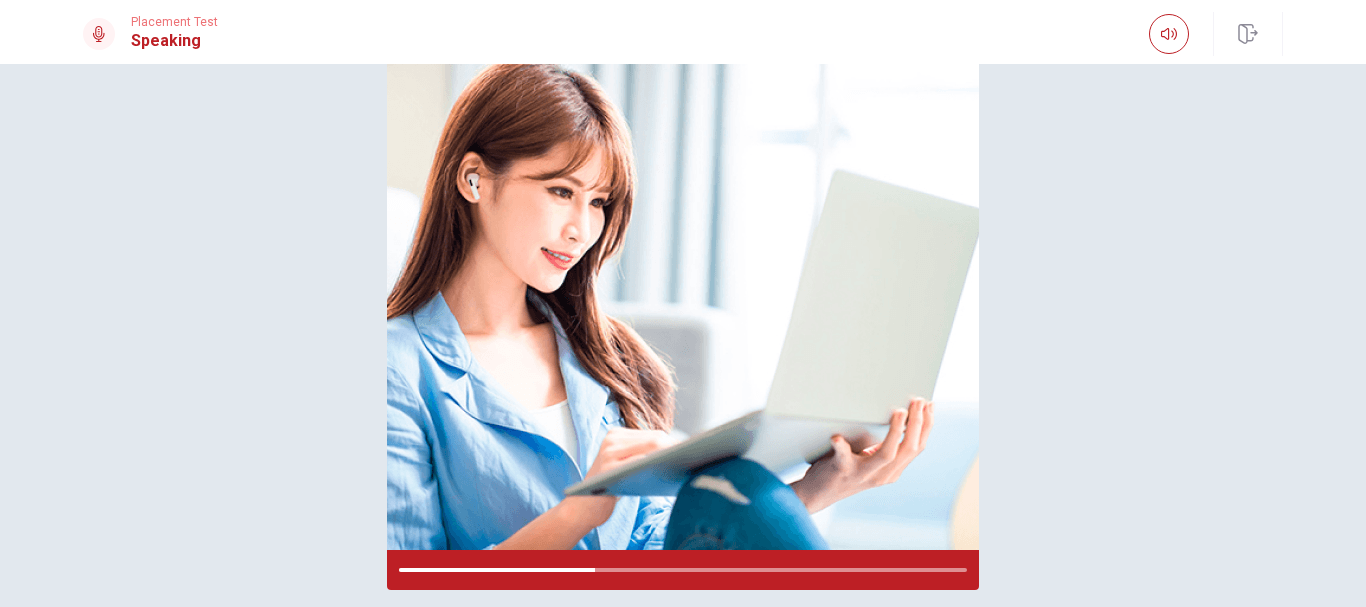 scroll, scrollTop: 175, scrollLeft: 0, axis: vertical 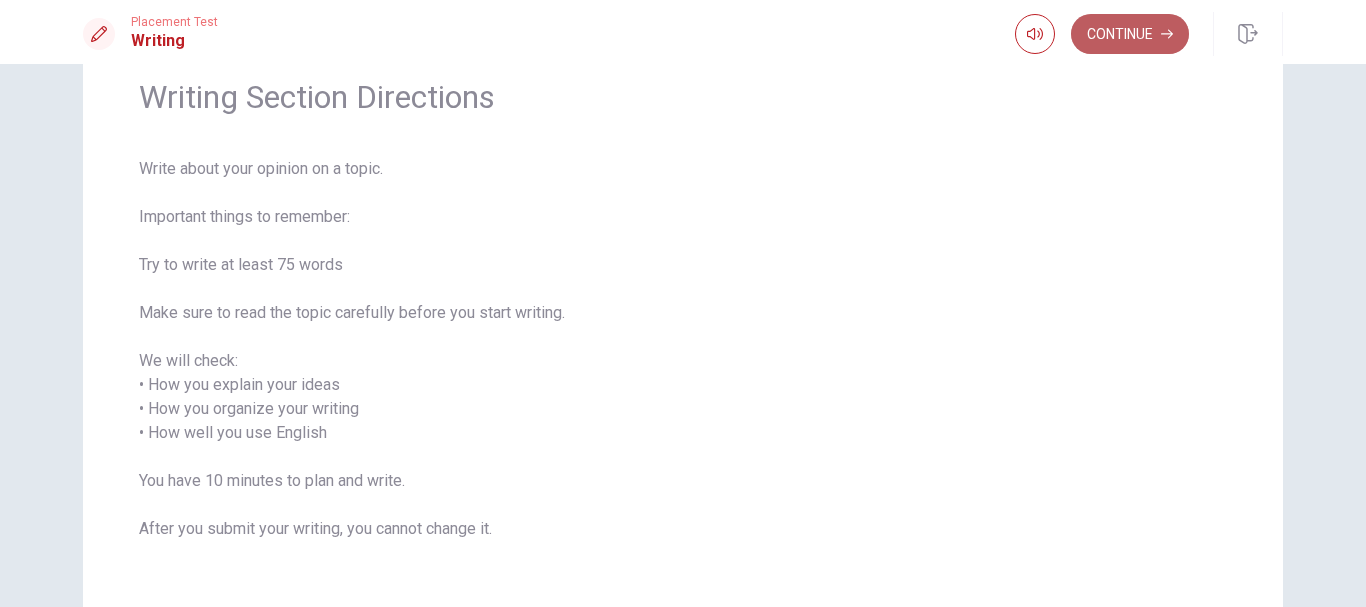 click on "Continue" at bounding box center [1130, 34] 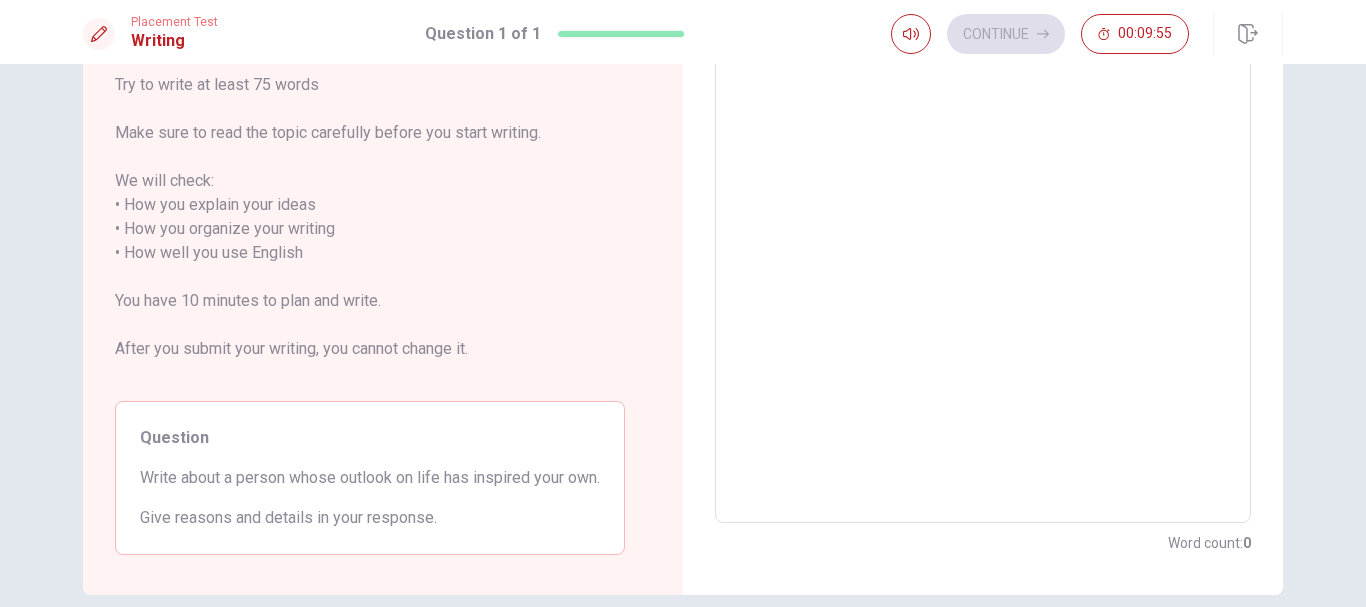 scroll, scrollTop: 226, scrollLeft: 0, axis: vertical 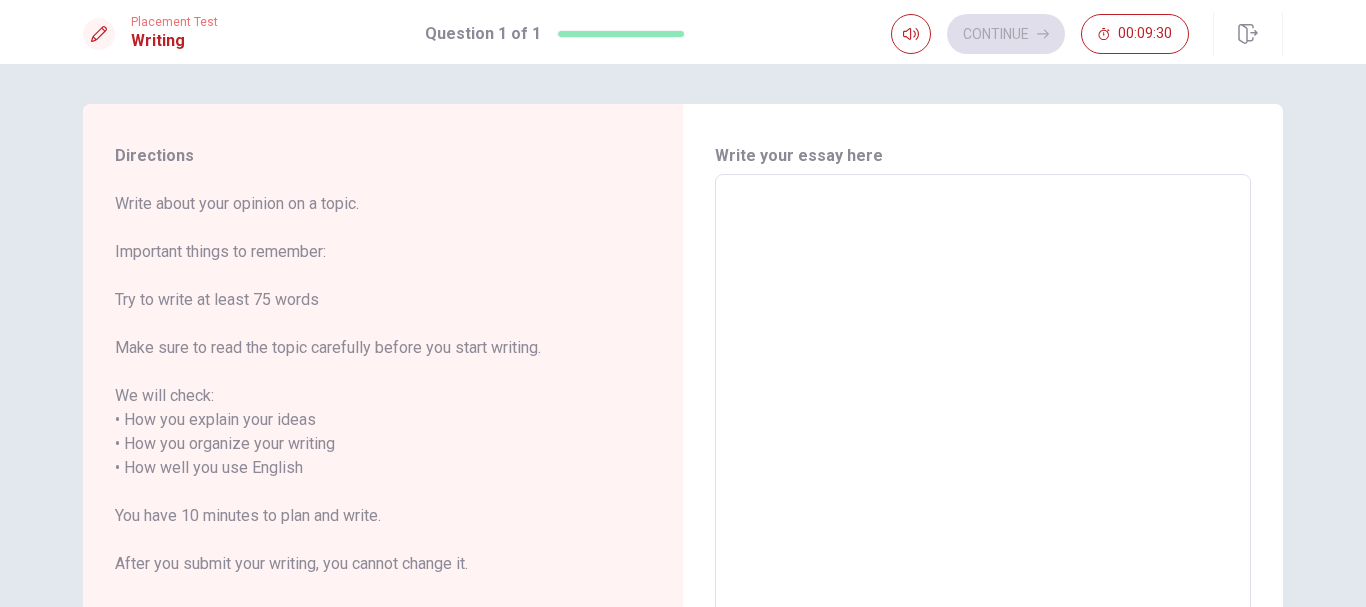 click at bounding box center [983, 456] 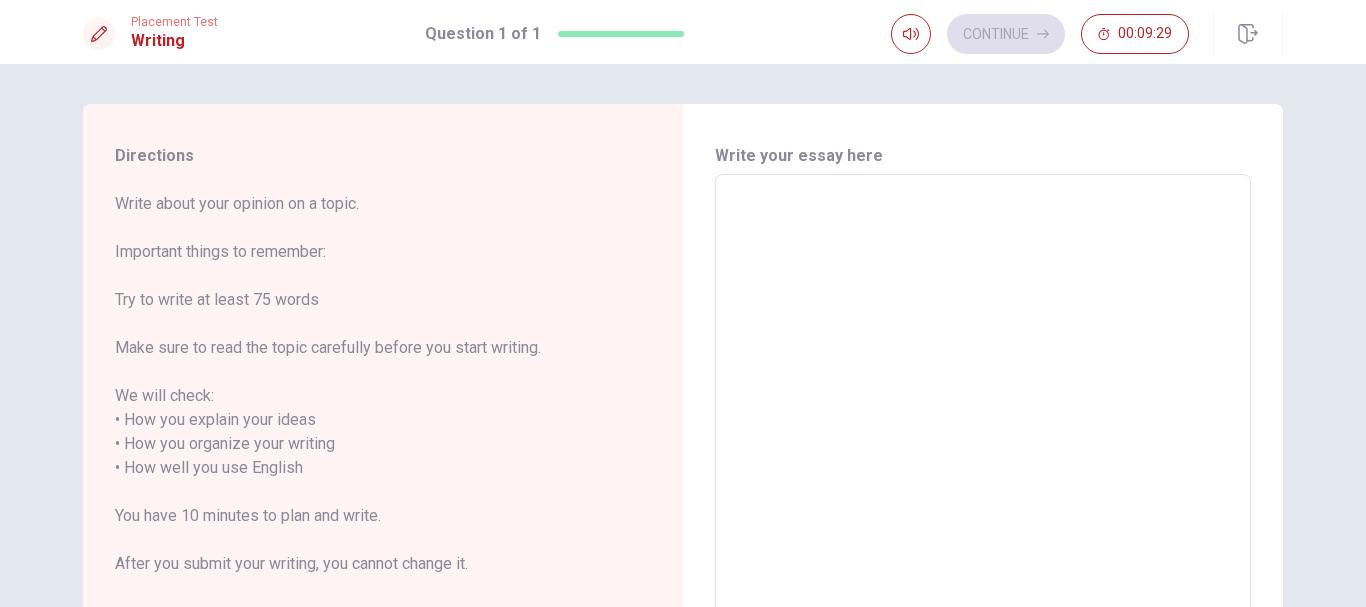 type on "i" 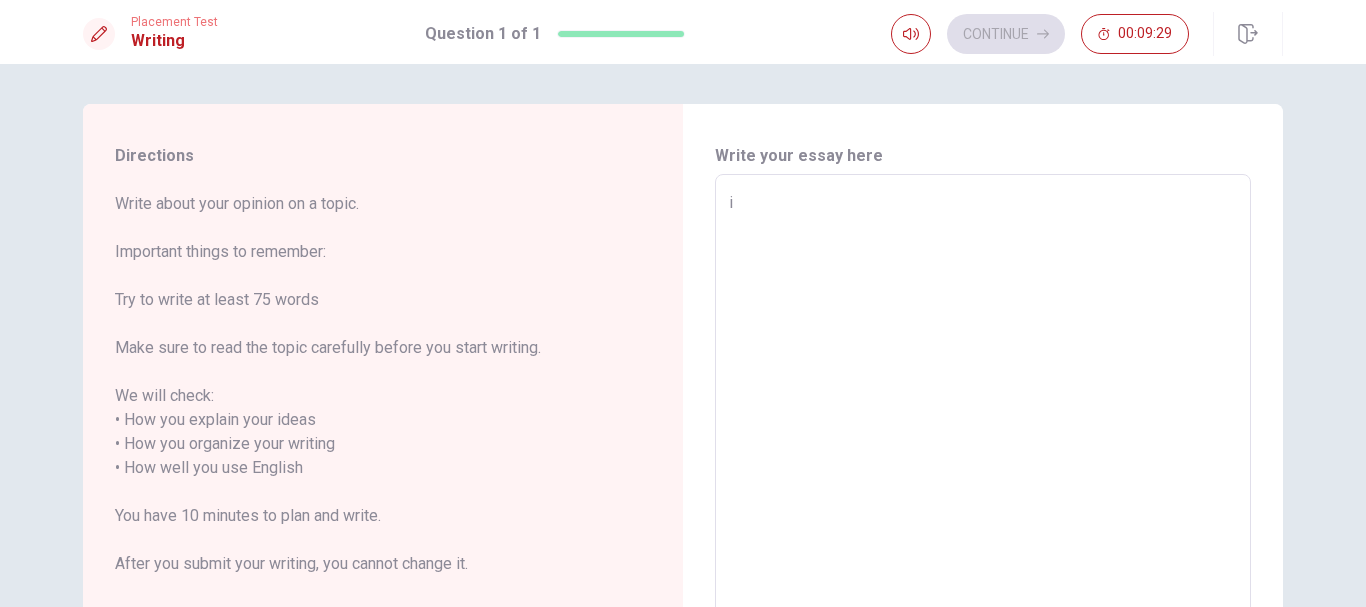 type on "x" 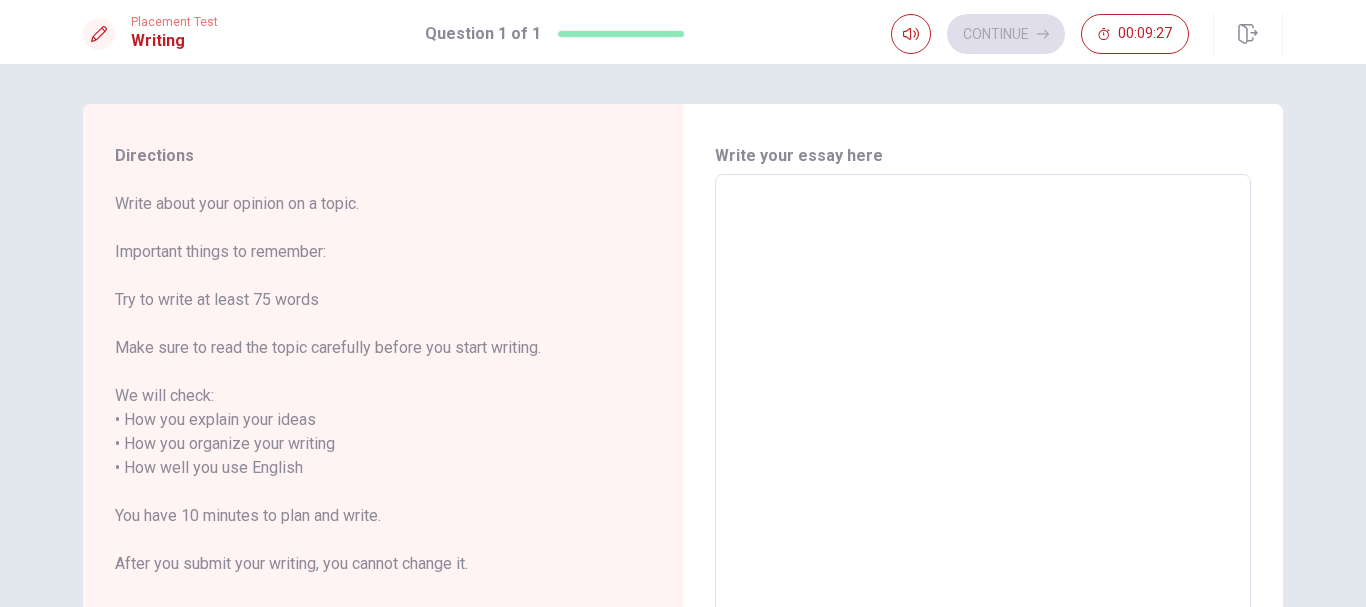 type on "I" 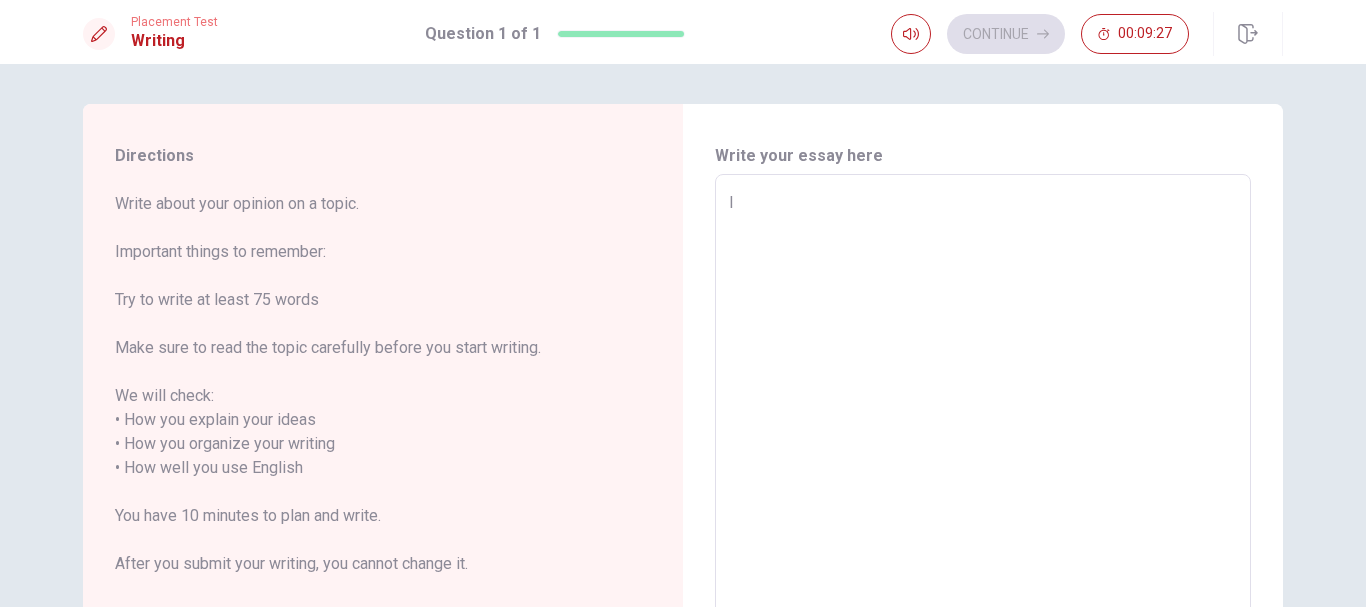 type on "x" 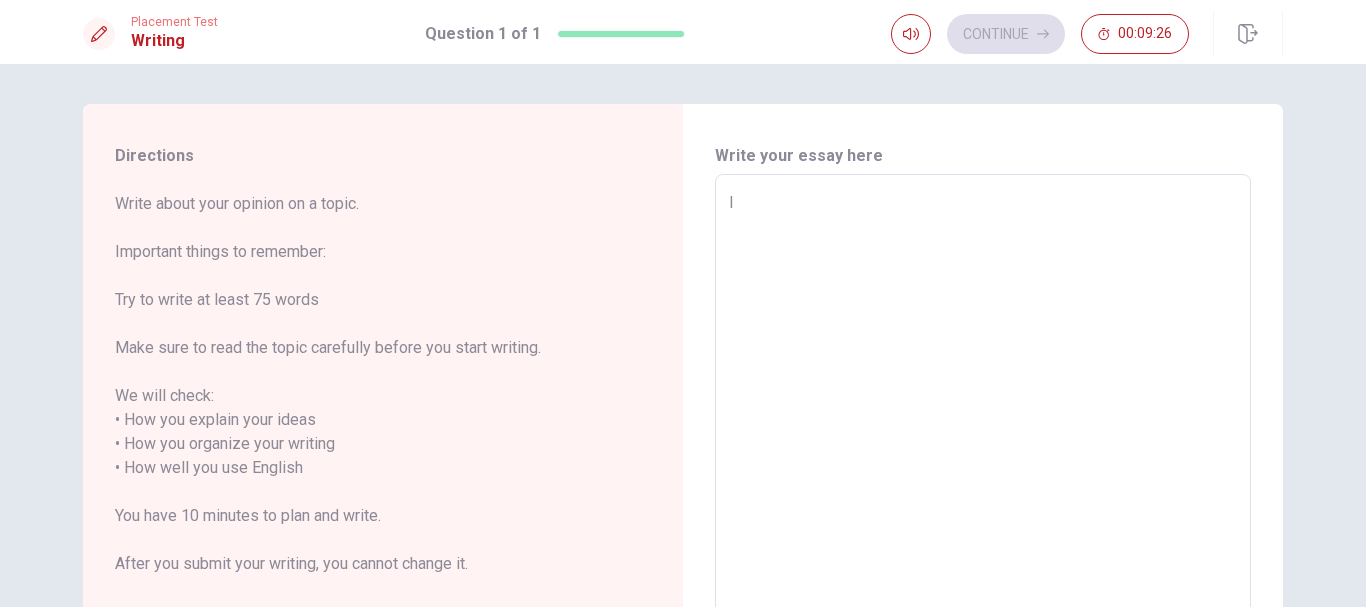 type on "I" 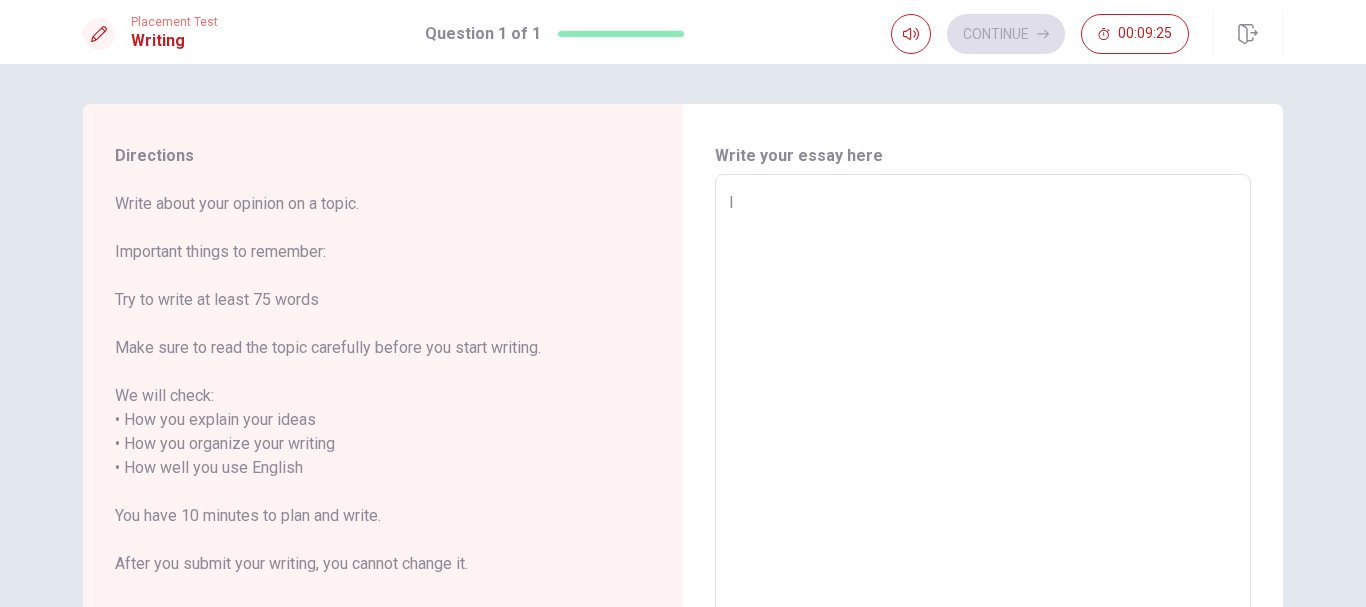 type on "I h" 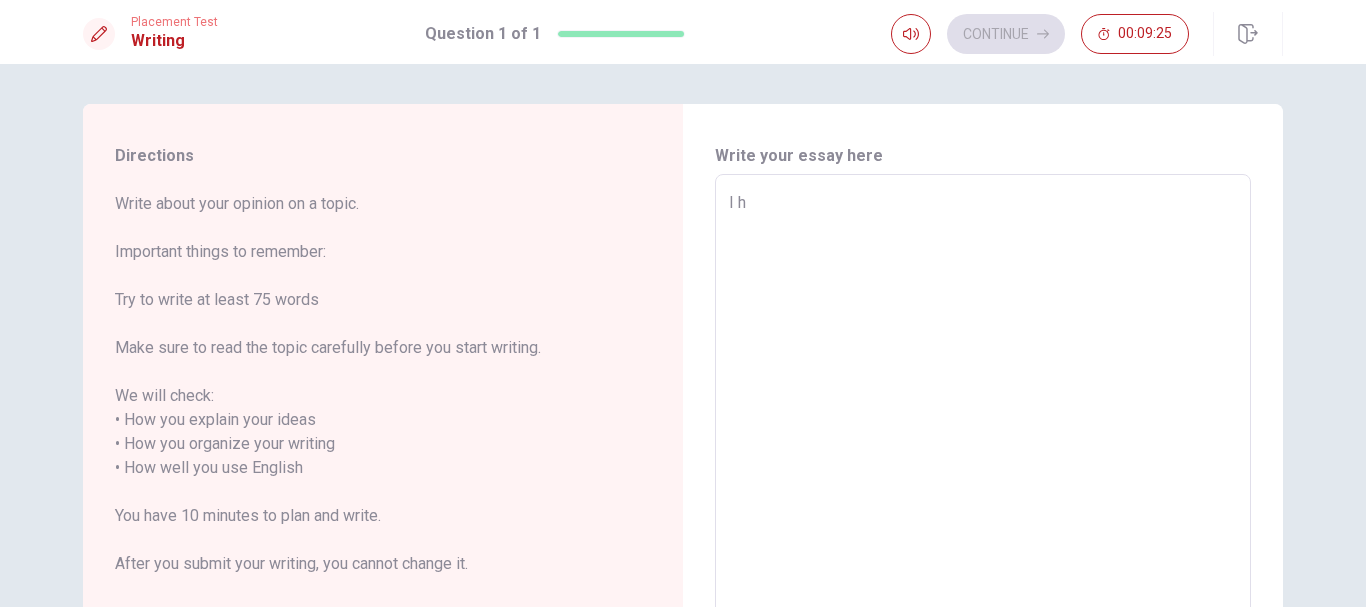 type on "x" 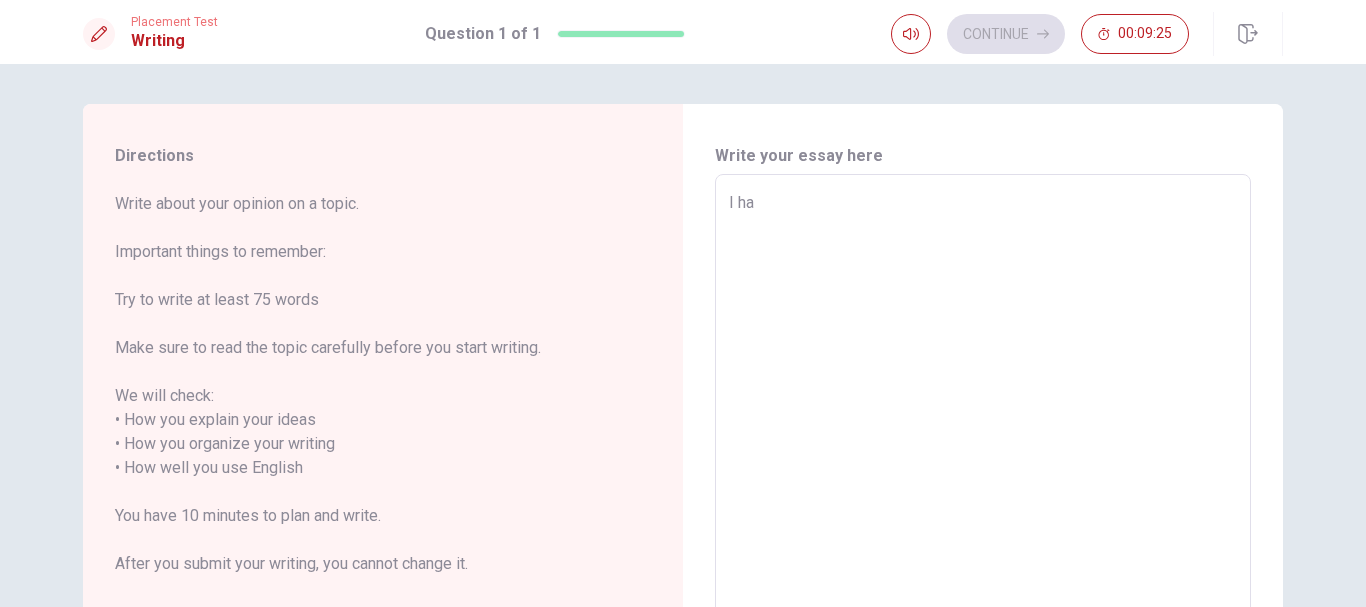 type on "x" 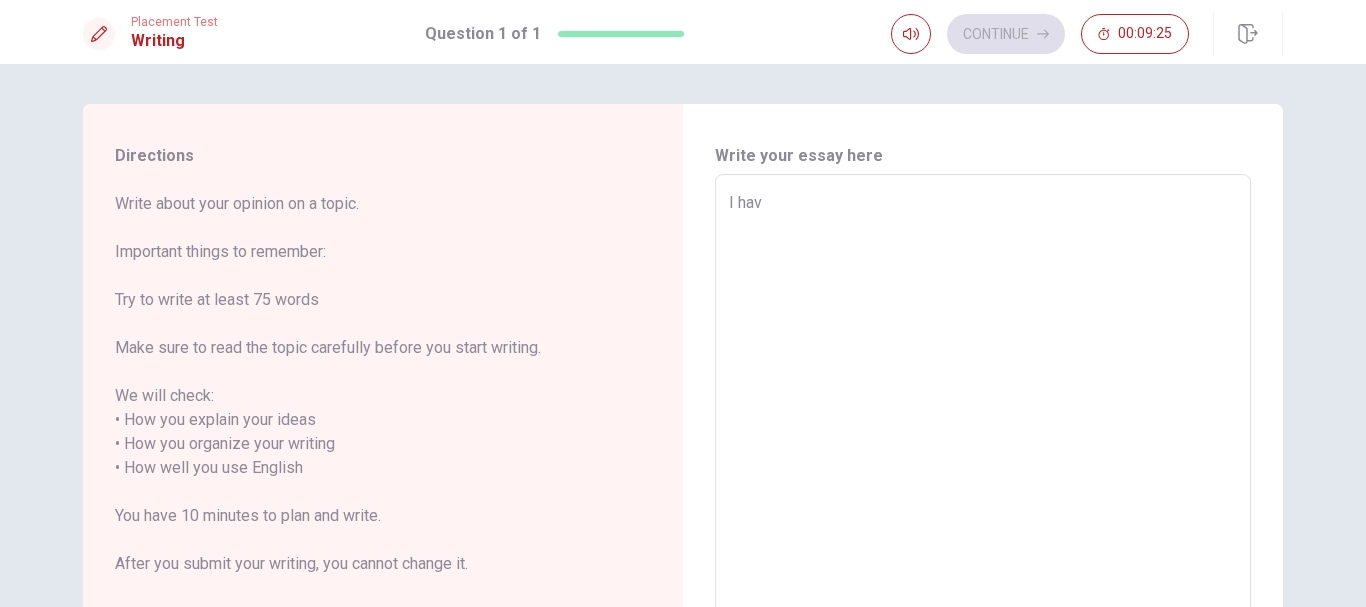 type on "x" 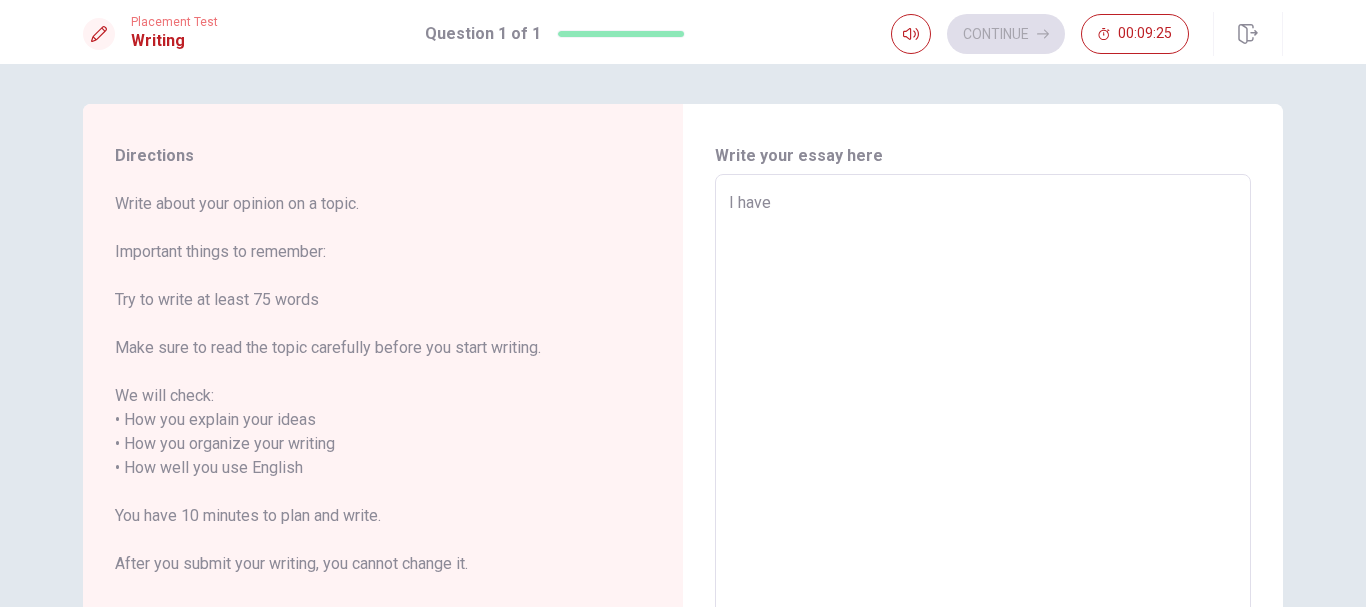 type on "x" 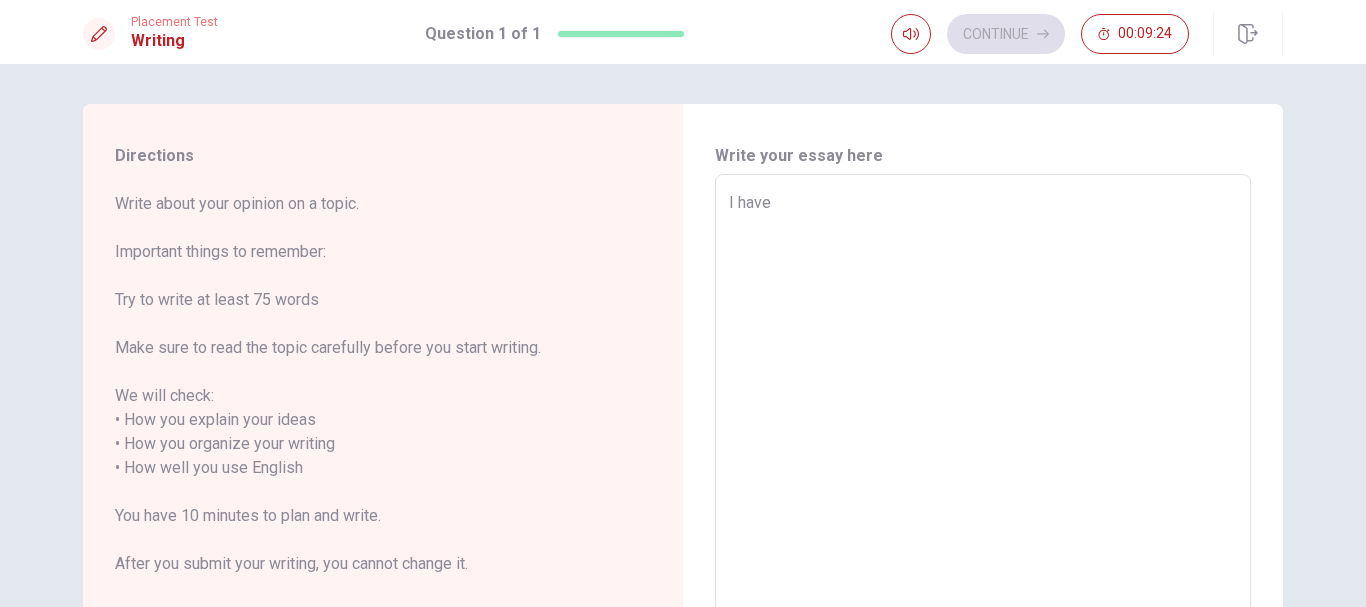 type on "I have a" 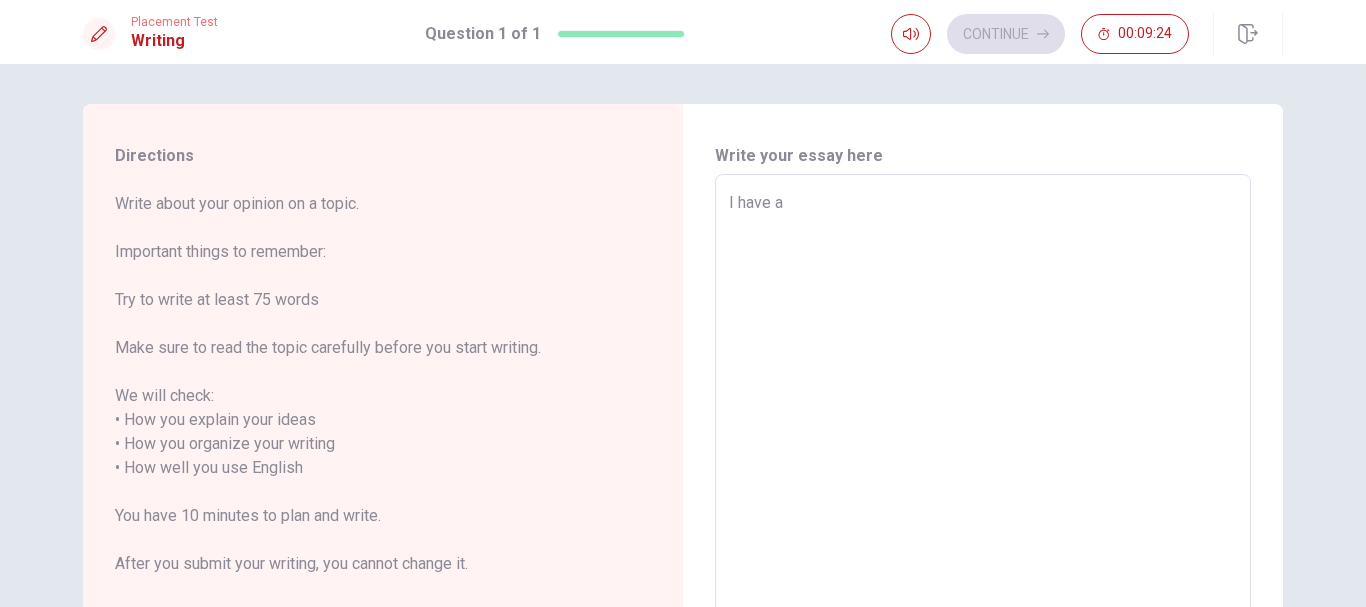 type on "x" 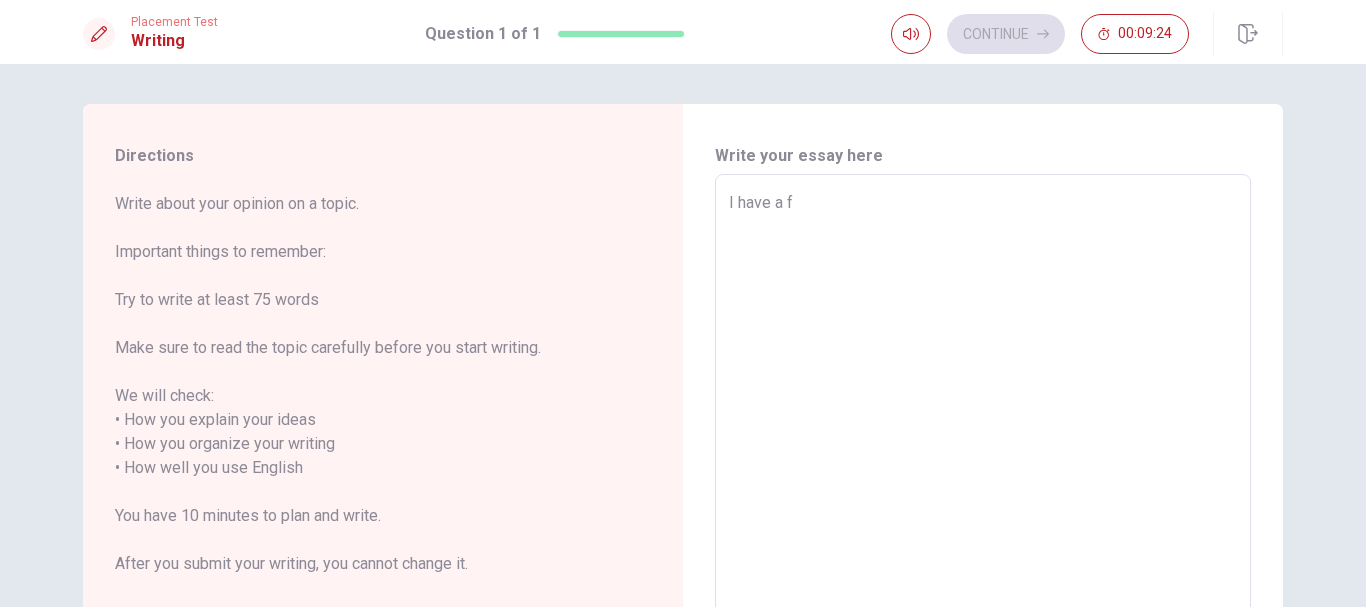 type on "x" 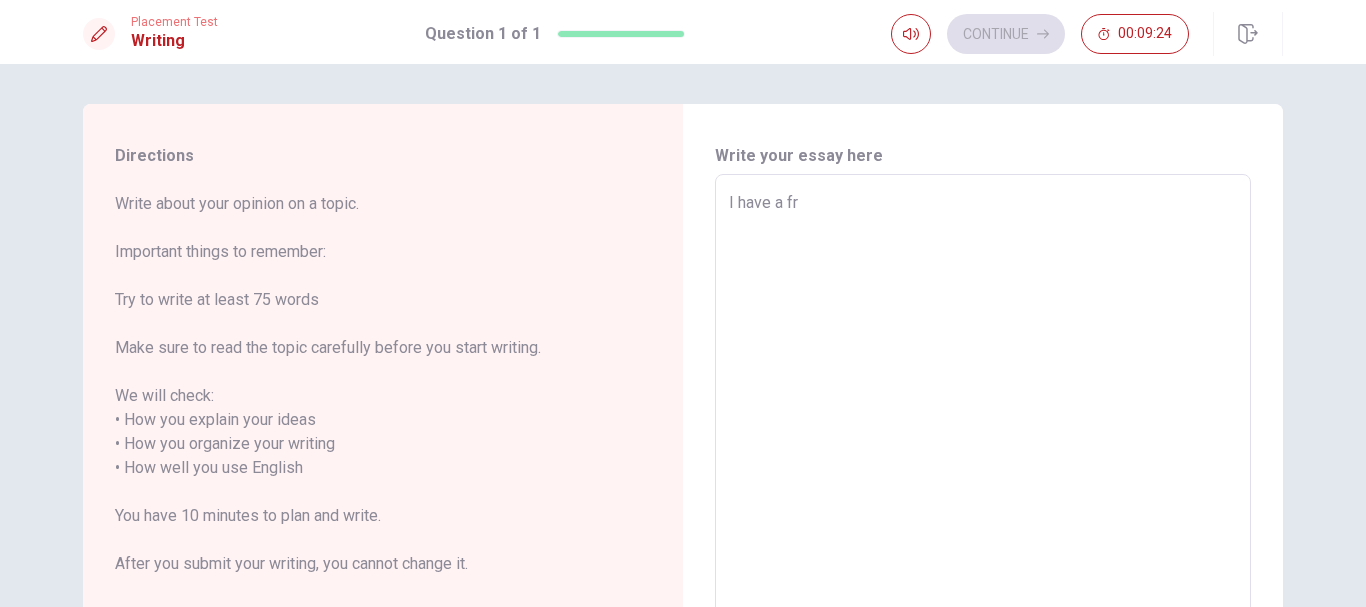 type on "x" 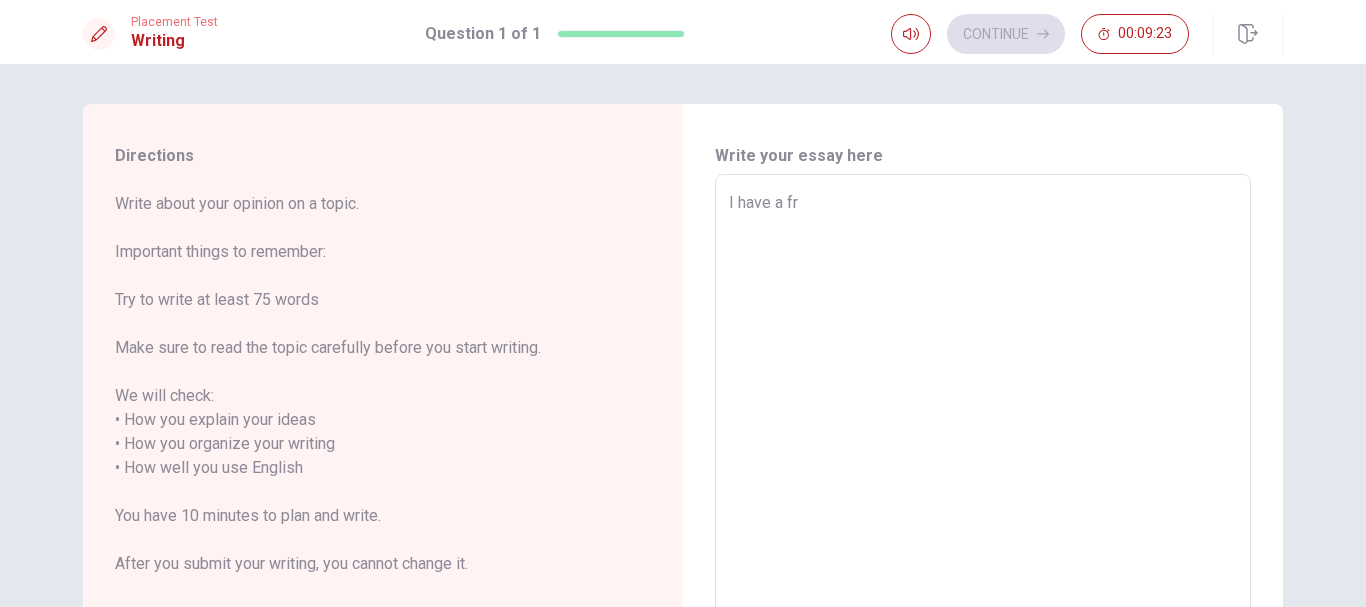 type on "I have a fri" 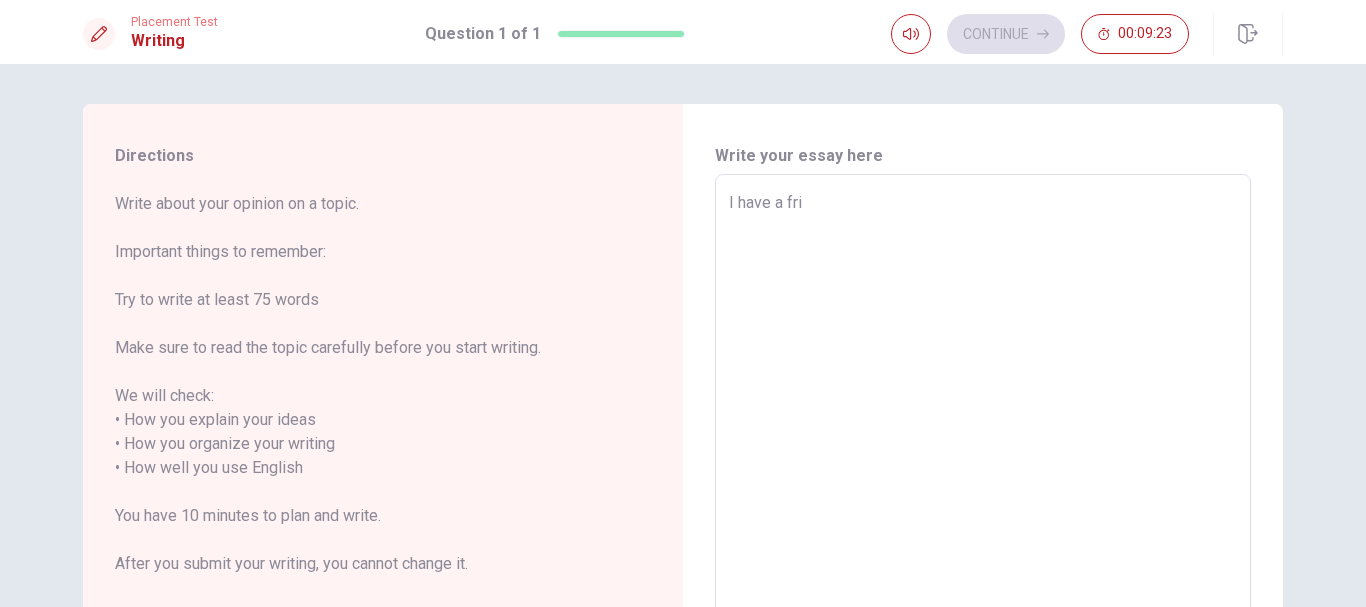 type on "x" 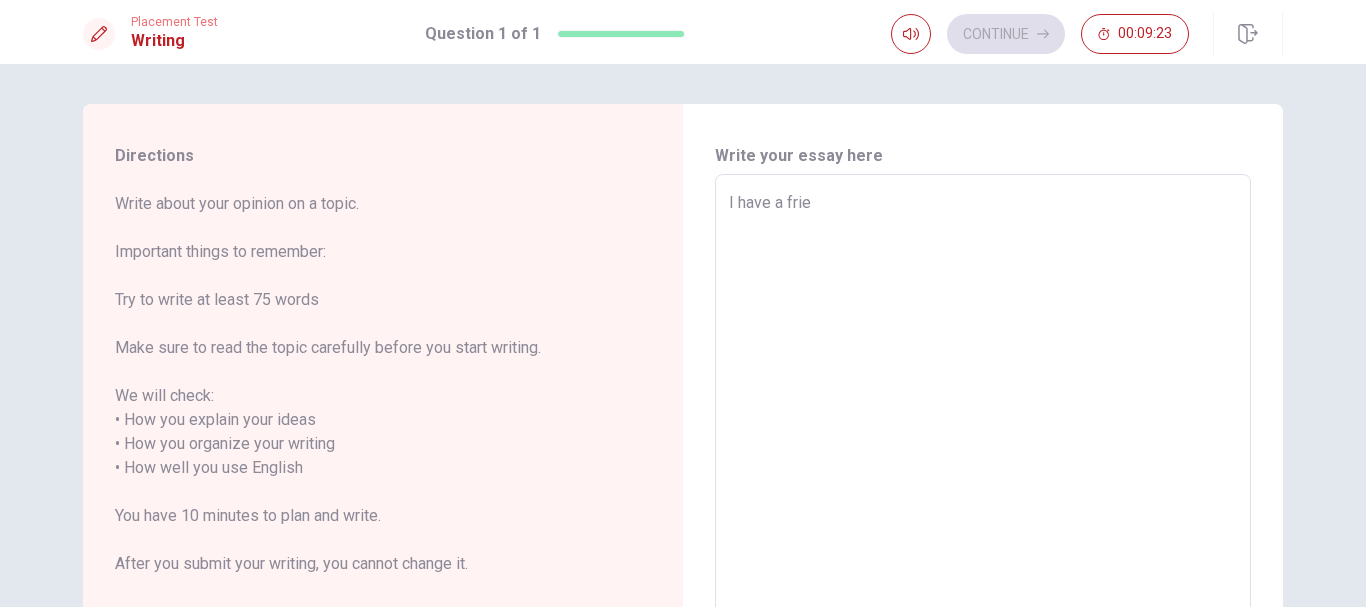 type on "I have a frien" 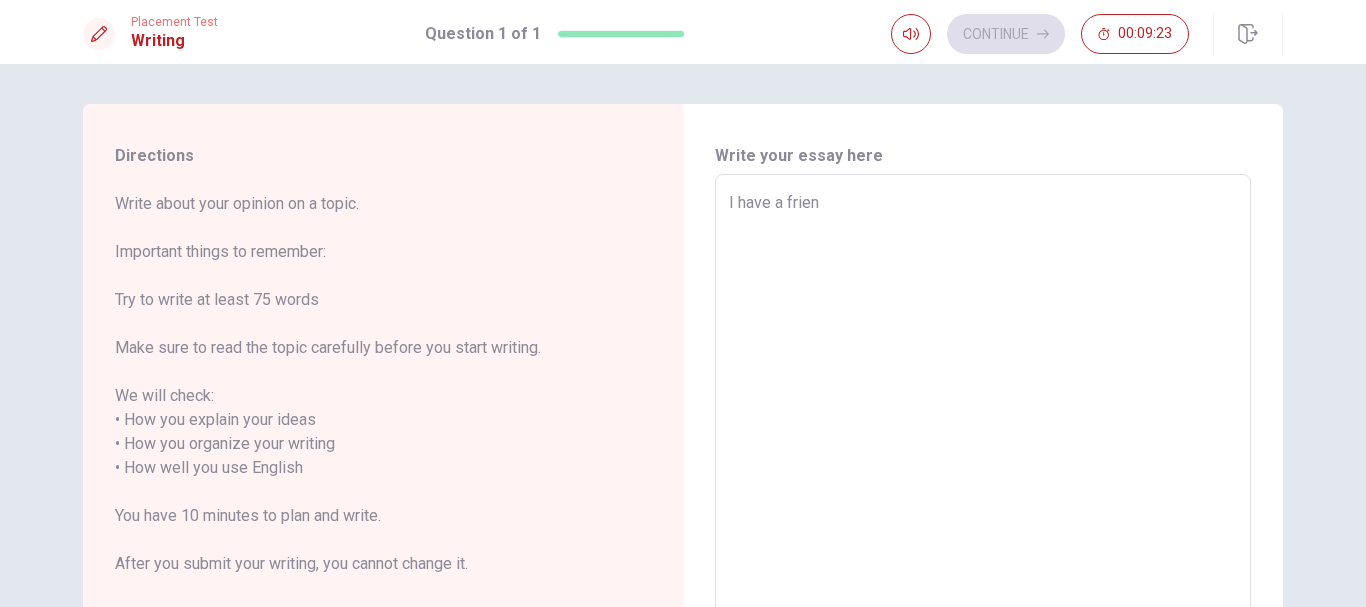type on "x" 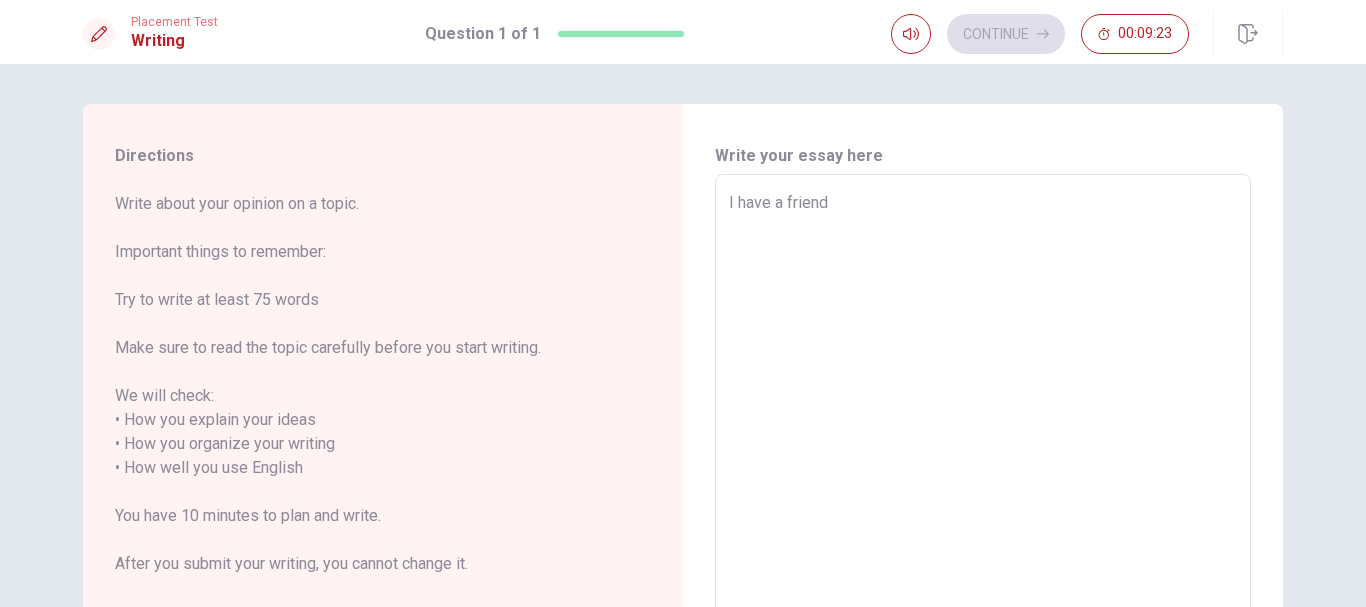 type on "x" 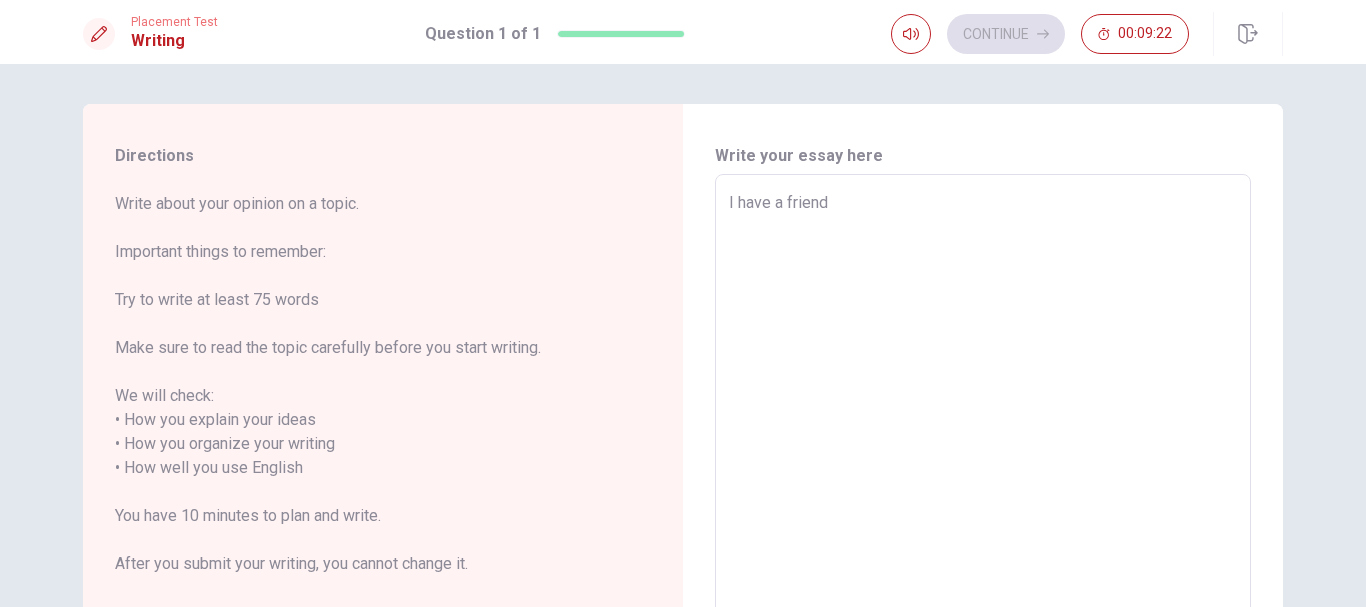 type on "x" 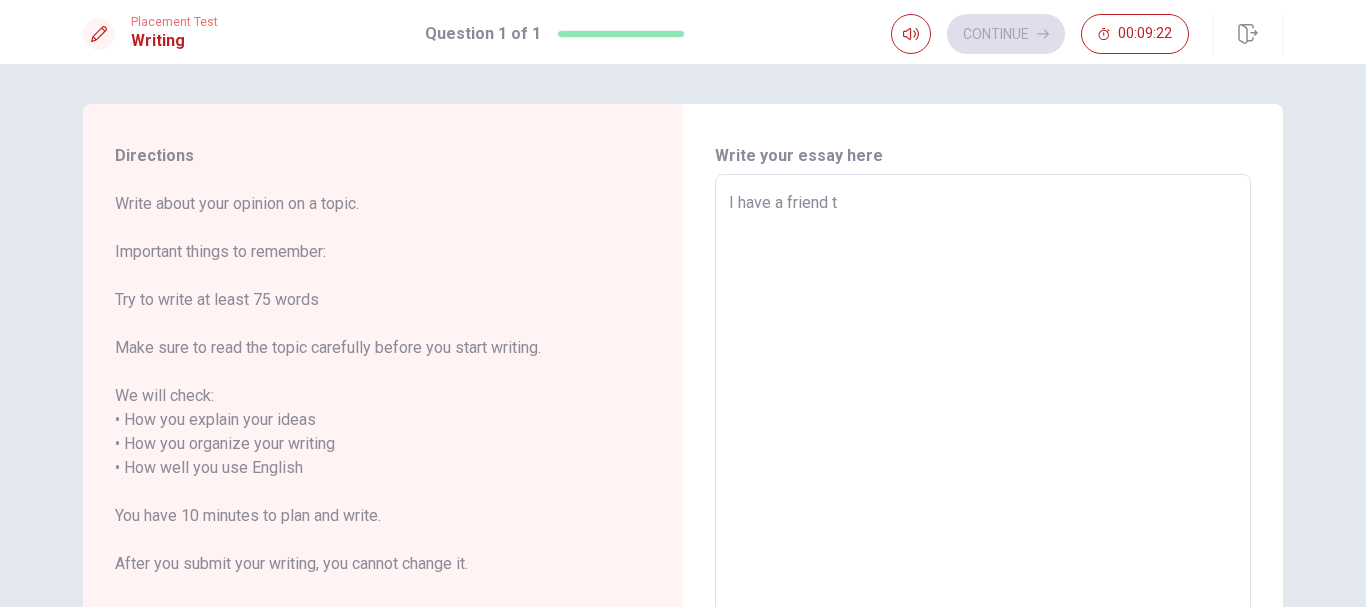 type on "x" 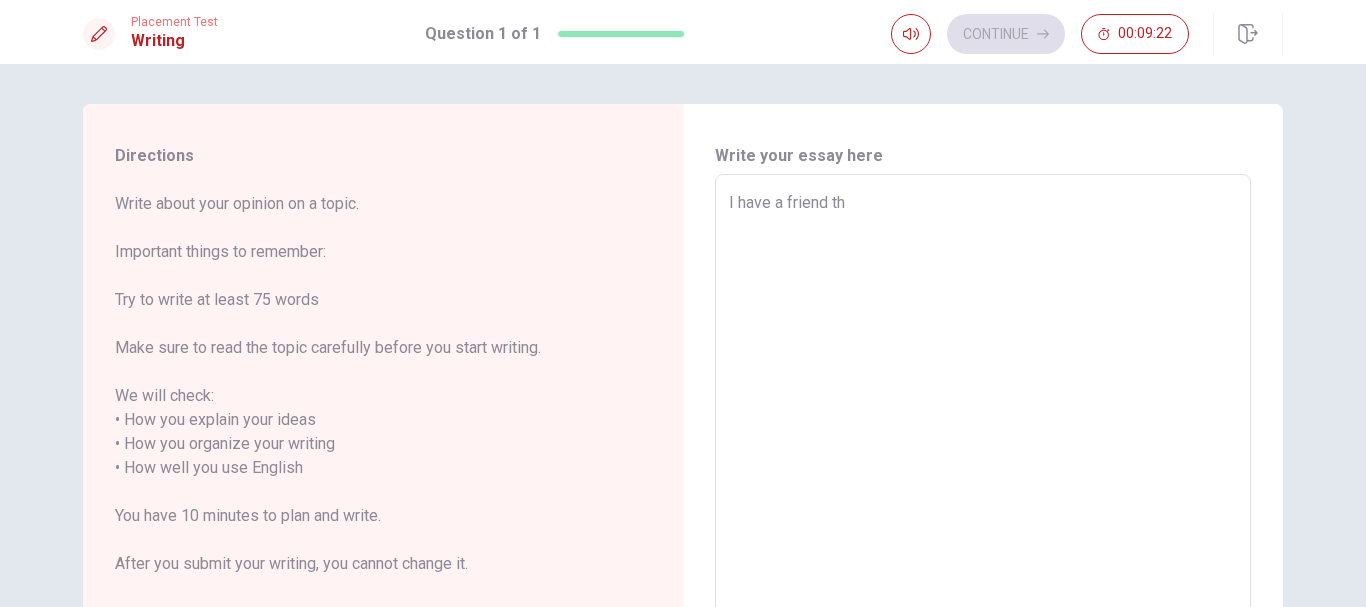type on "x" 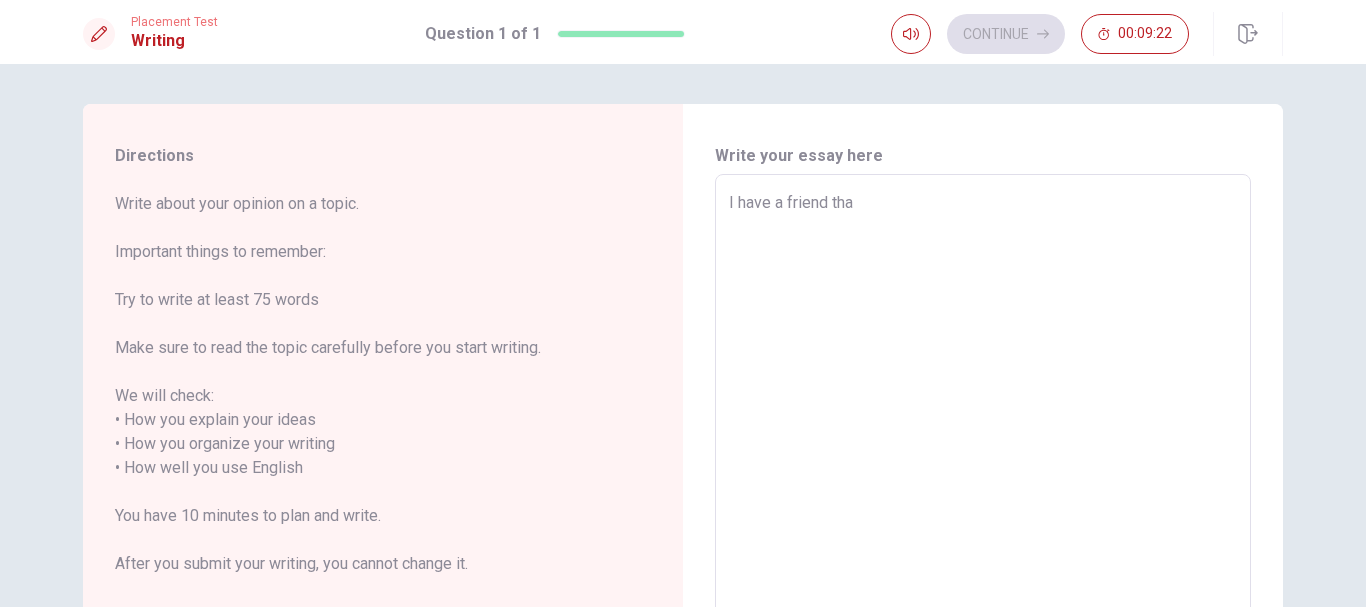 type on "I have a friend that" 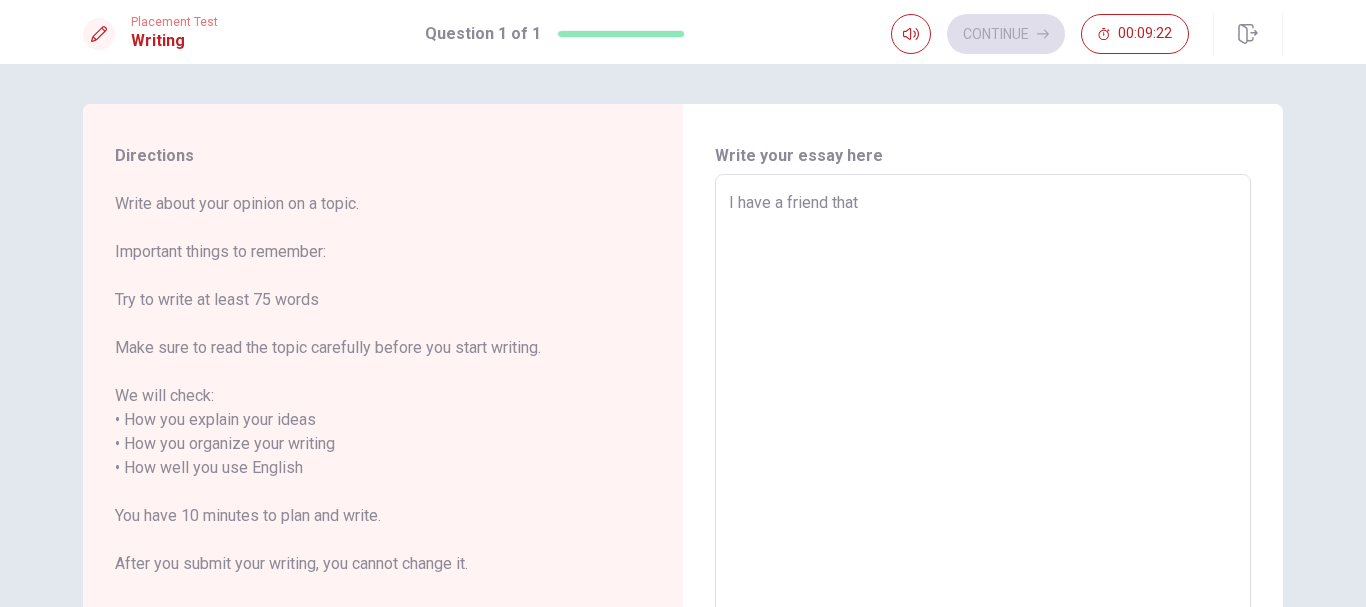 type on "x" 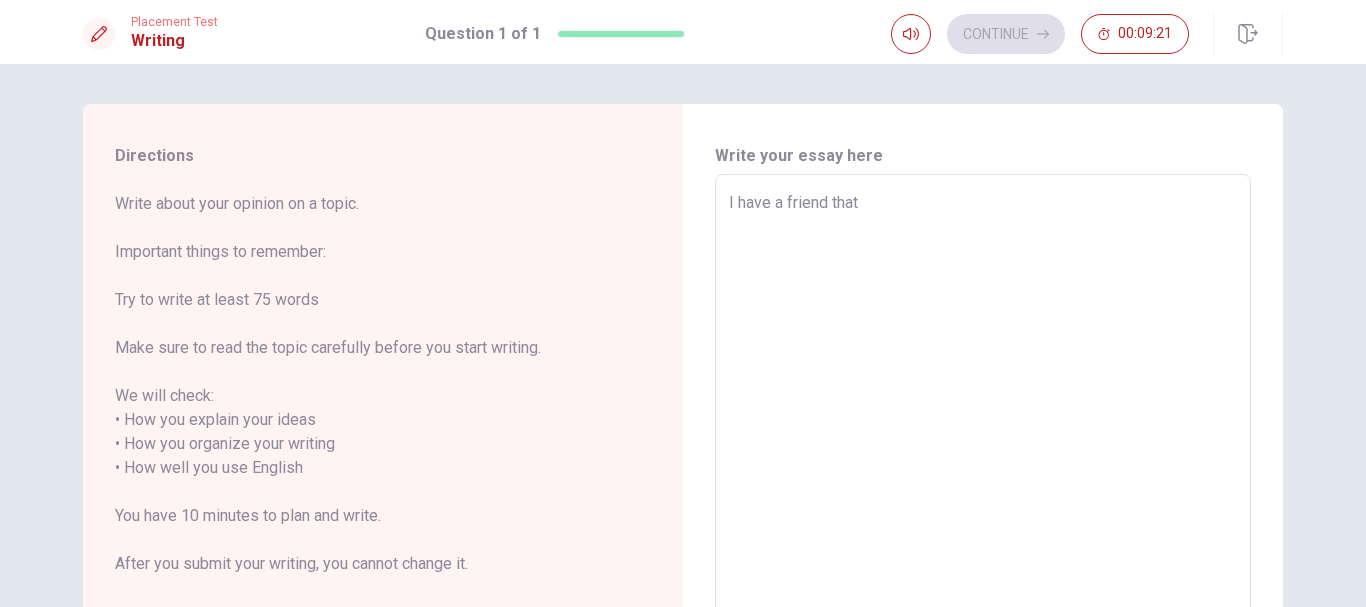 type on "I have a friend that t" 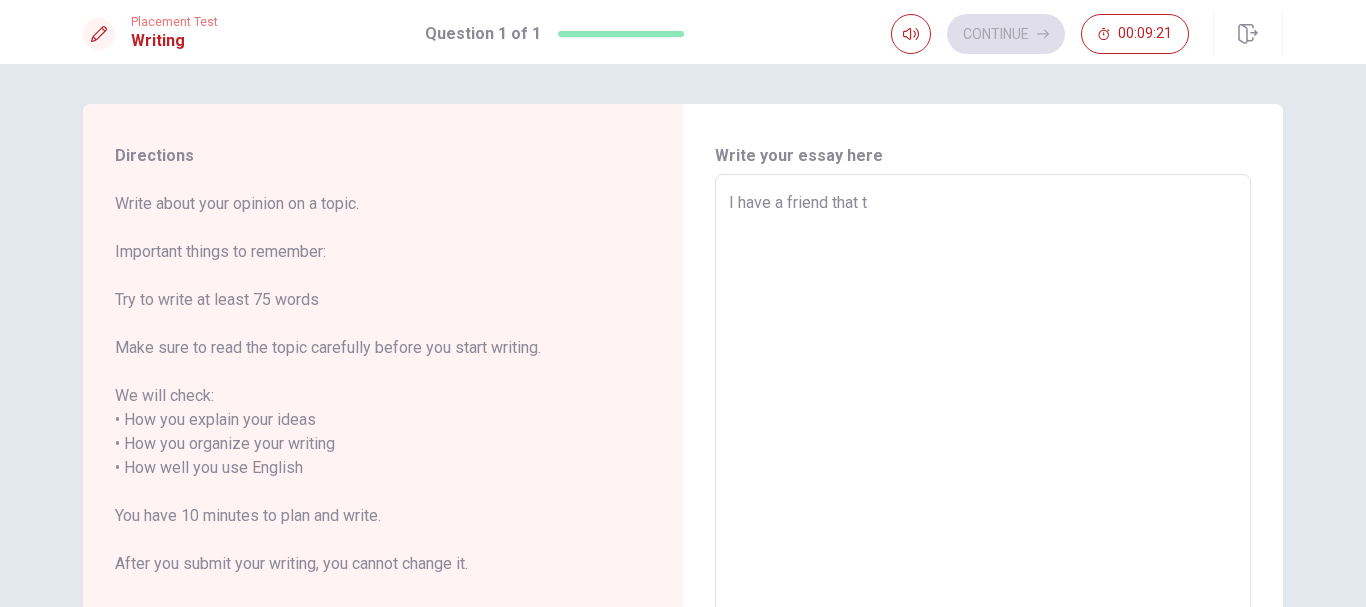 type on "x" 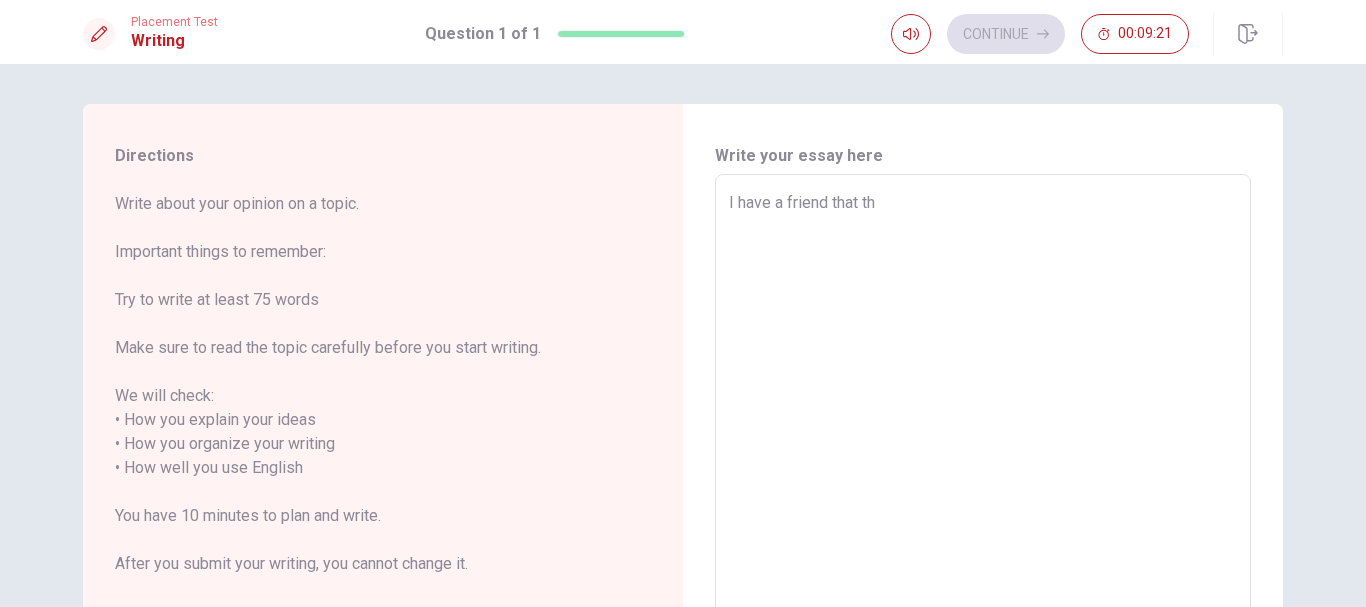 type on "x" 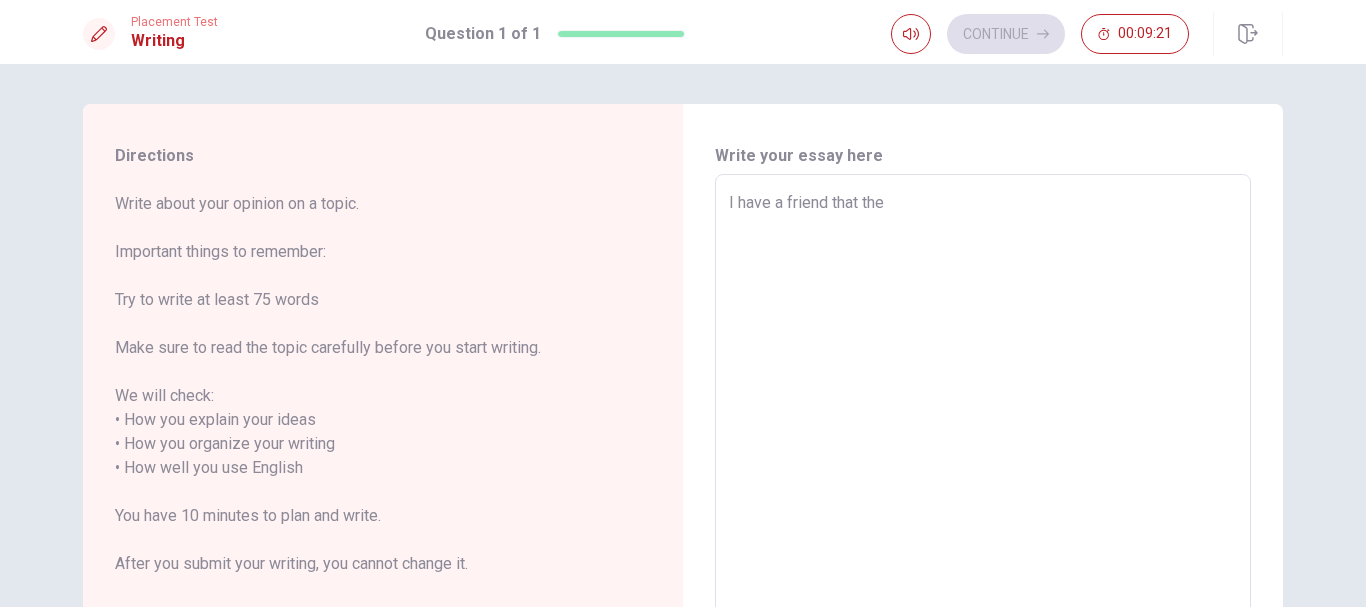 type on "x" 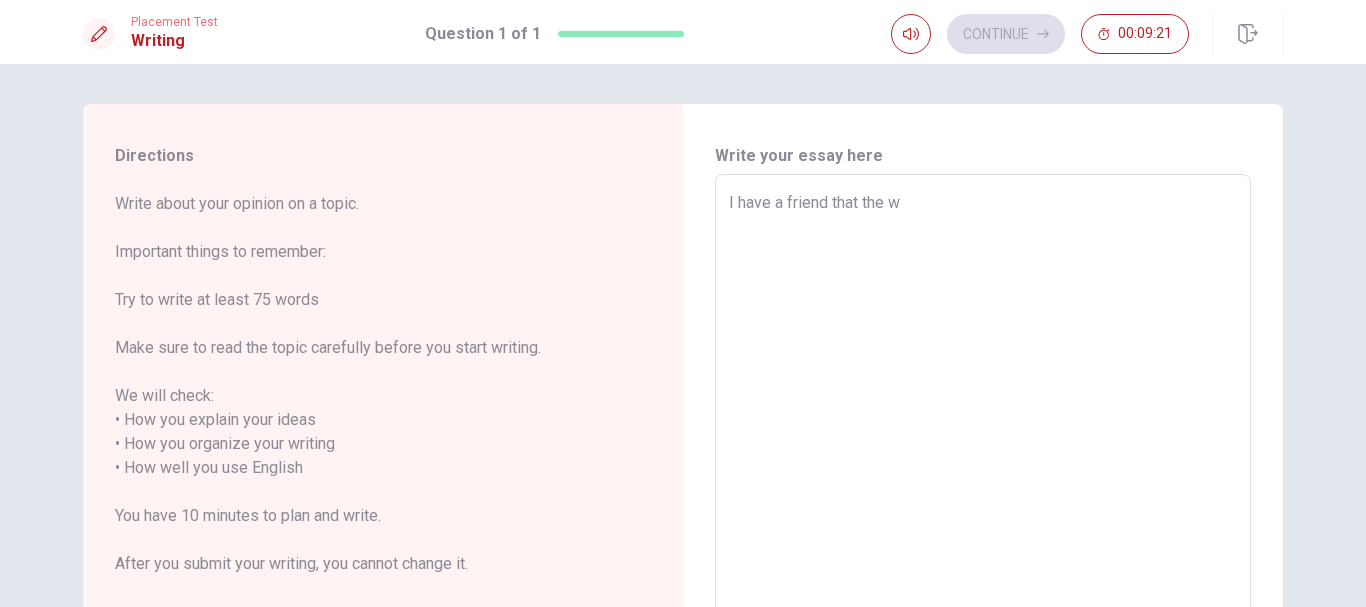 type on "x" 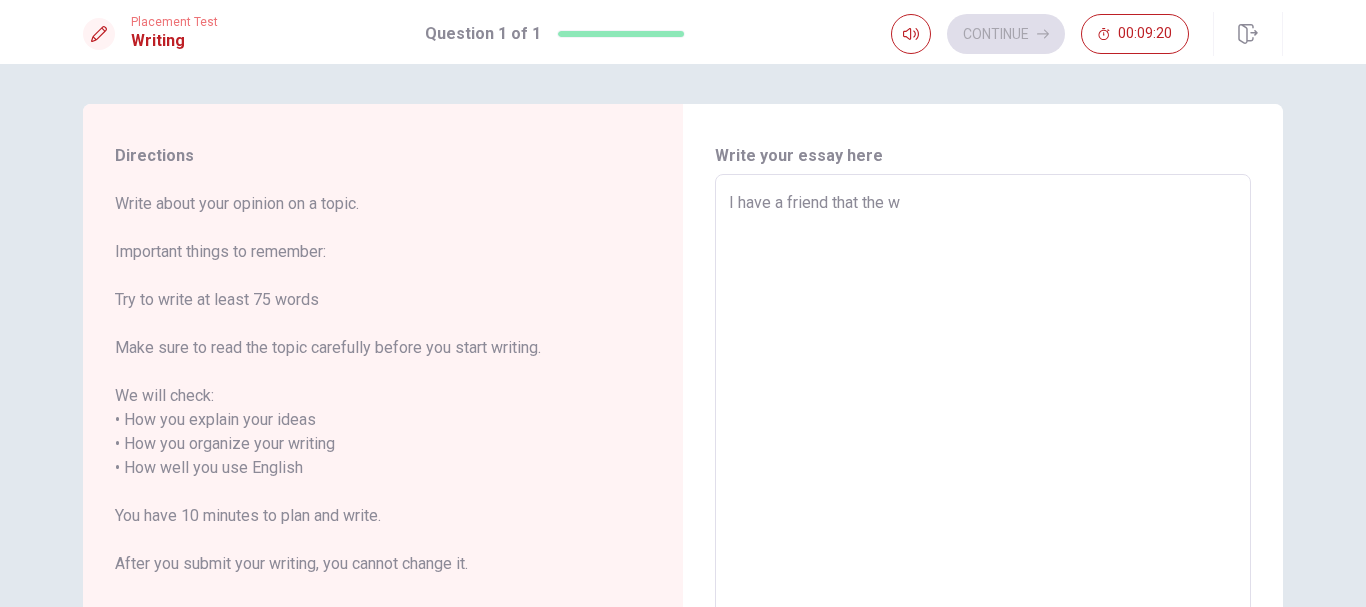type on "I have a friend that the wa" 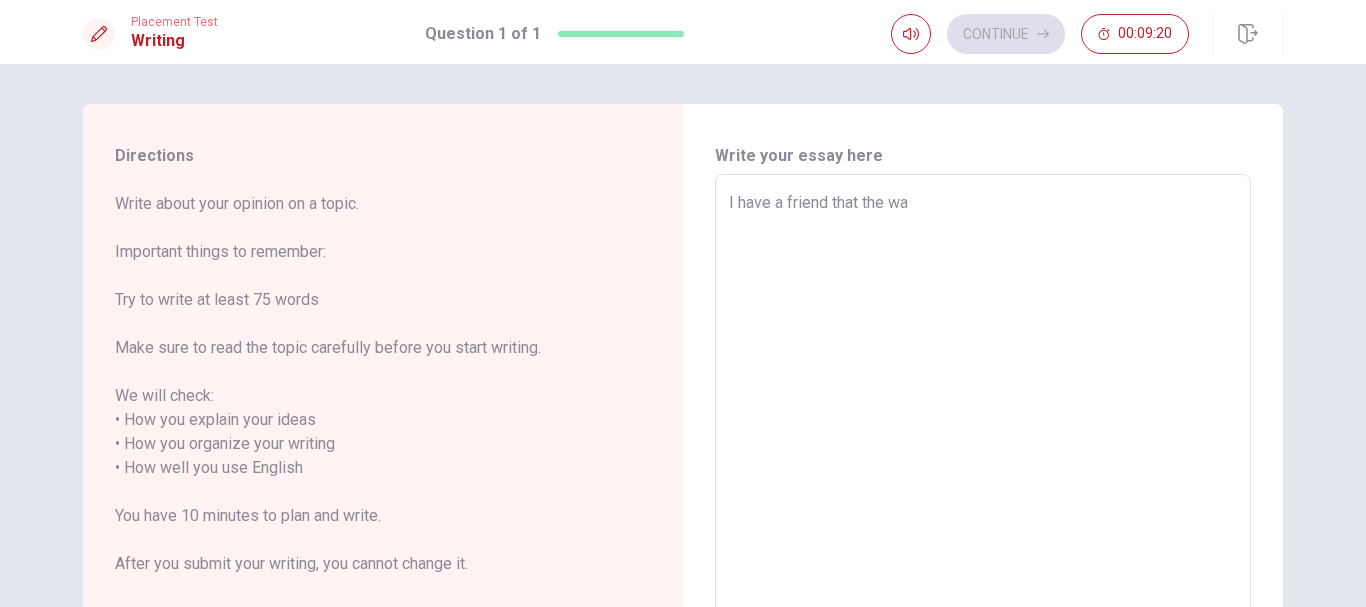 type on "x" 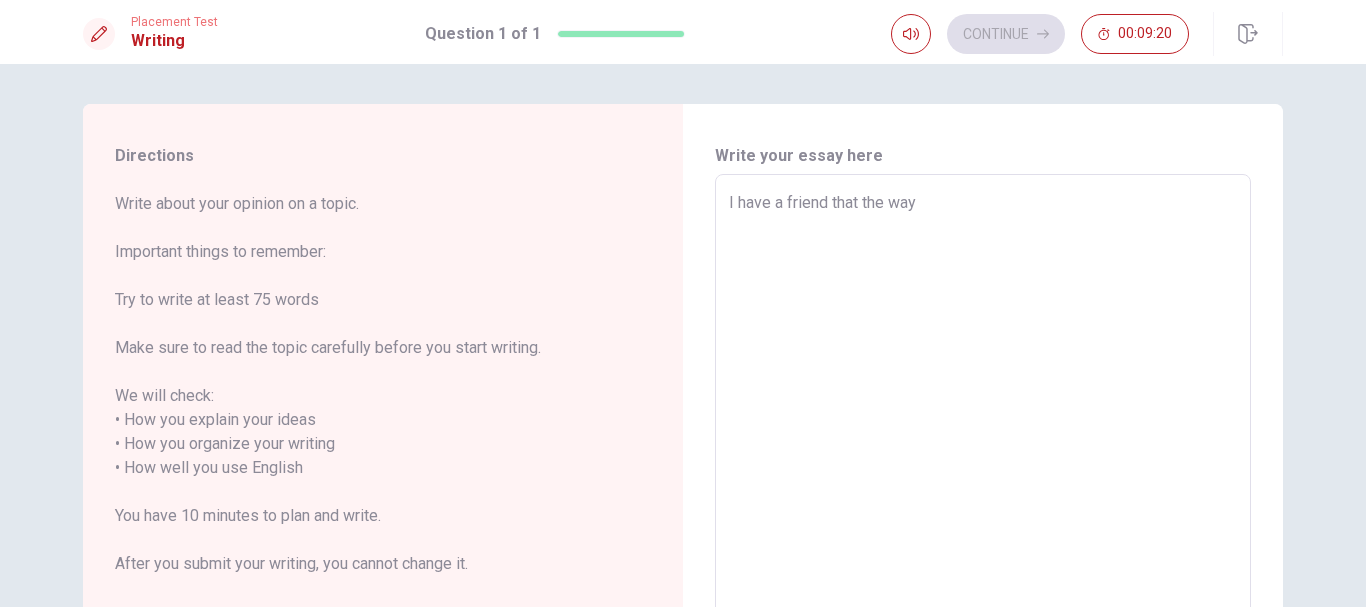 type on "x" 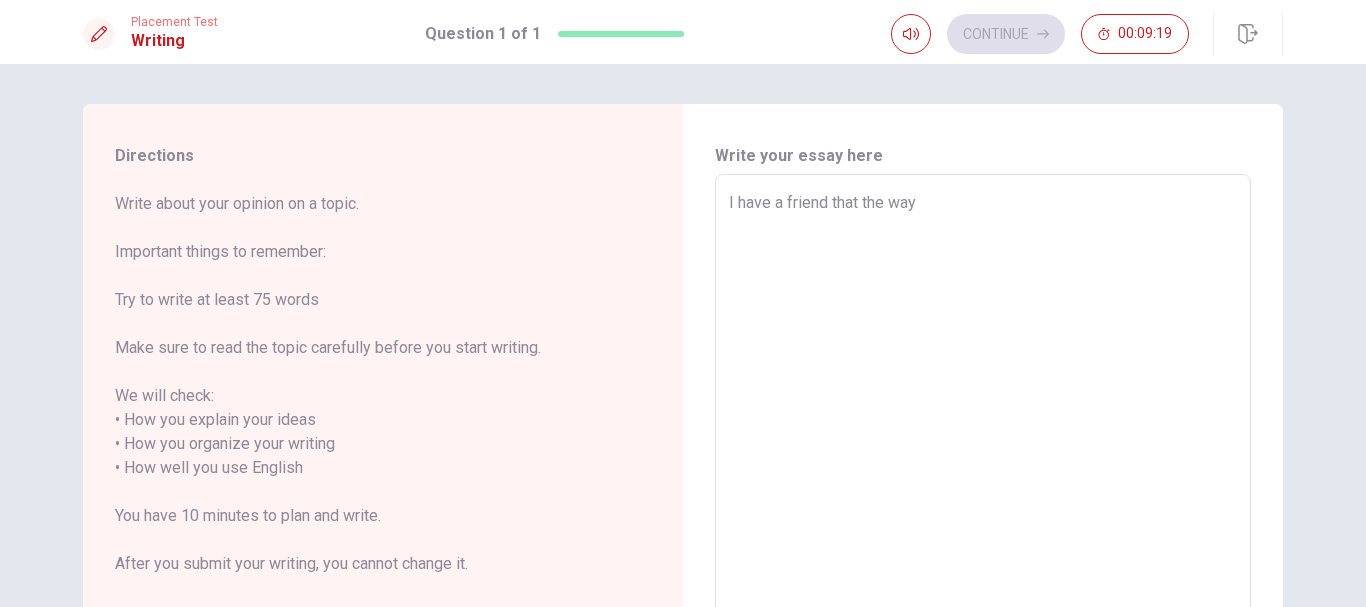 type on "I have a friend that the way" 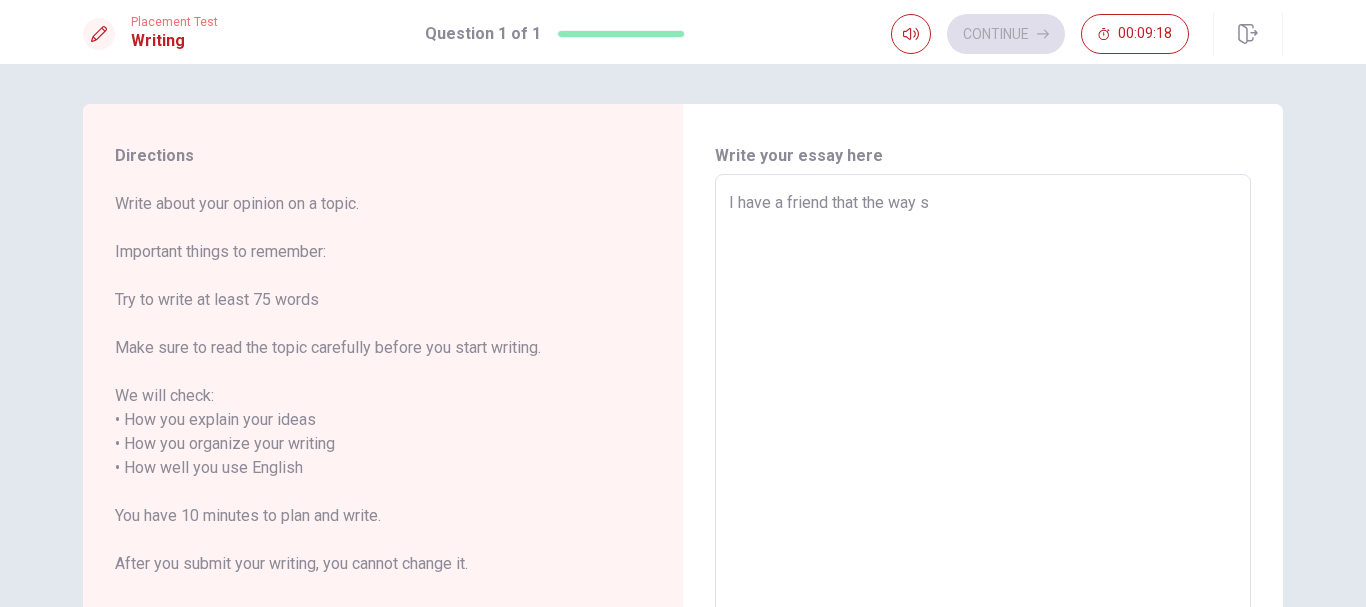 type on "x" 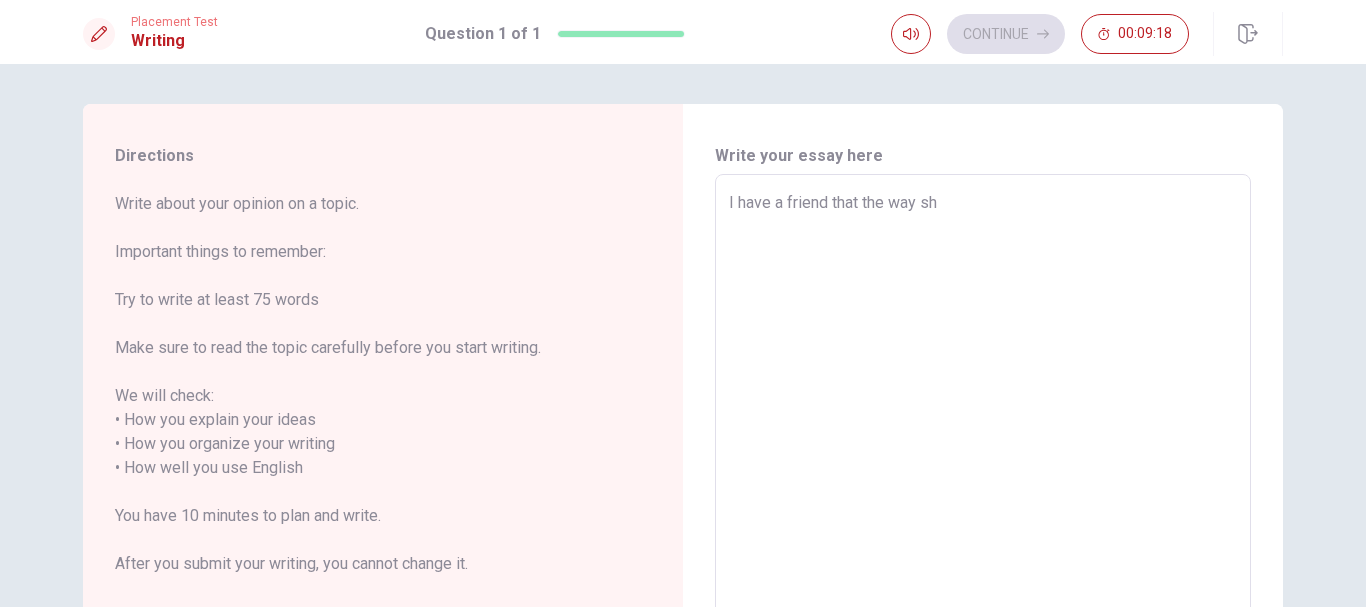 type on "x" 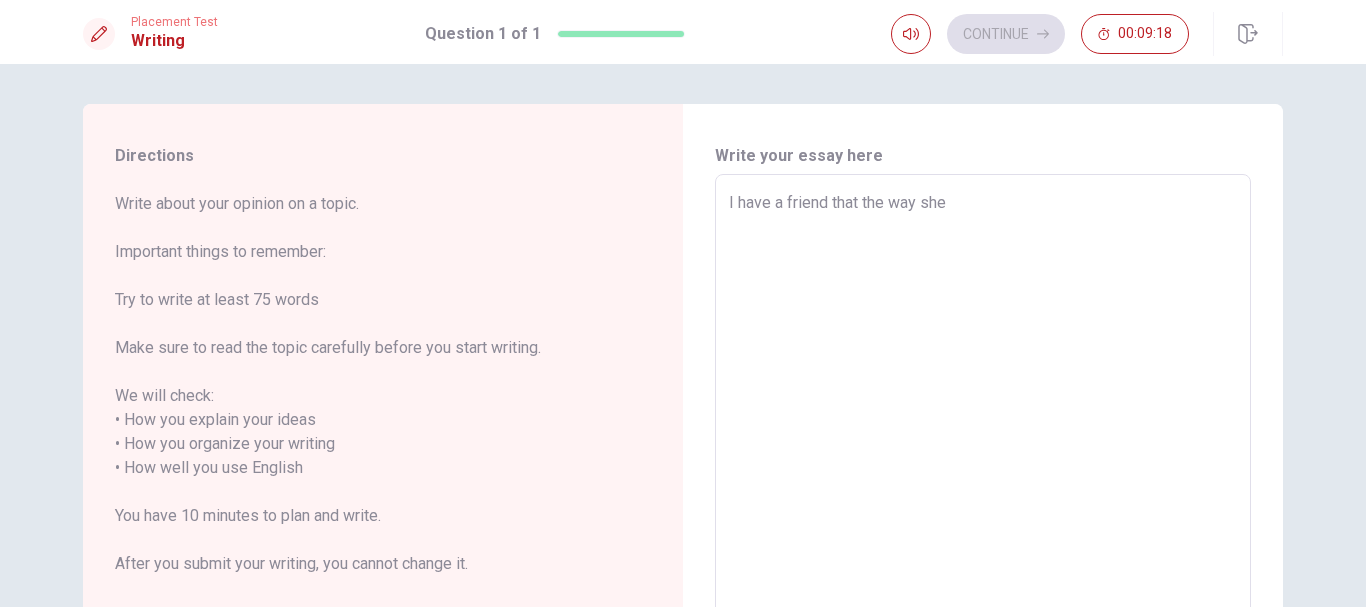 type on "I have a friend that the way she" 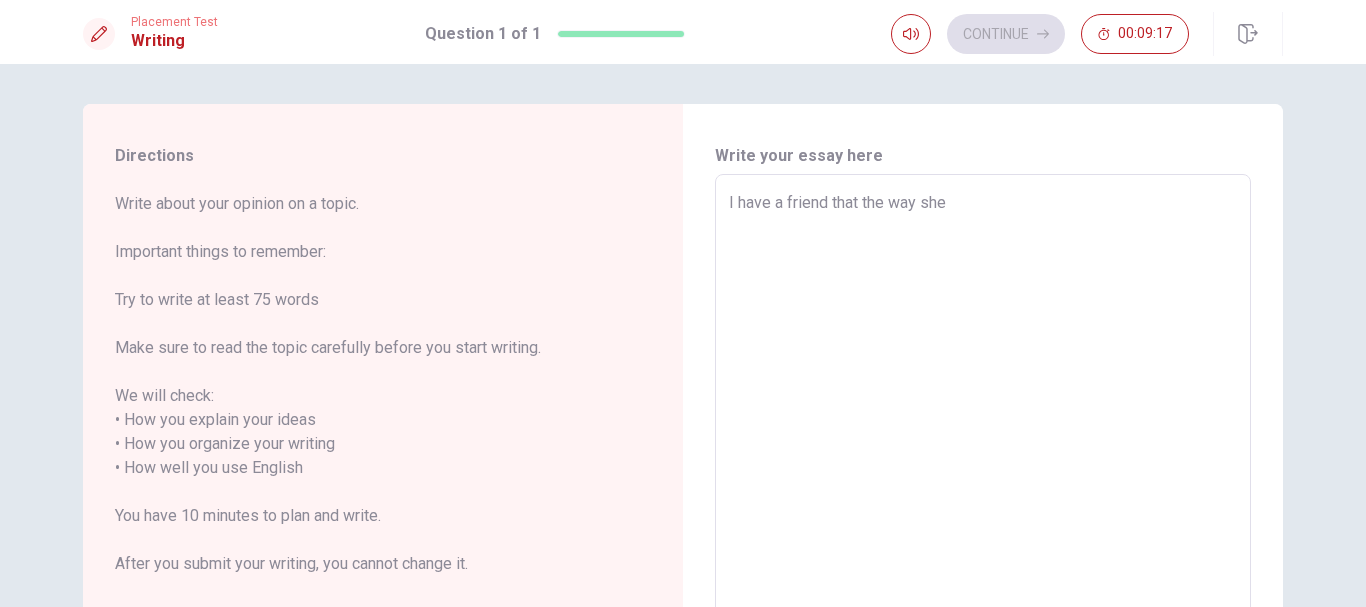 type on "I have a friend that the way she o" 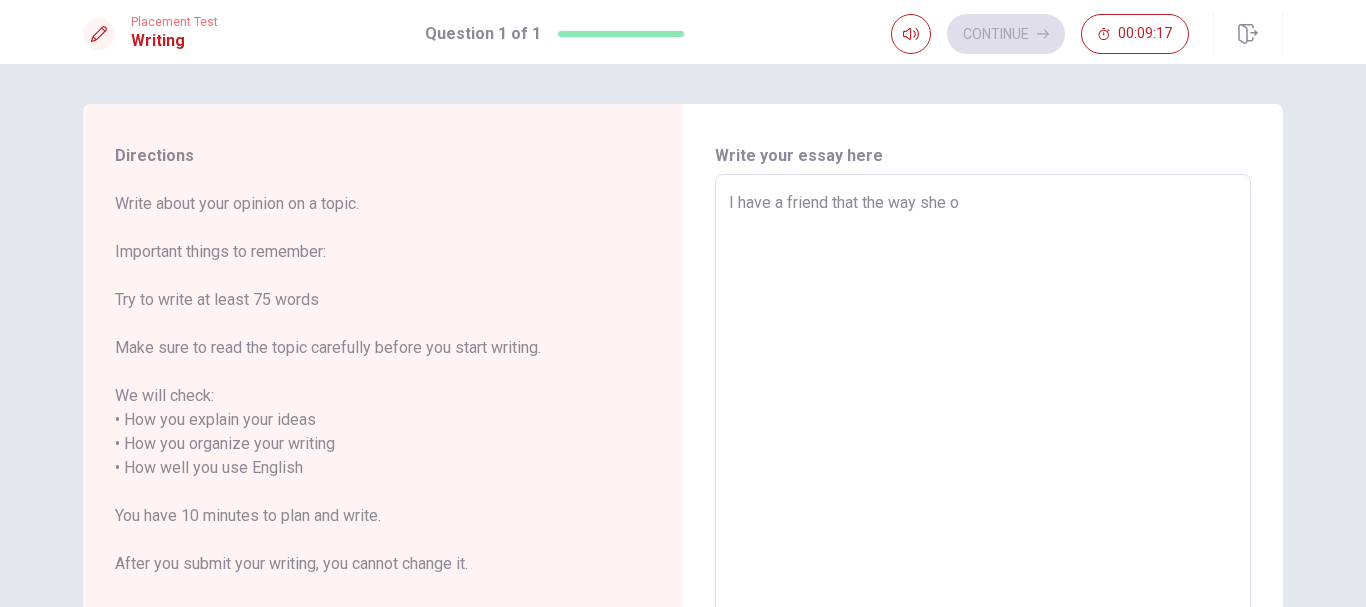 type on "x" 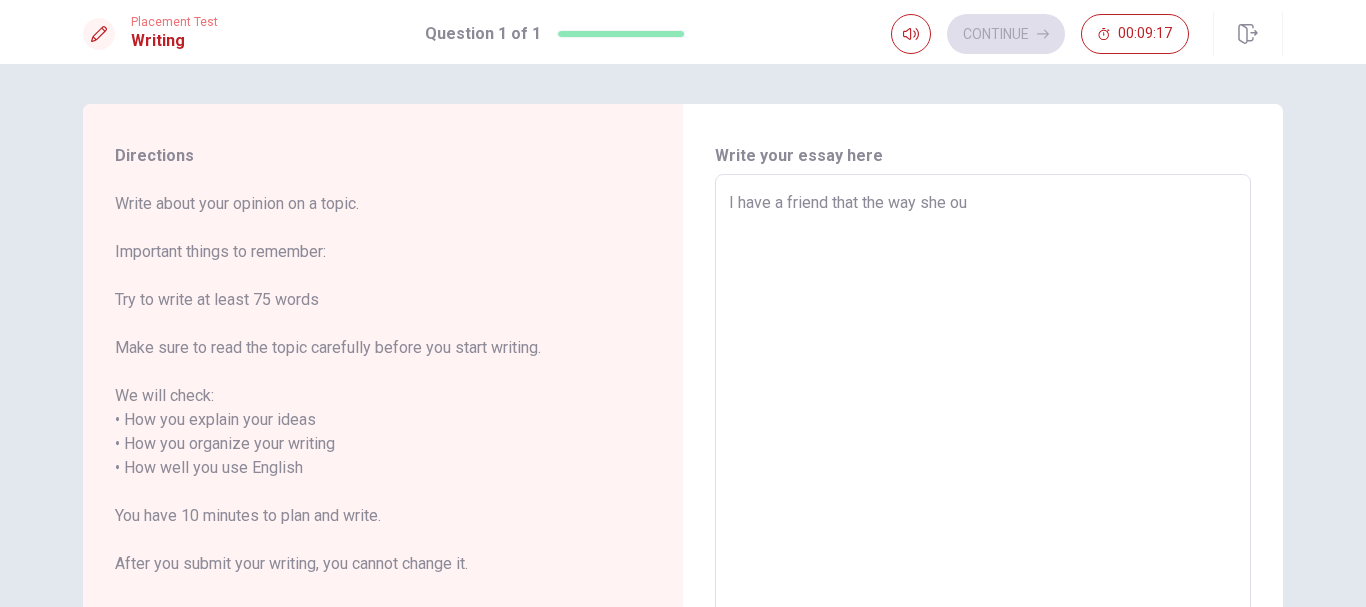 type on "x" 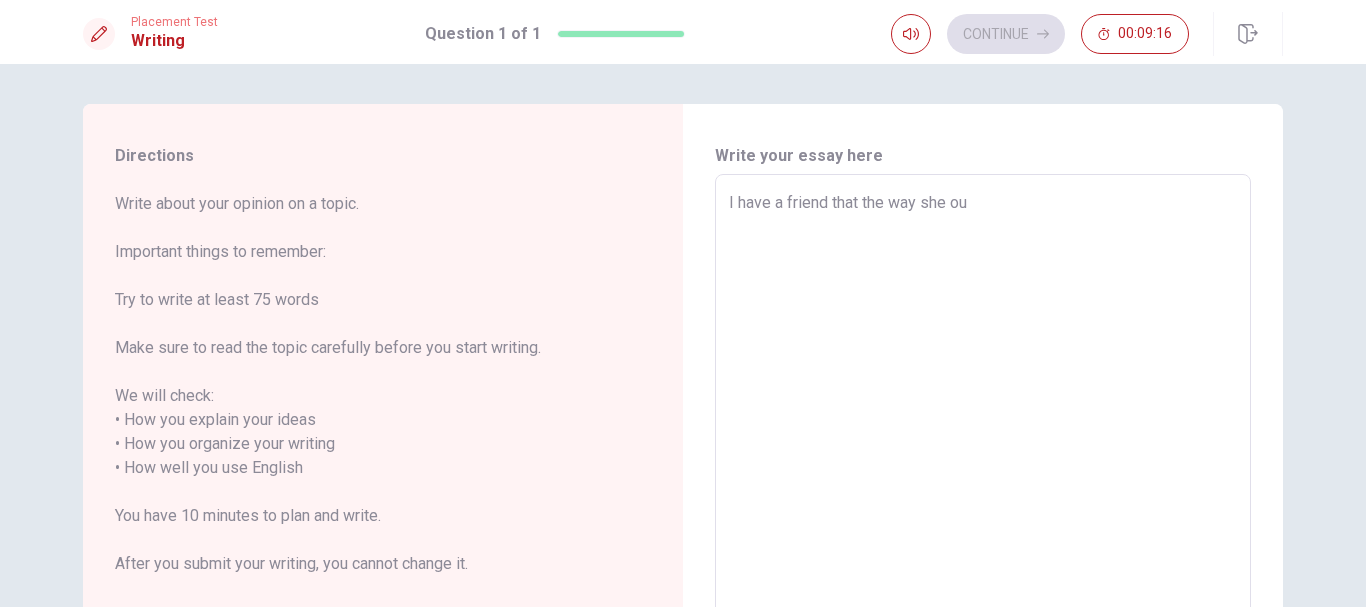 type on "I have a friend that the way she out" 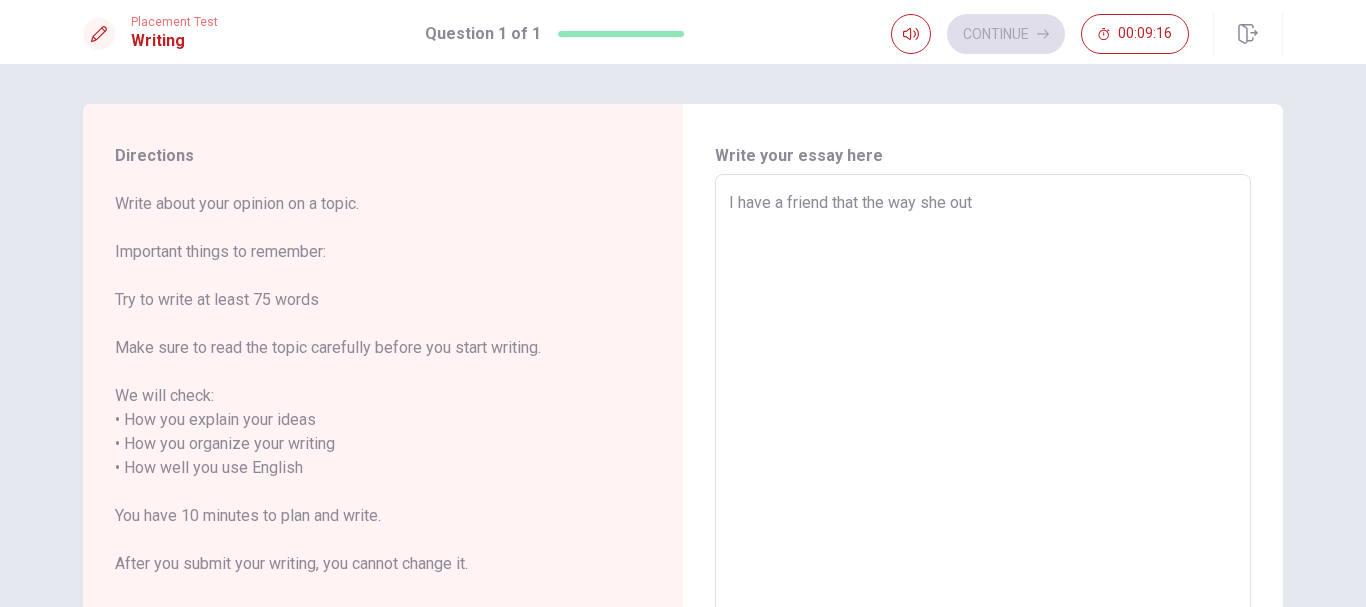 type on "x" 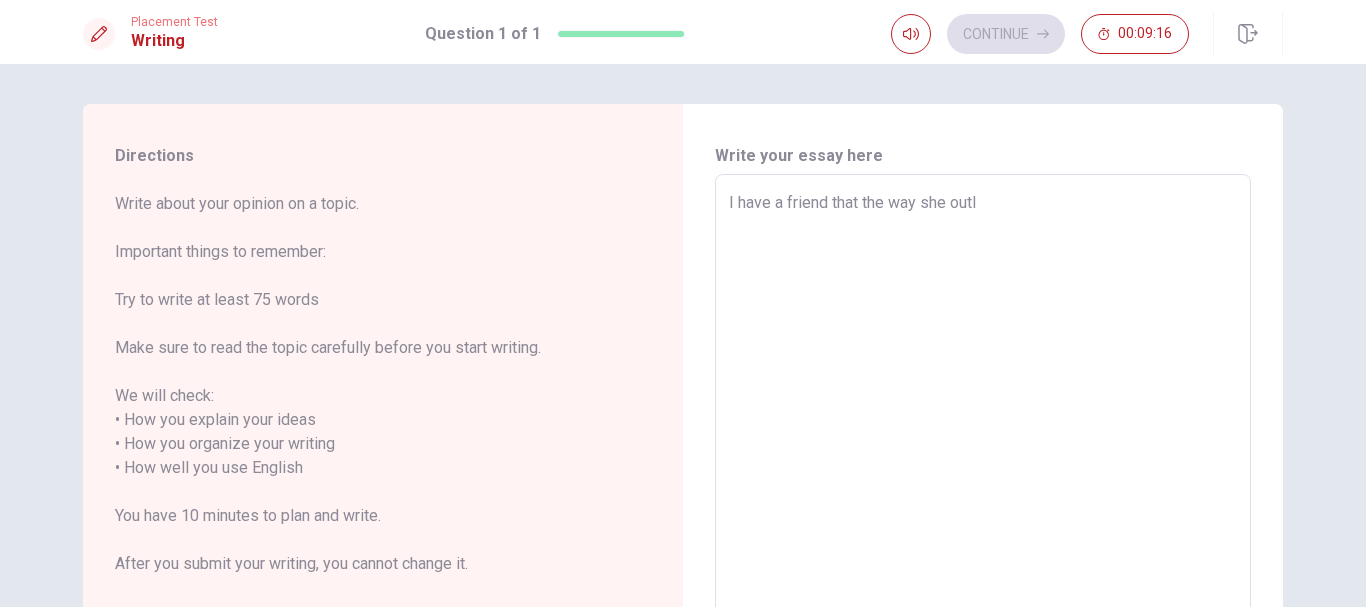 type on "x" 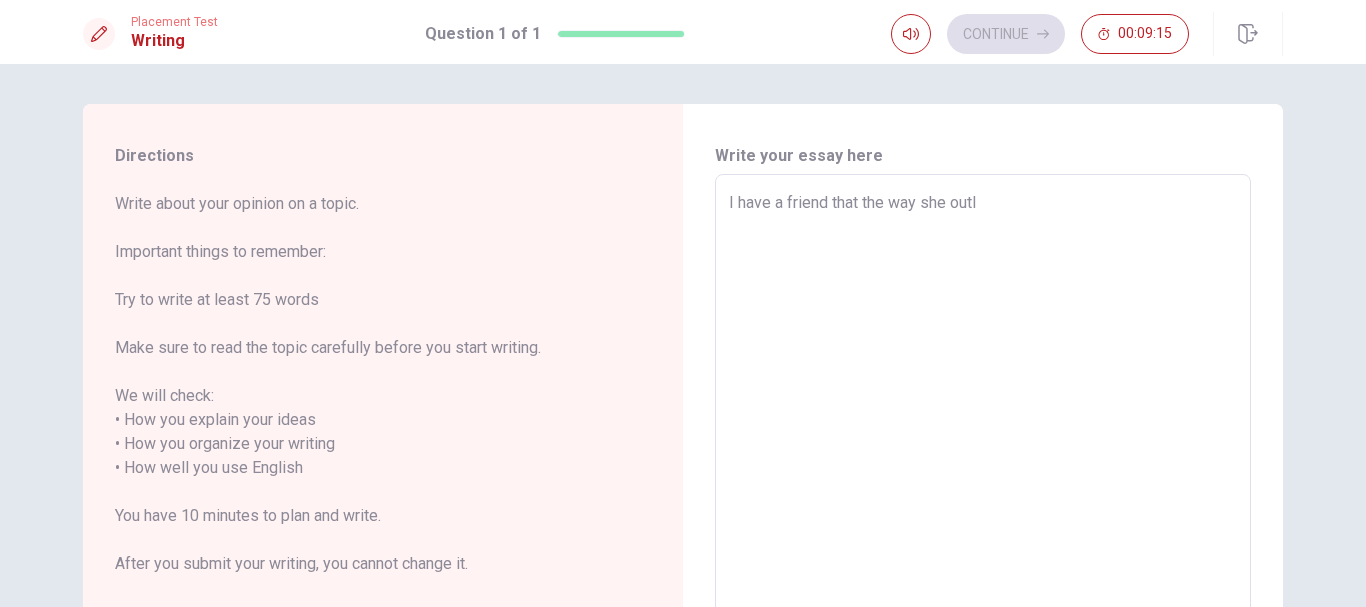 type on "I have a friend that the way she outlo" 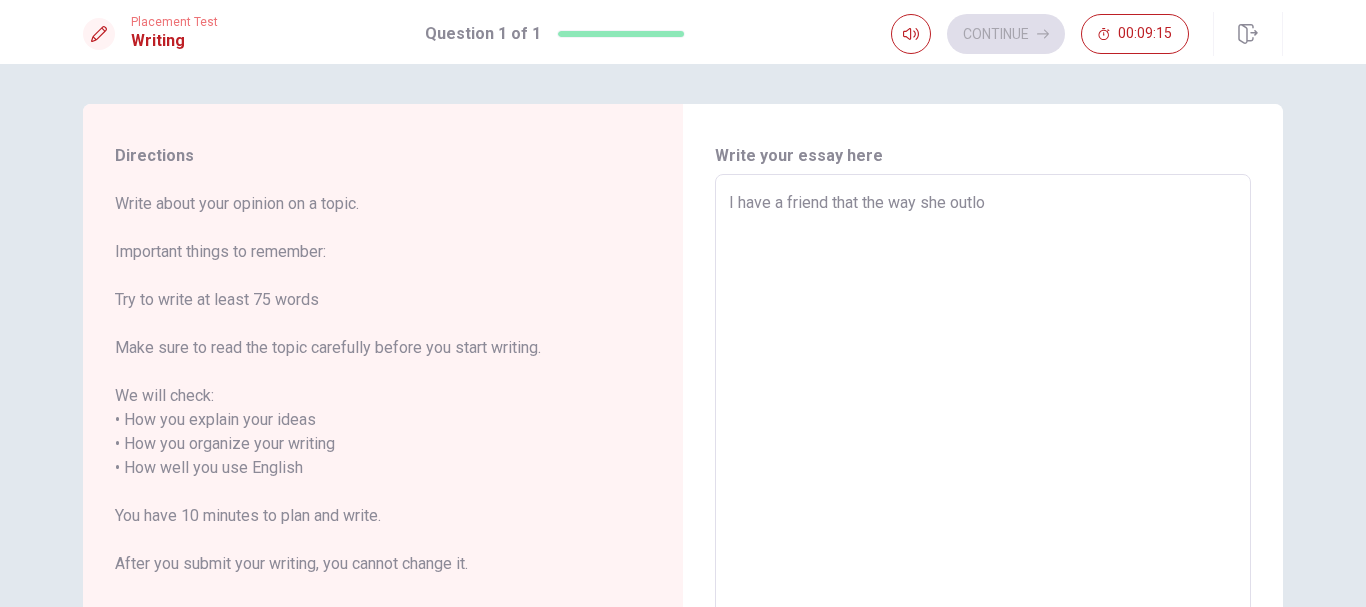 type on "x" 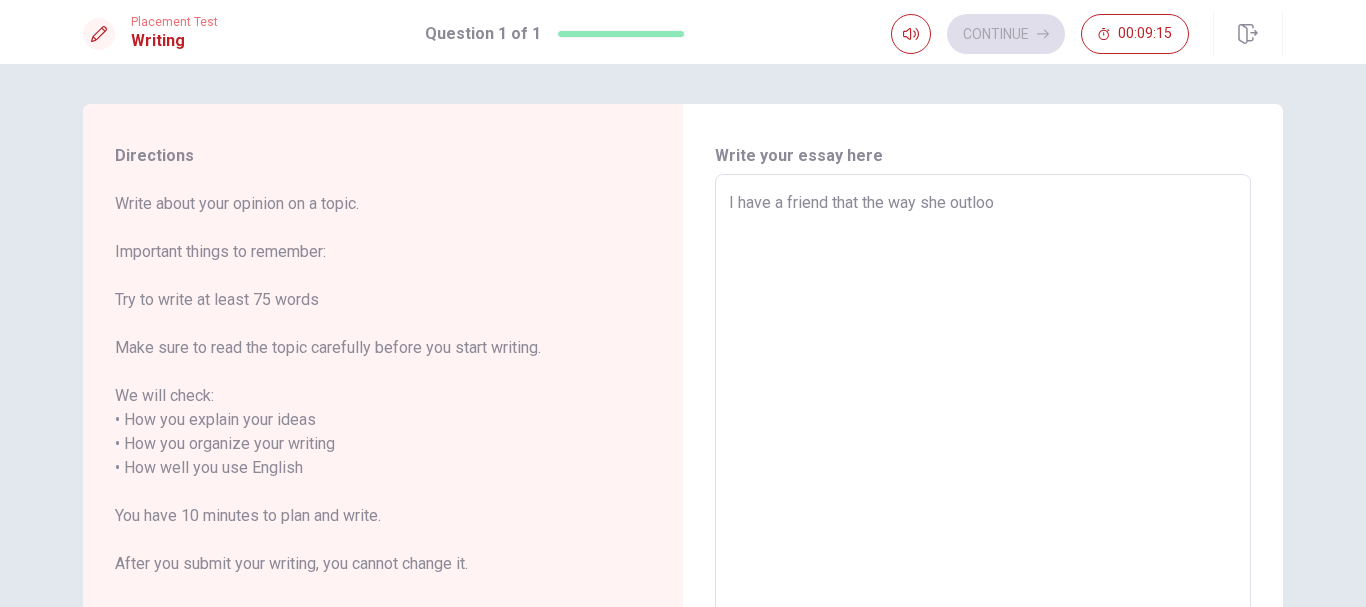 type on "x" 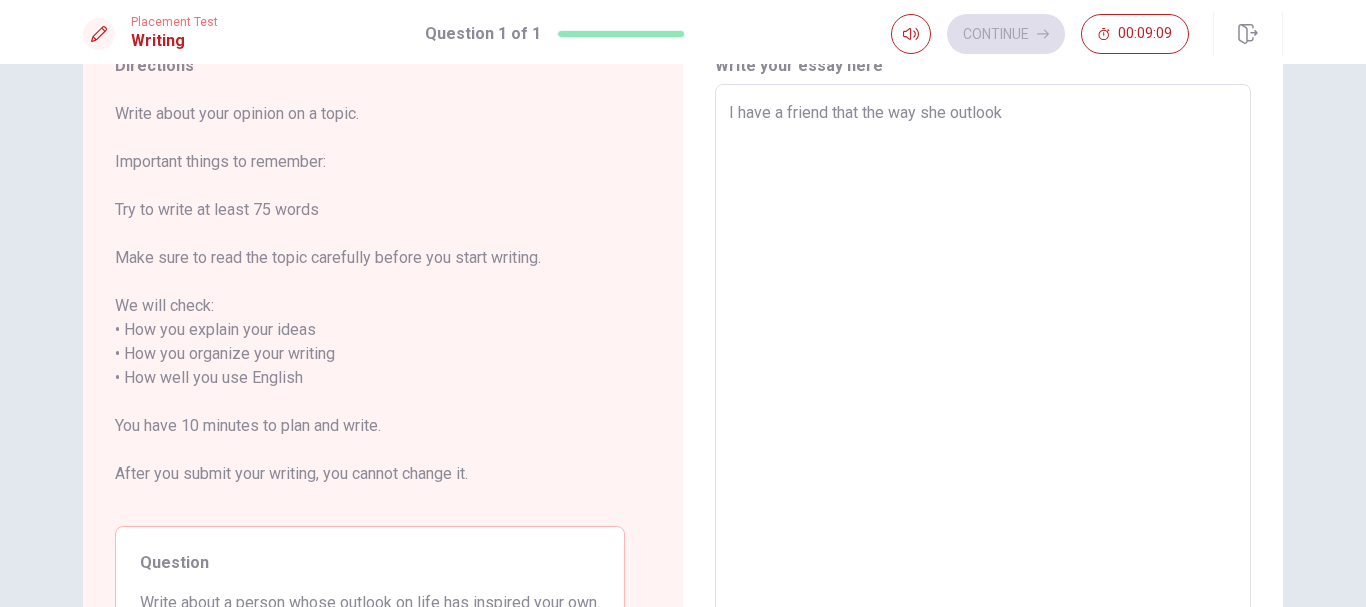 scroll, scrollTop: 0, scrollLeft: 0, axis: both 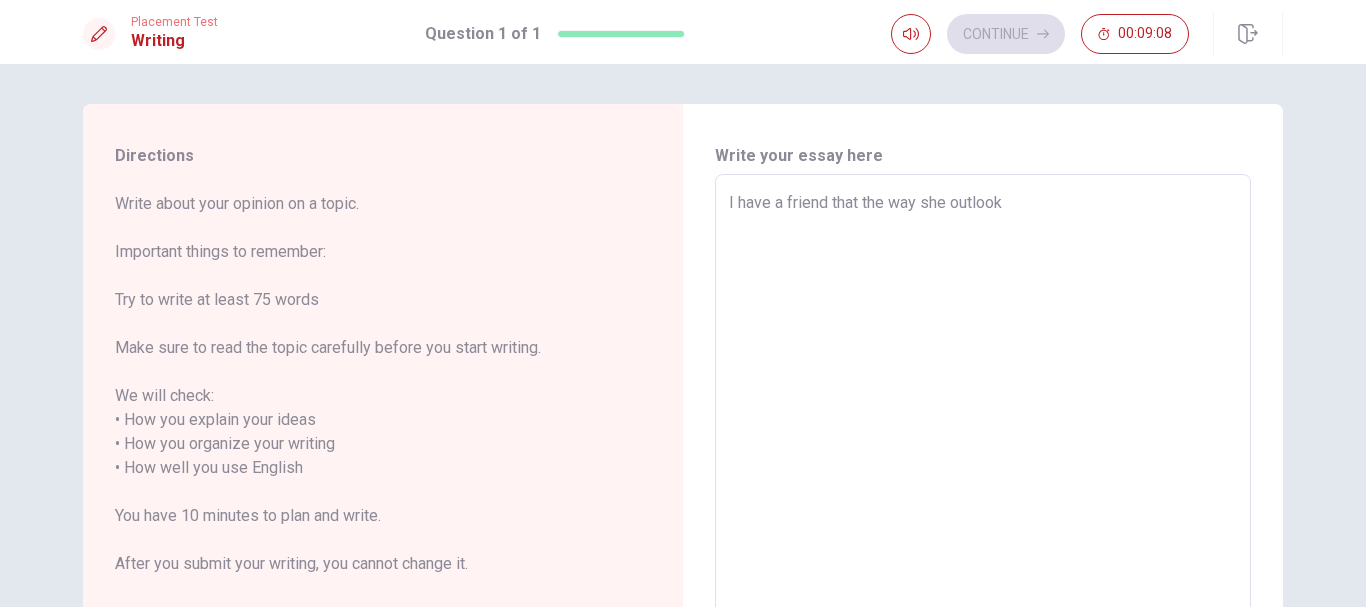 type on "x" 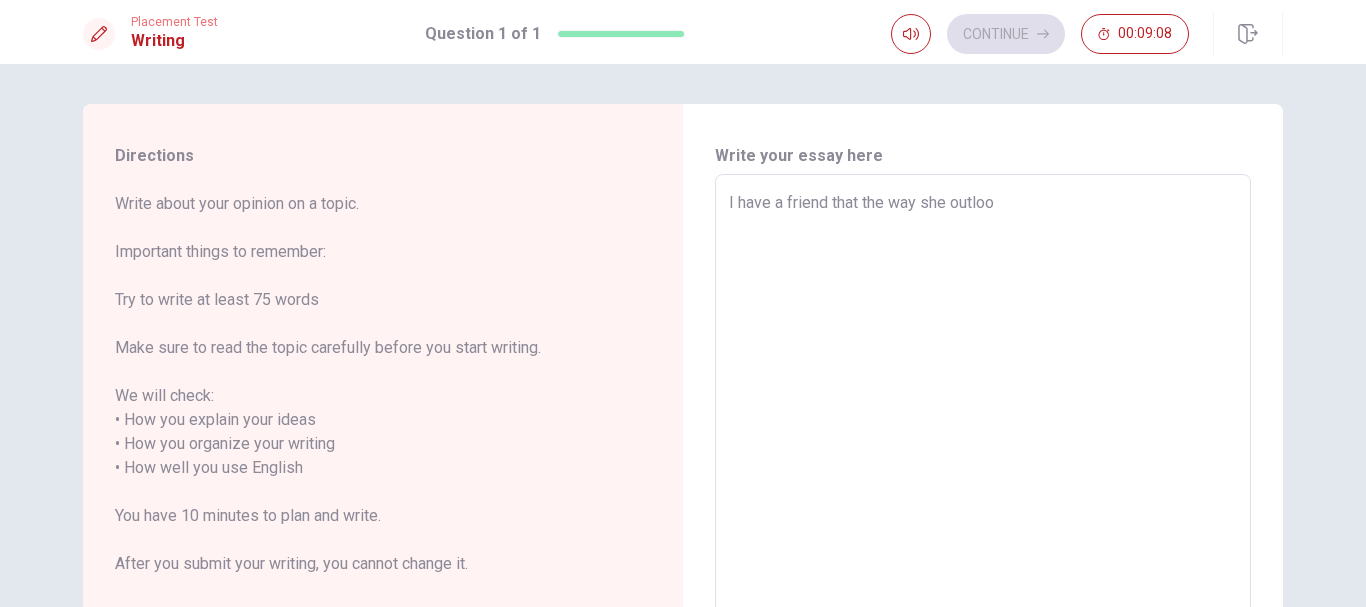 type on "x" 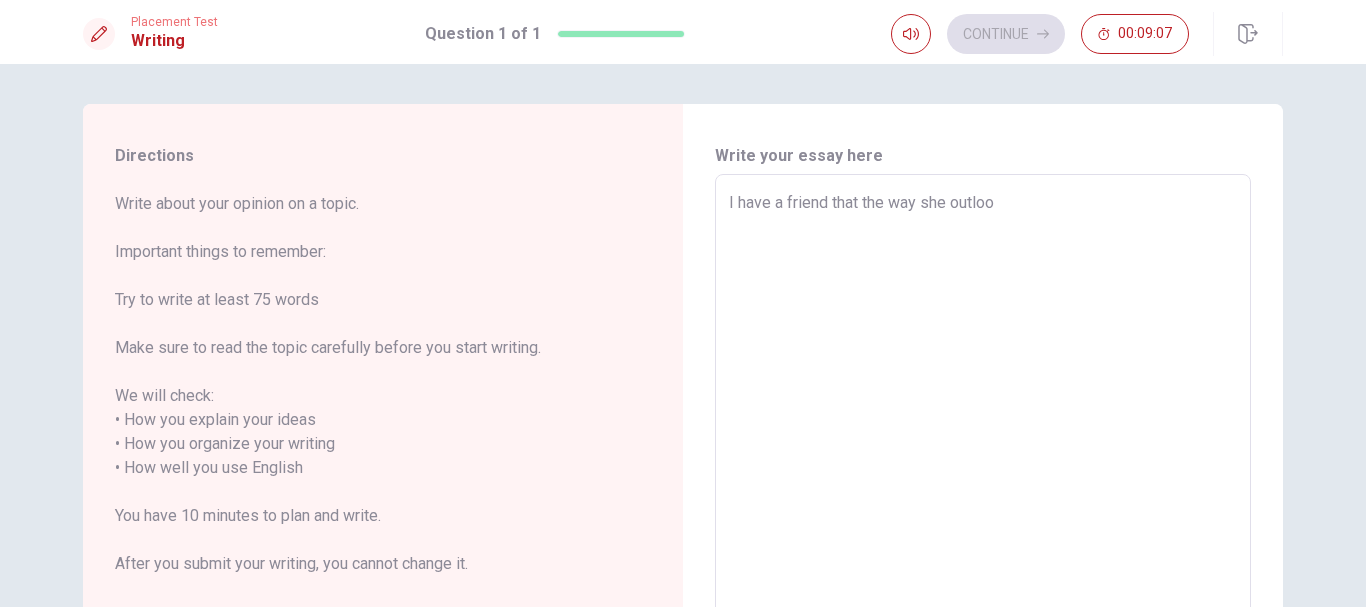 type on "I have a friend that the way she outlo" 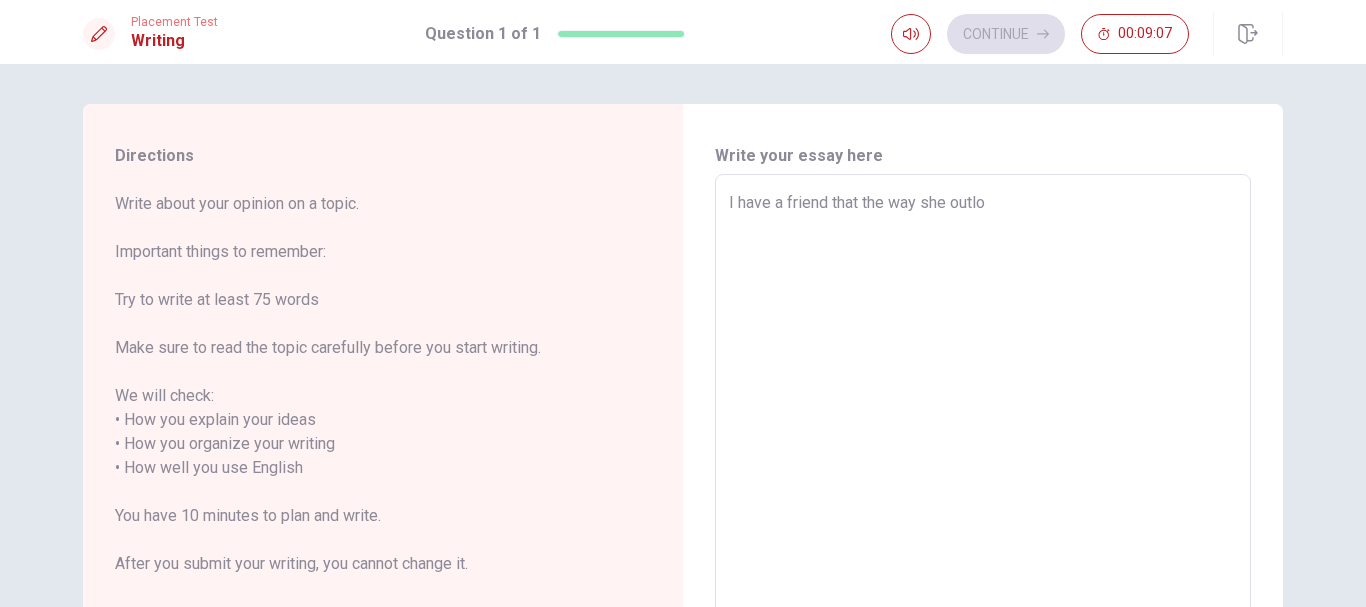 type on "x" 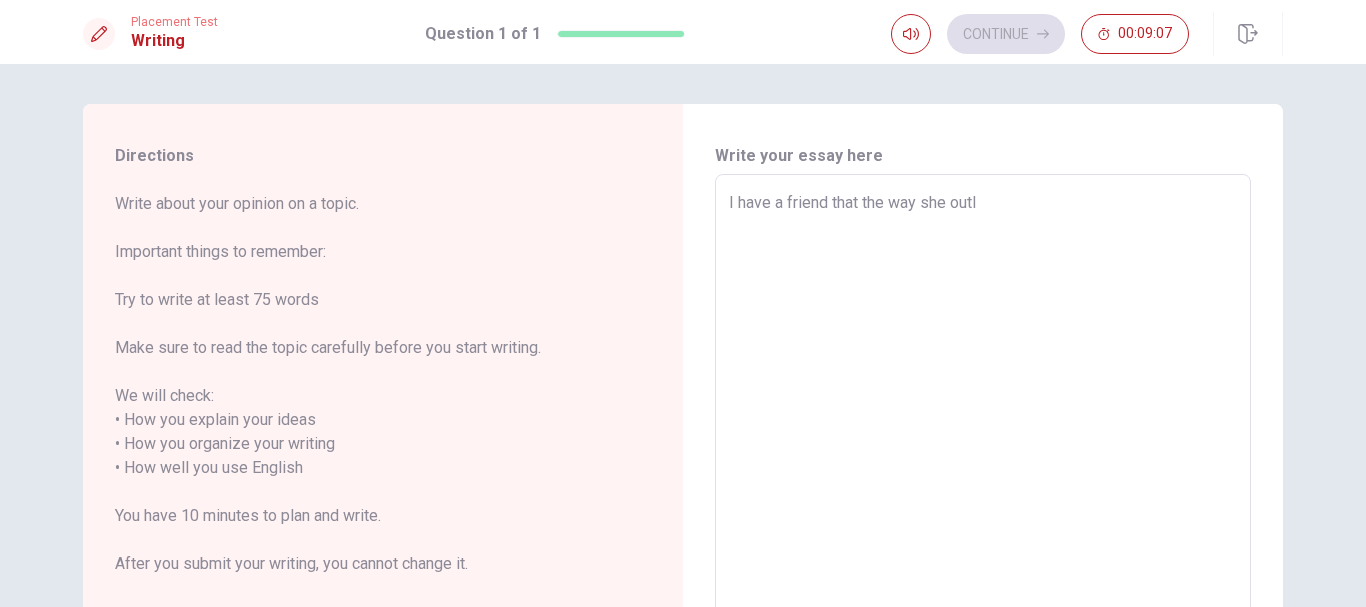 type on "x" 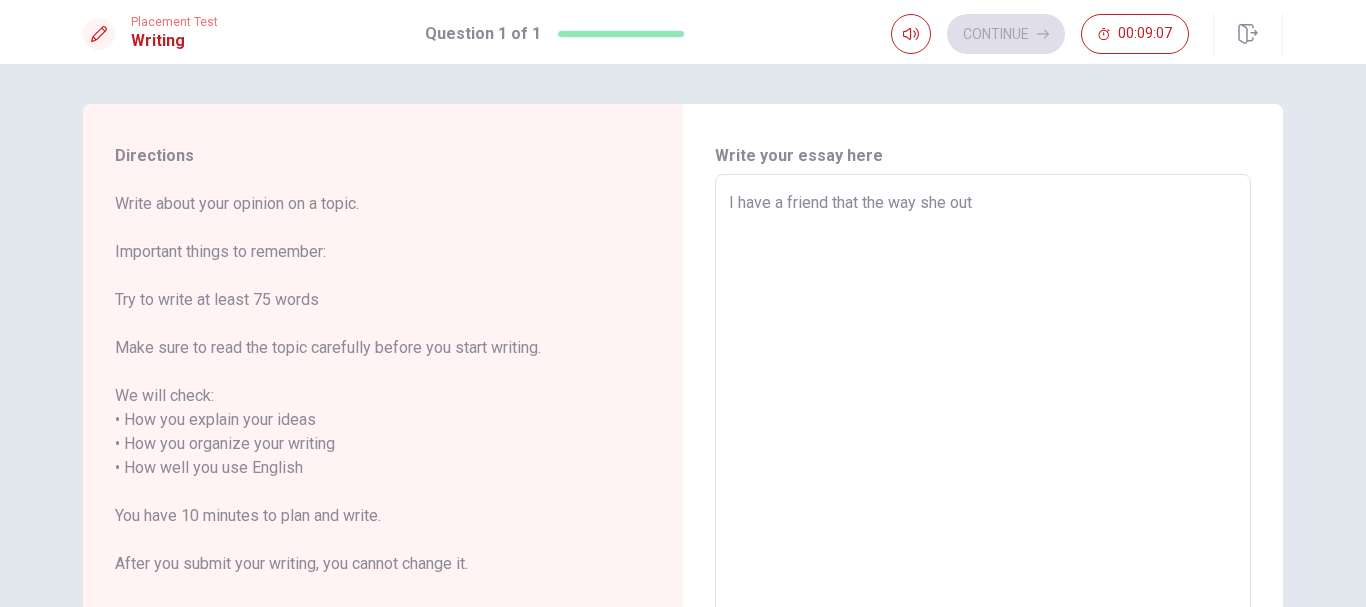 type on "x" 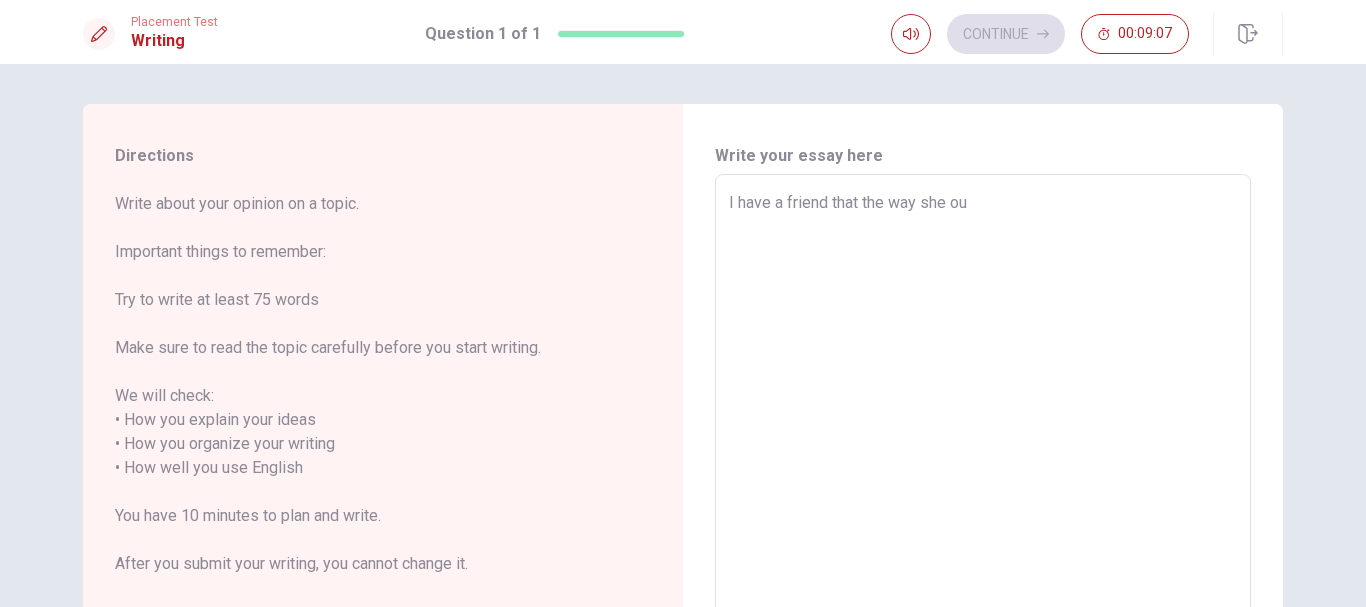 type on "x" 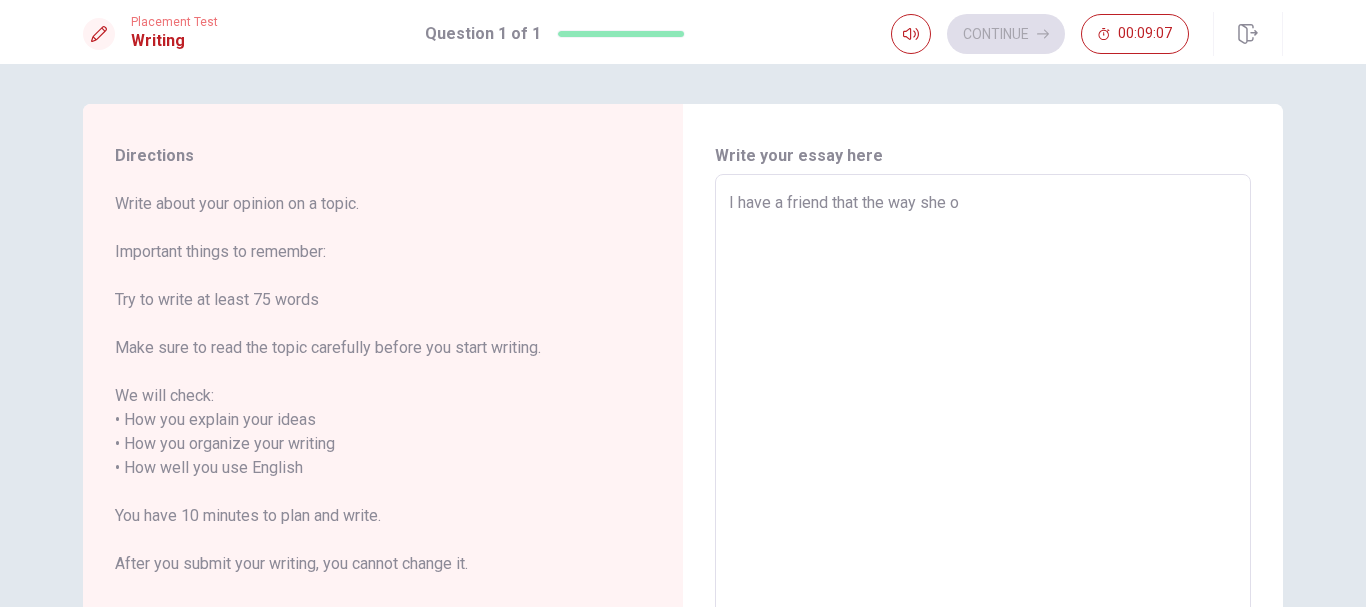 type on "x" 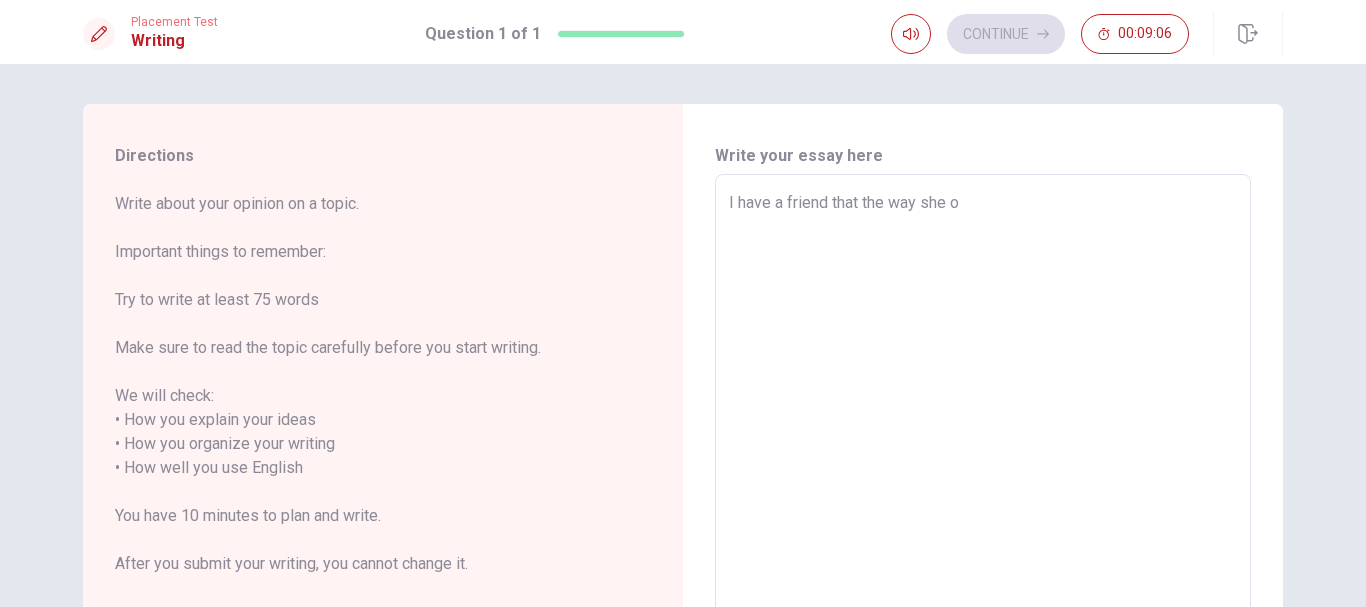 type on "I have a friend that the way she" 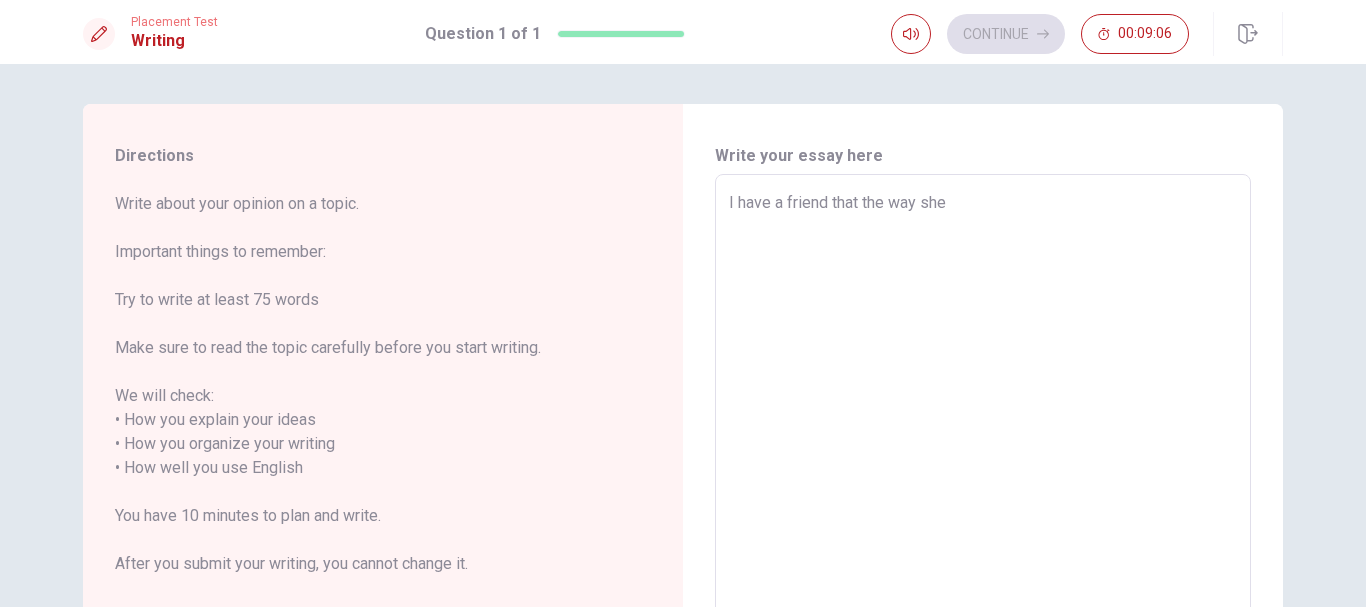 type on "x" 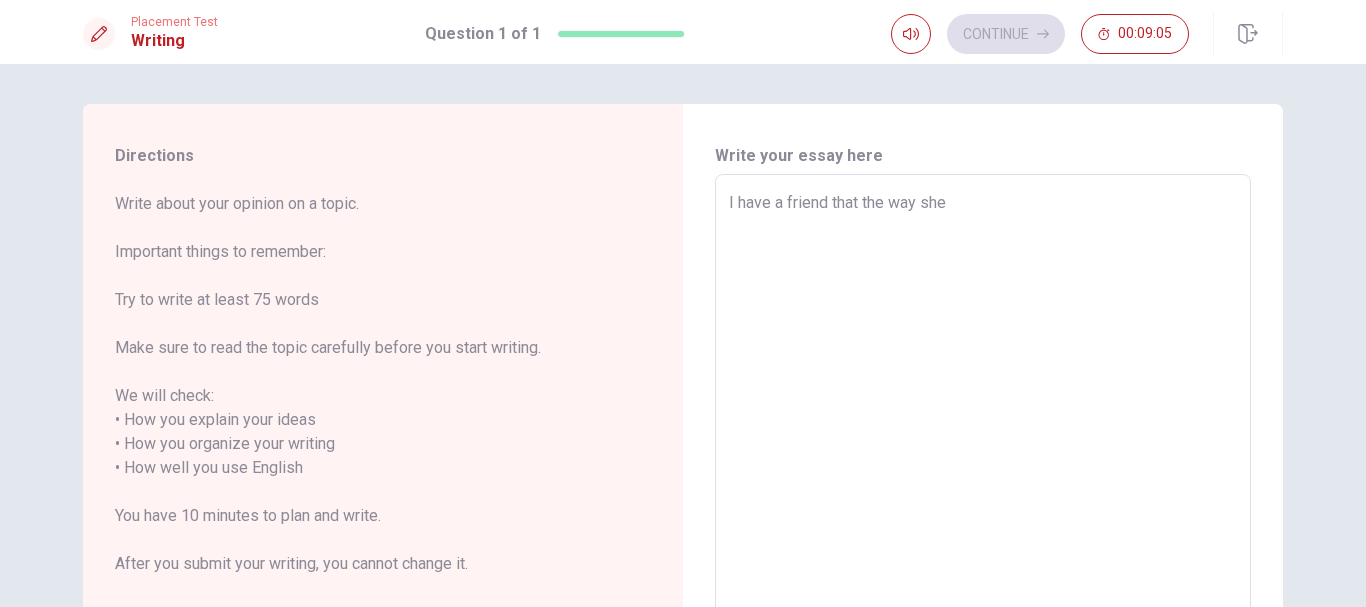 type on "I have a friend that the way she s" 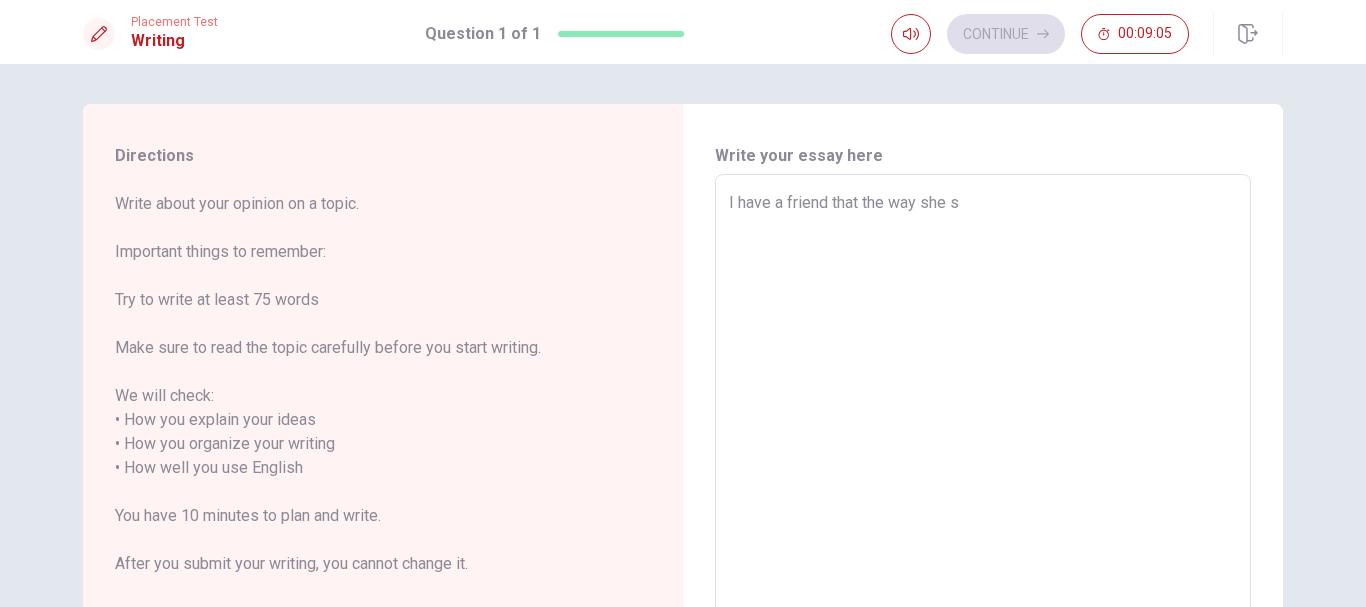 type on "x" 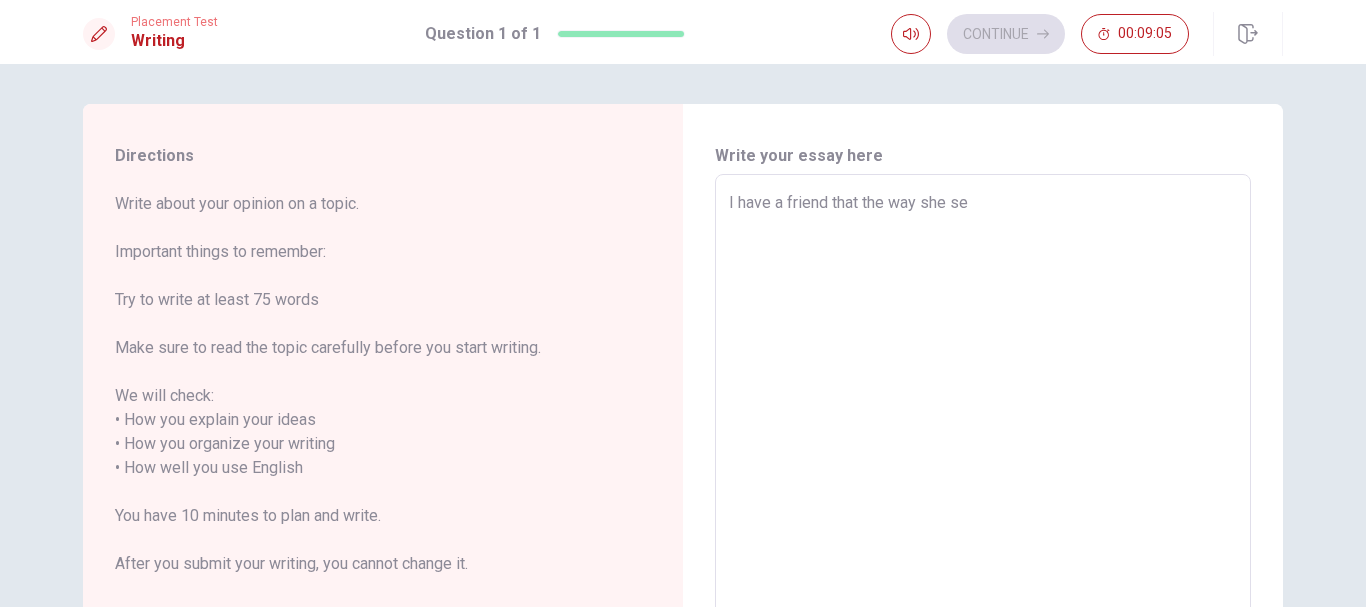 type on "x" 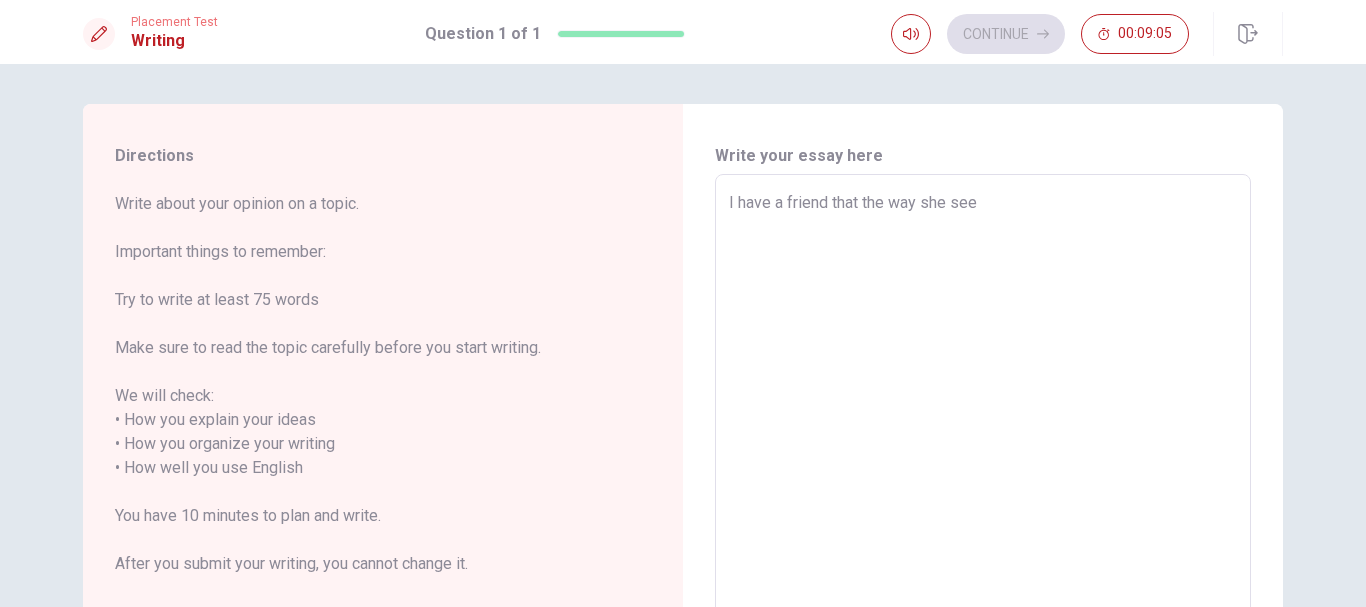 type on "x" 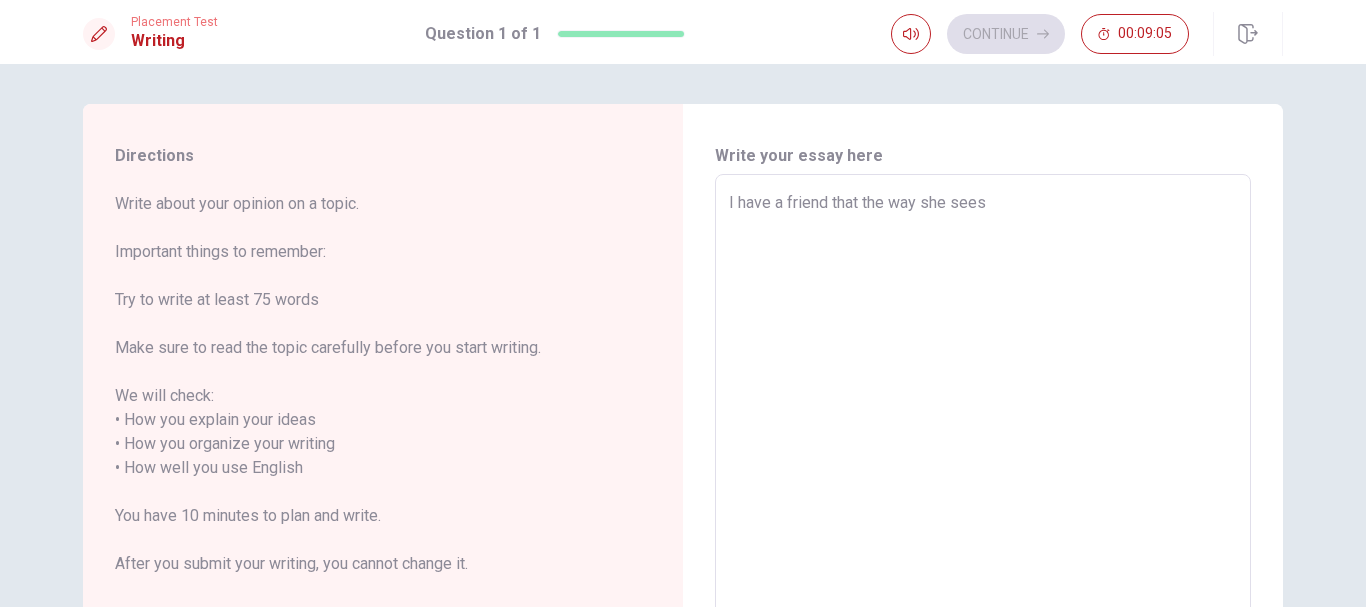 type on "x" 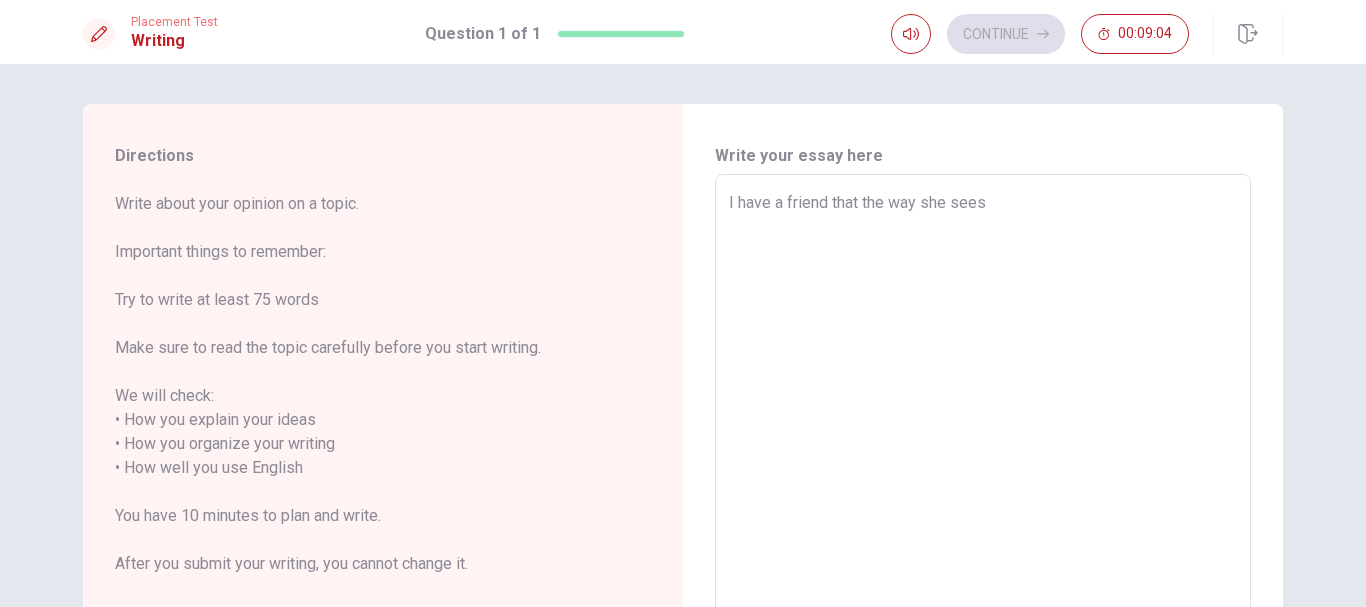 type on "I have a friend that the way she sees" 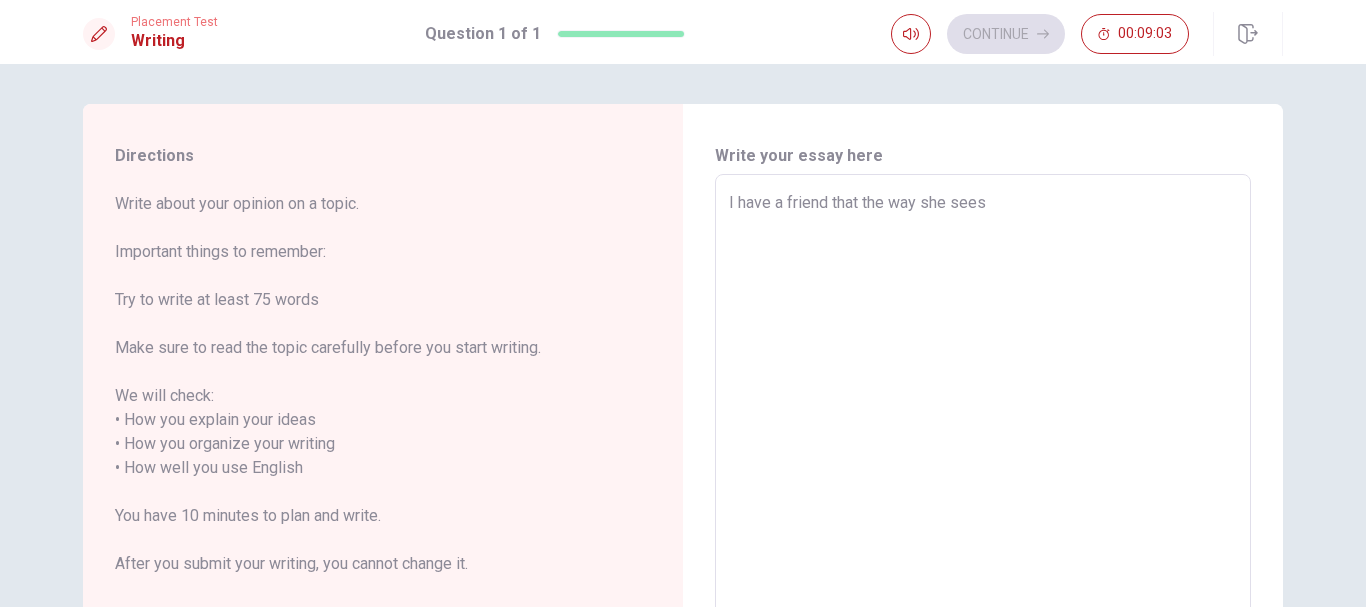 type on "I have a friend that the way she sees t" 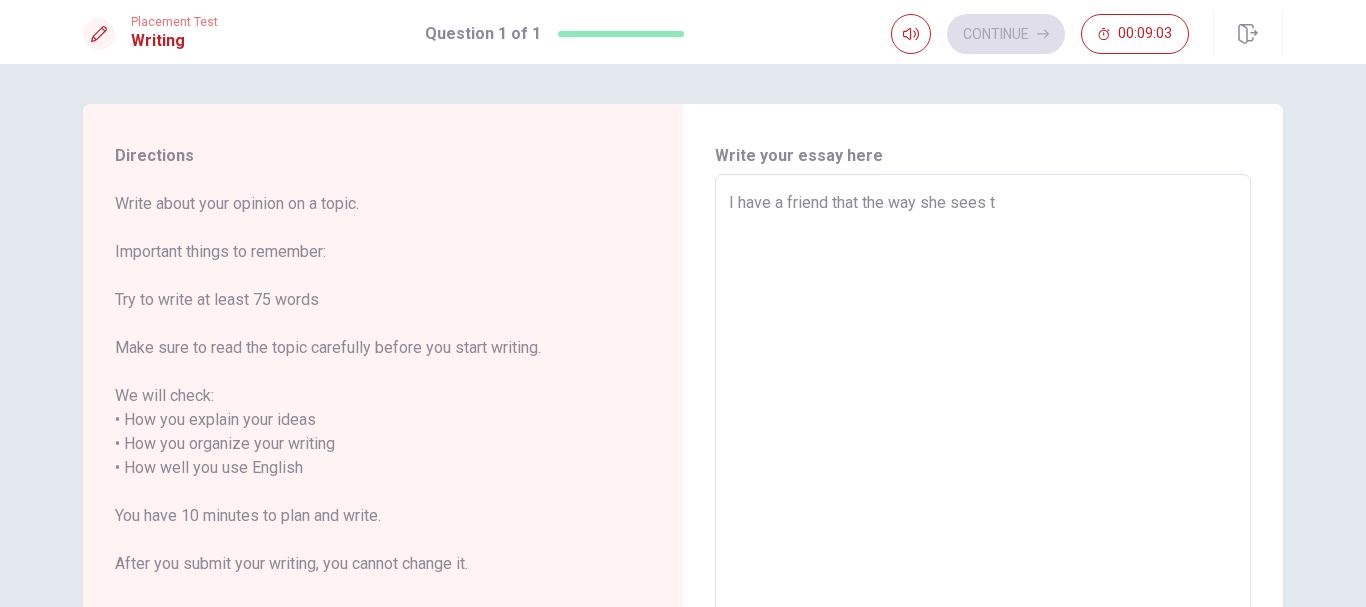 type on "x" 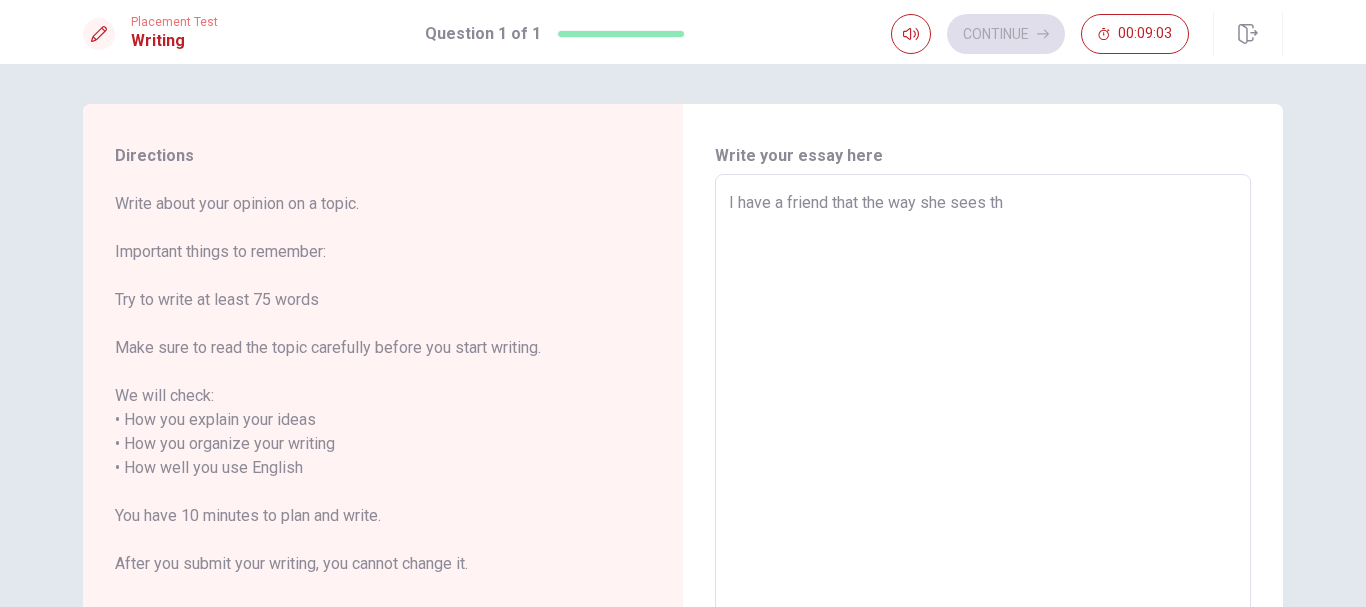 type on "x" 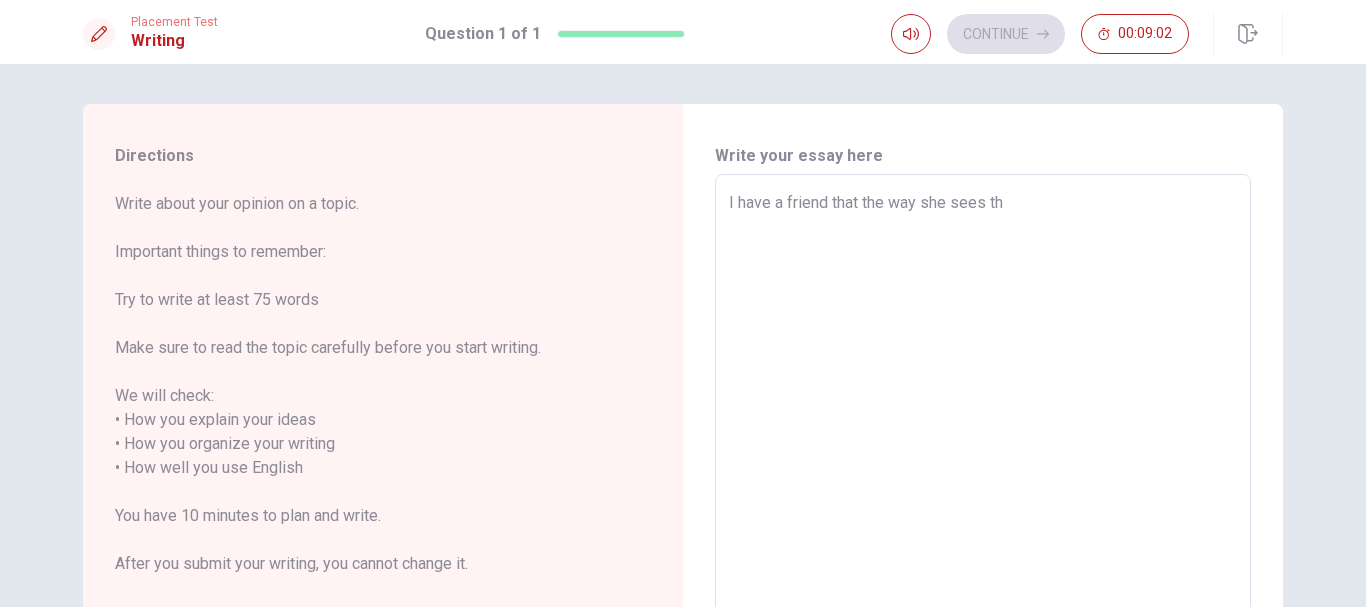 type on "I have a friend that the way she sees the" 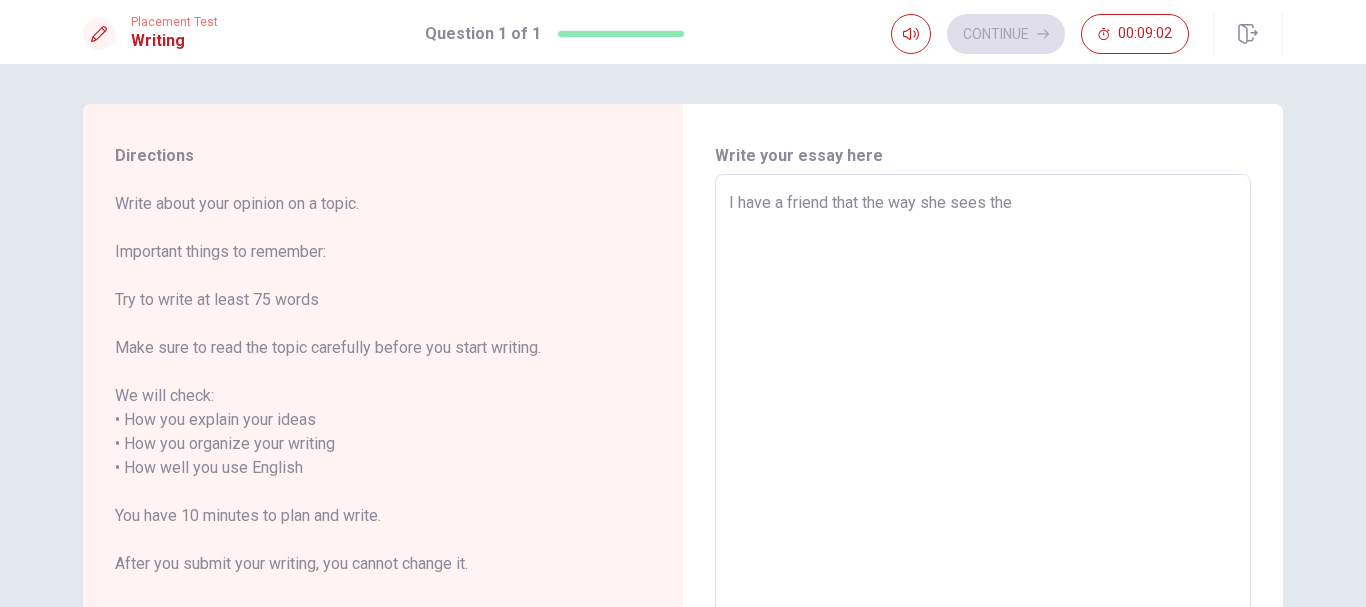 type on "I have a friend that the way she sees the" 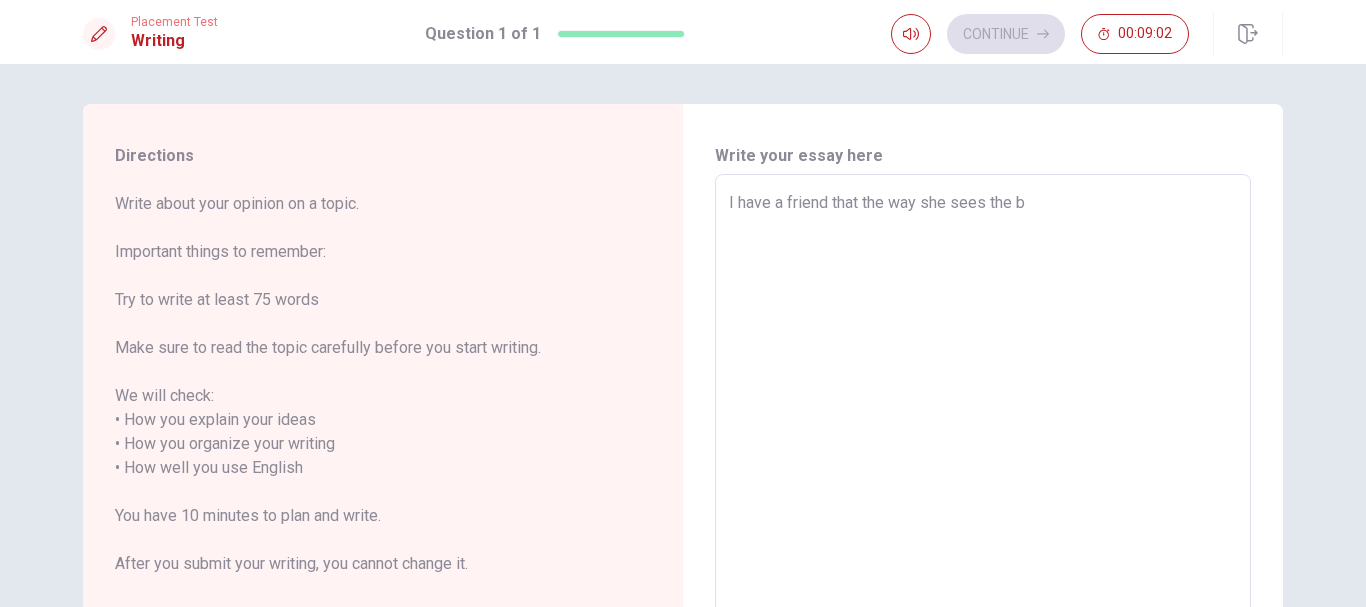type on "x" 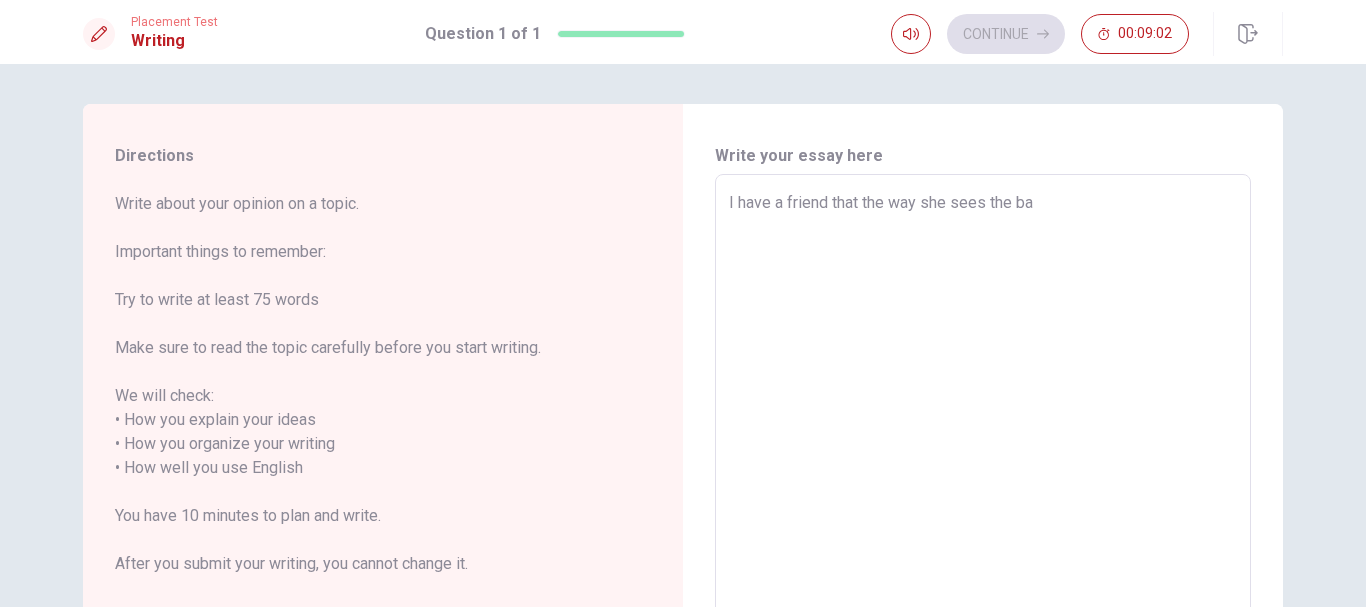 type on "x" 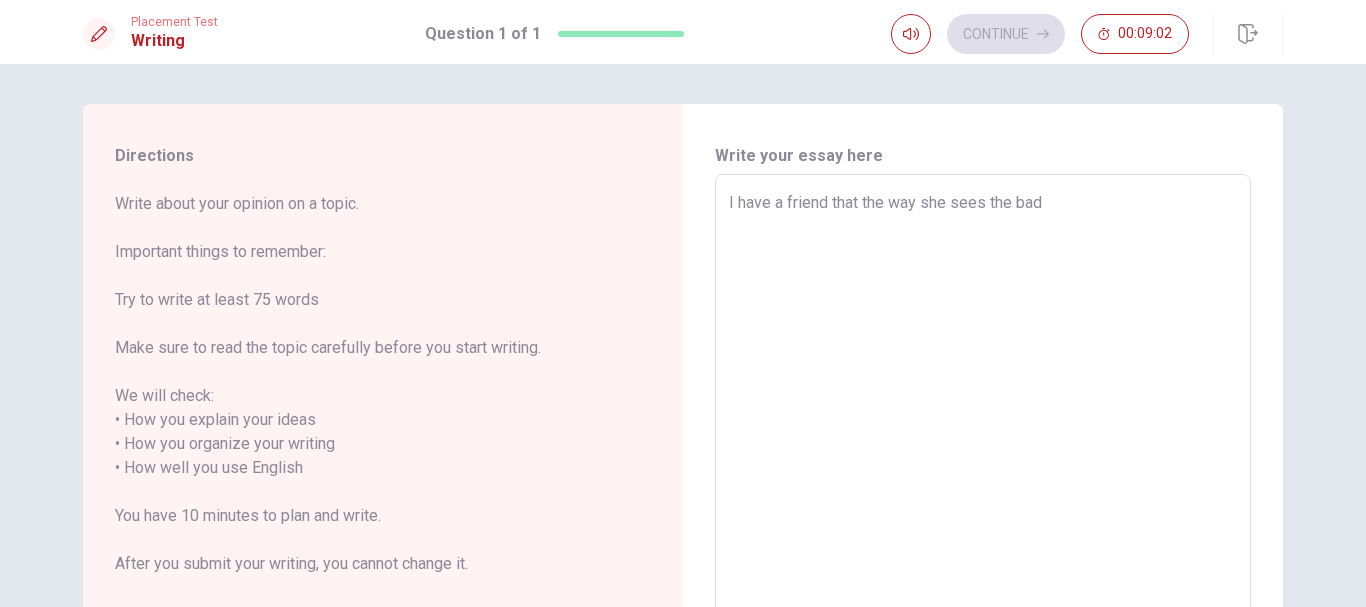 type on "x" 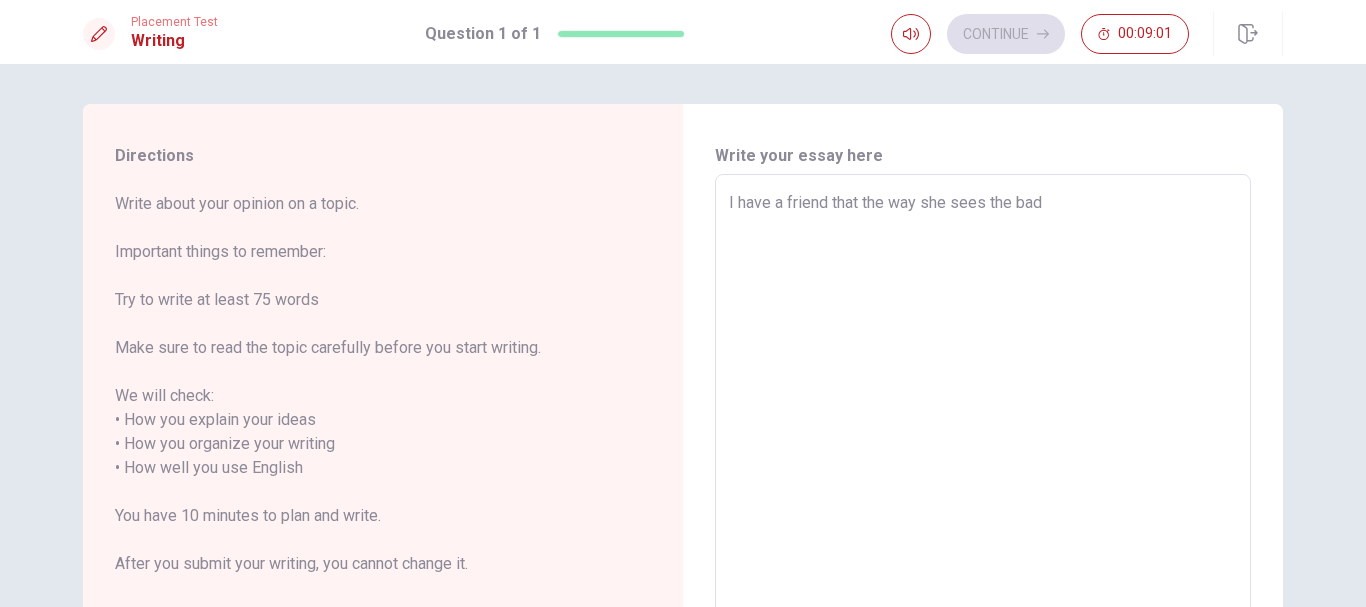 type on "I have a friend that the way she sees the bad" 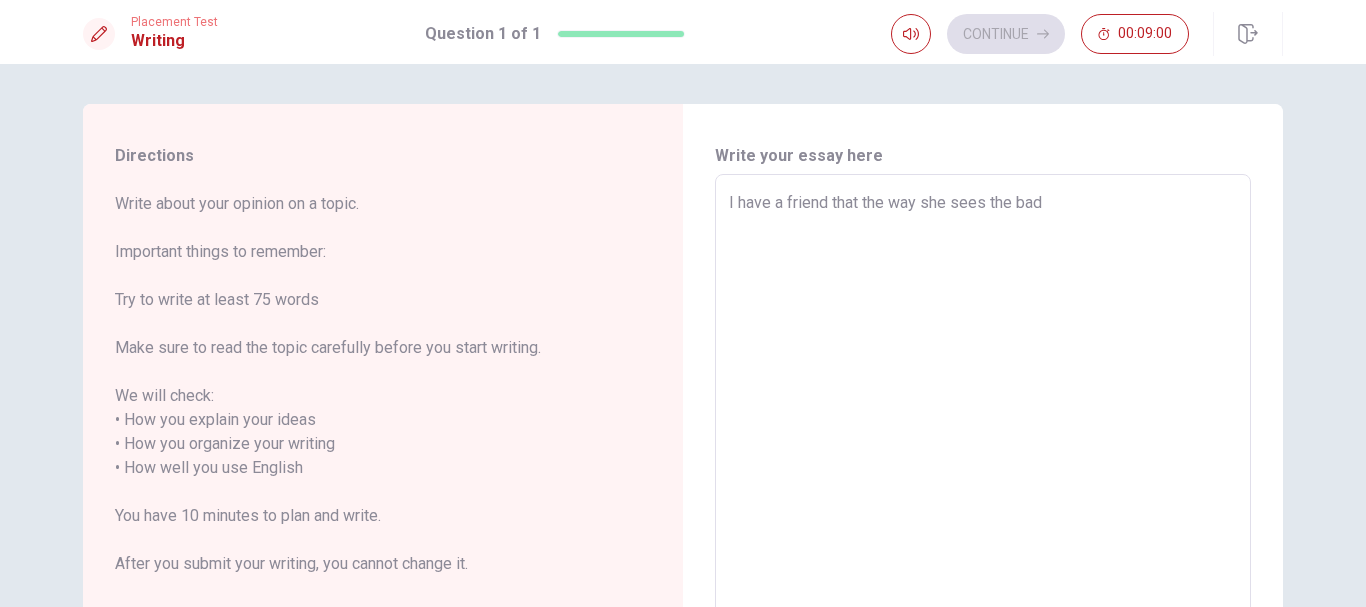 type on "I have a friend that the way she sees the bad t" 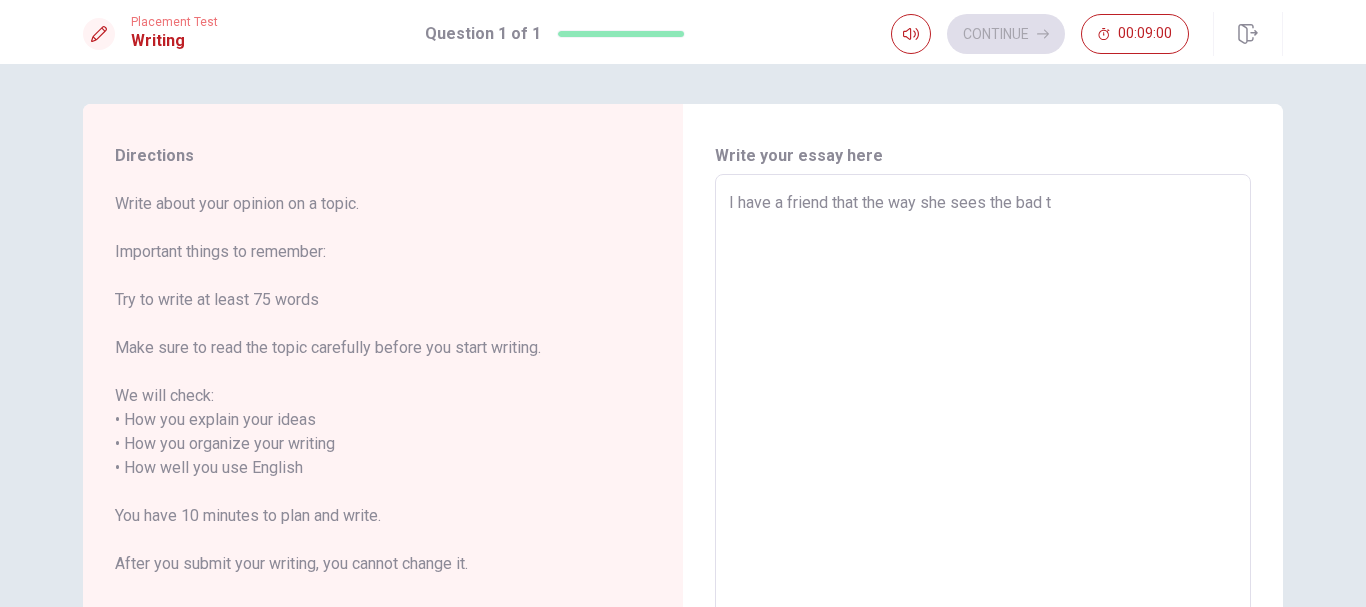 type on "x" 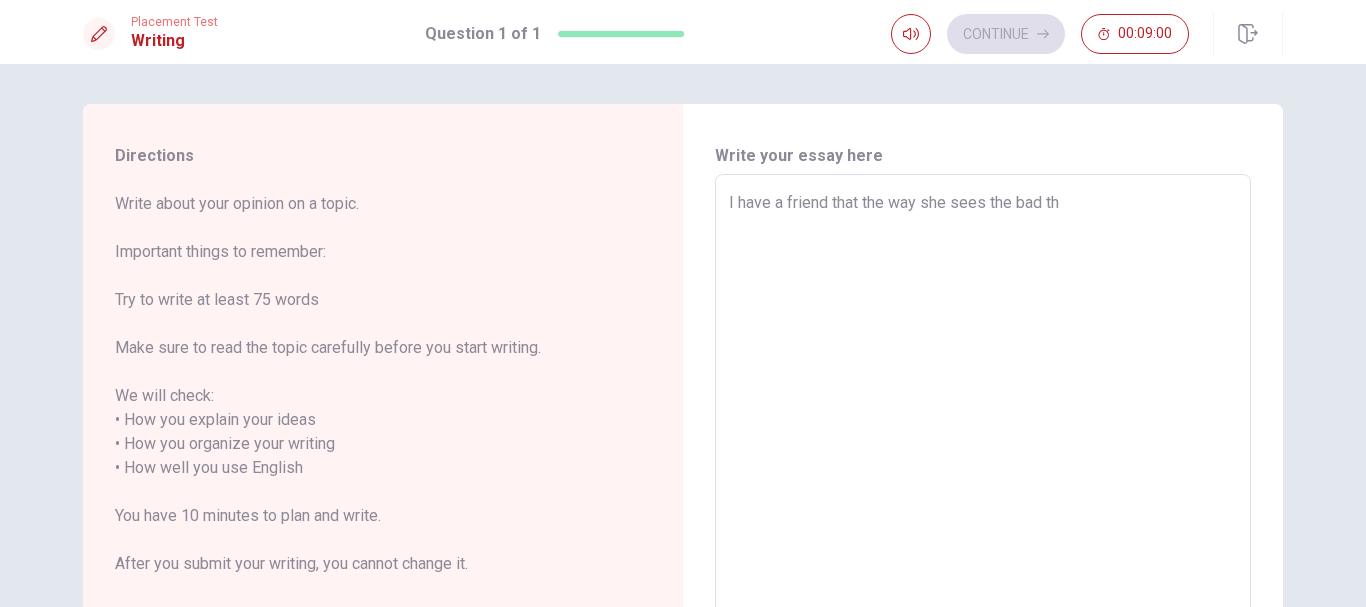 type on "x" 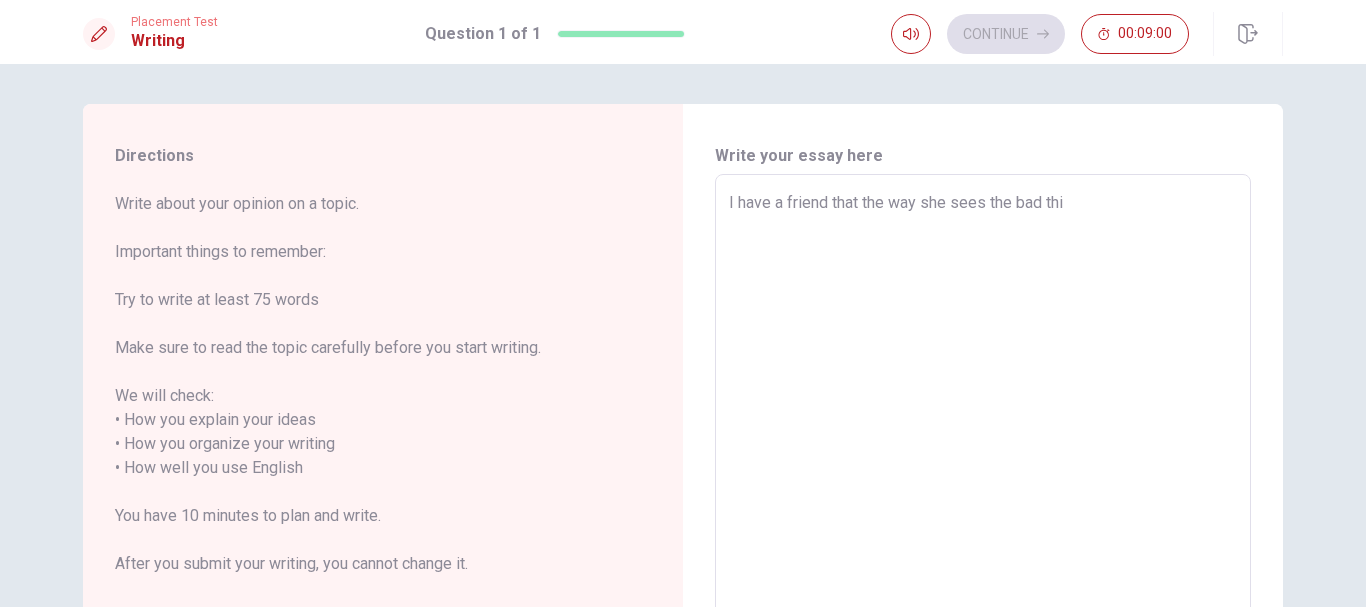 type on "x" 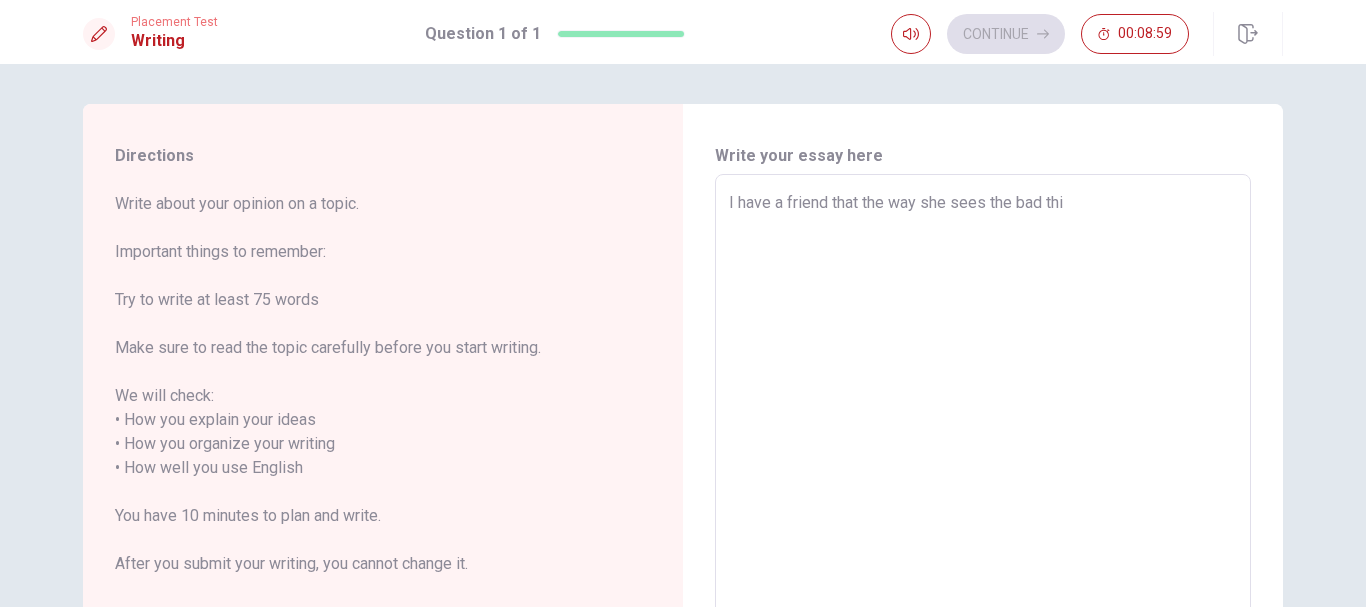 type on "I have a friend that the way she sees the bad thin" 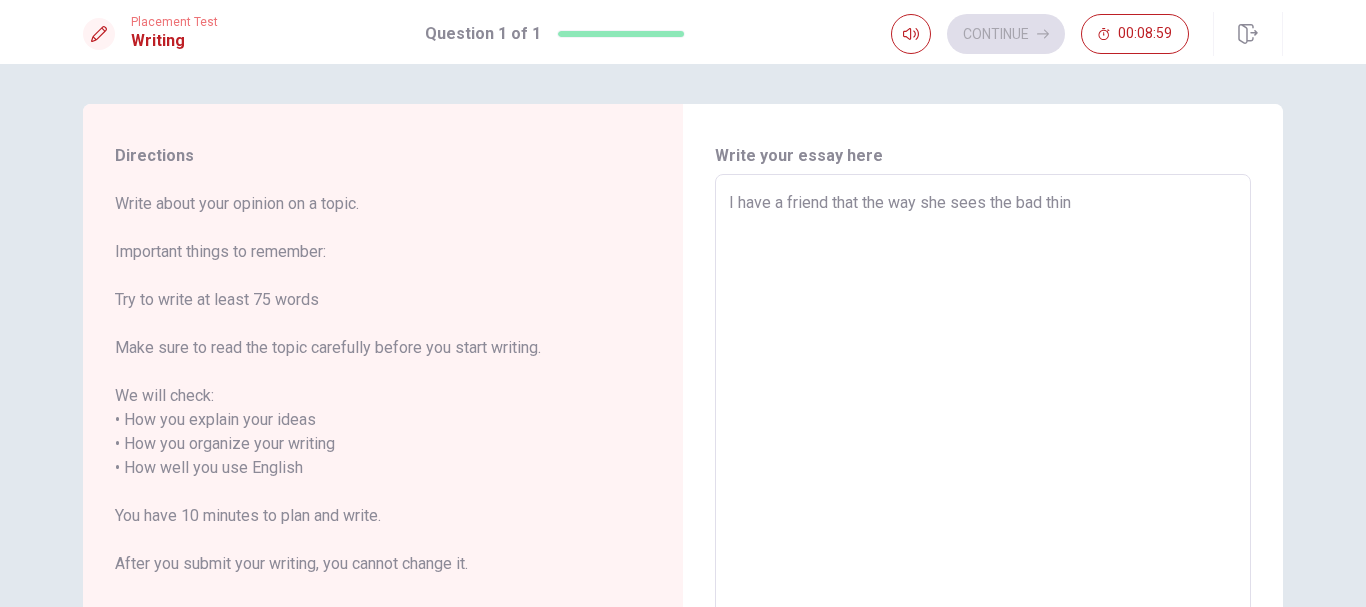 type on "x" 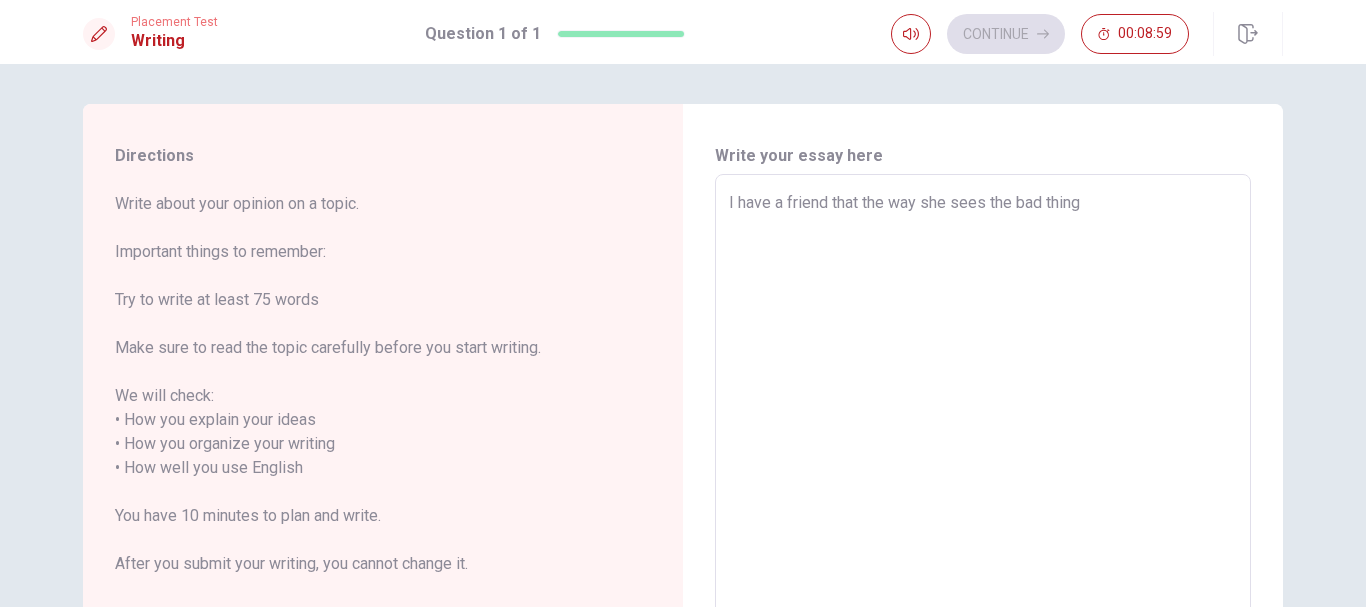 type on "x" 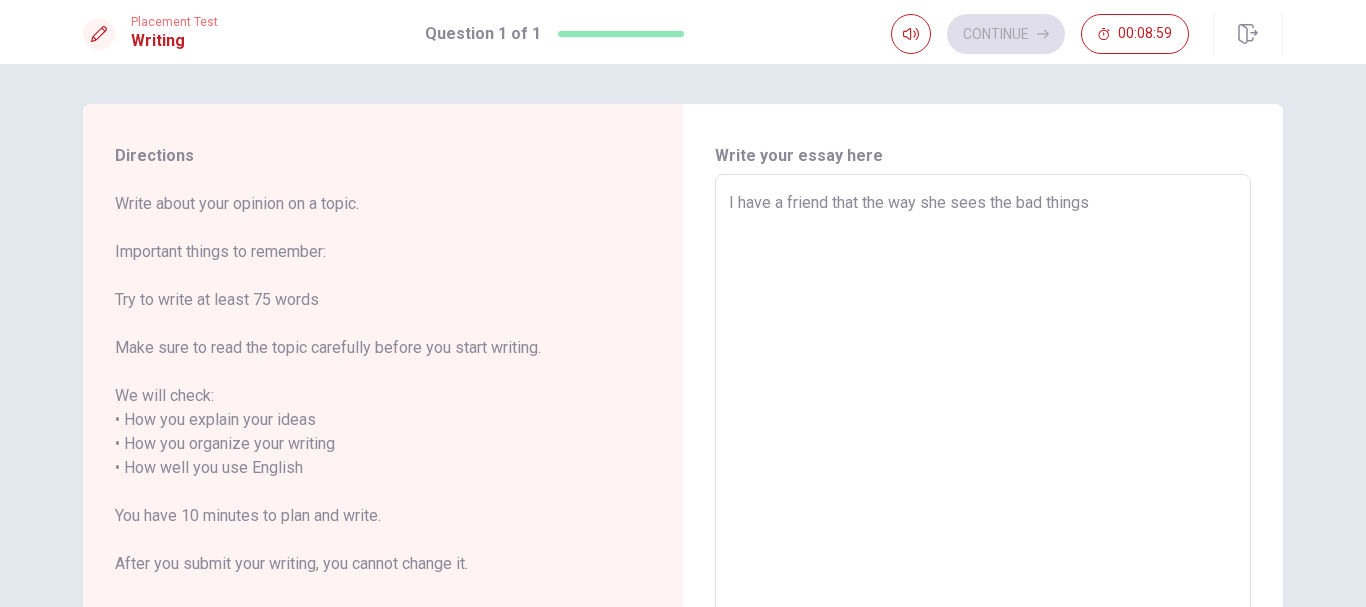 type on "x" 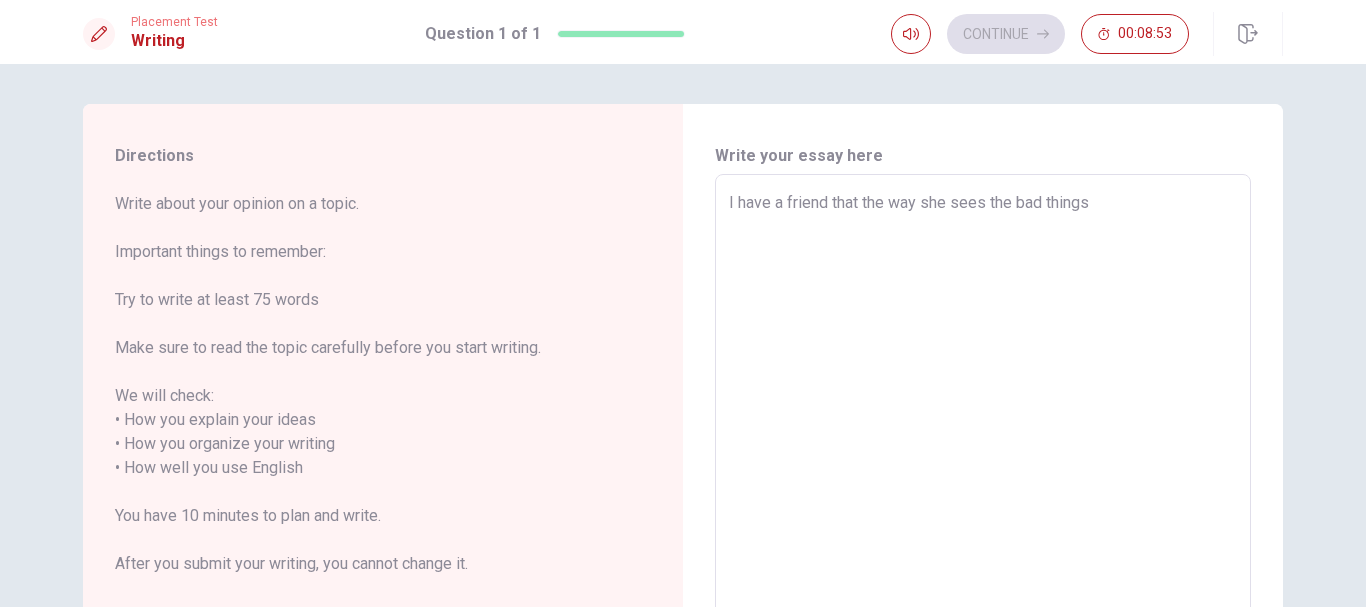 type on "x" 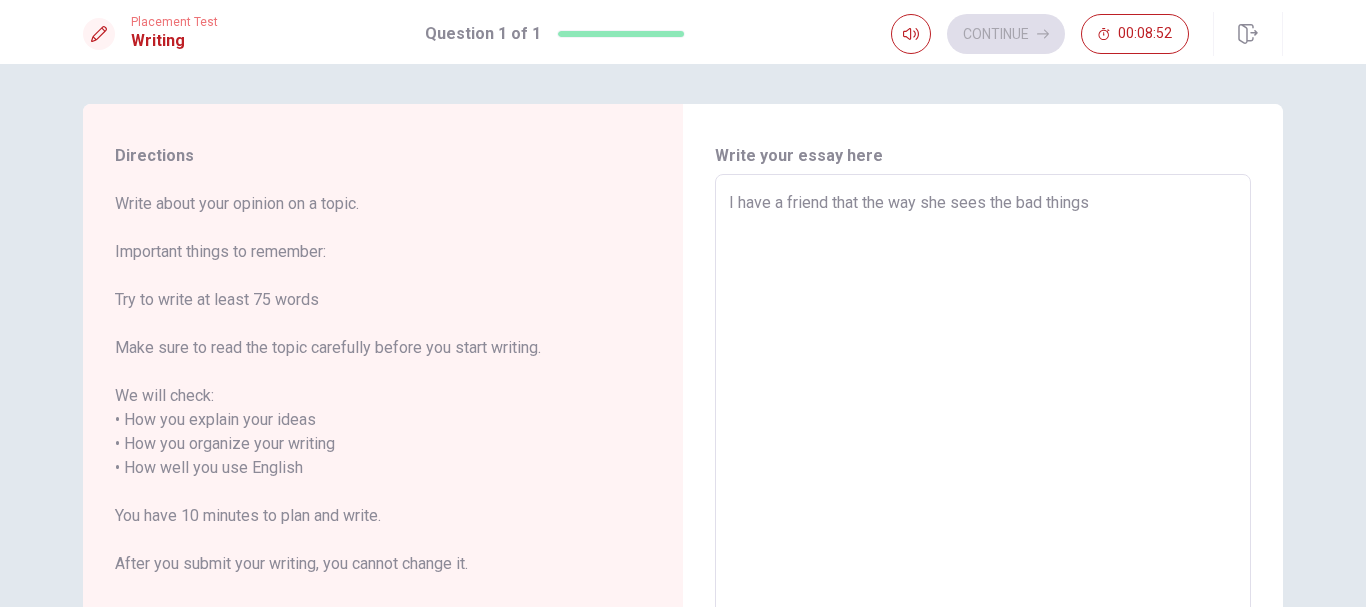 type on "I have a friend that the way she sees the bad things" 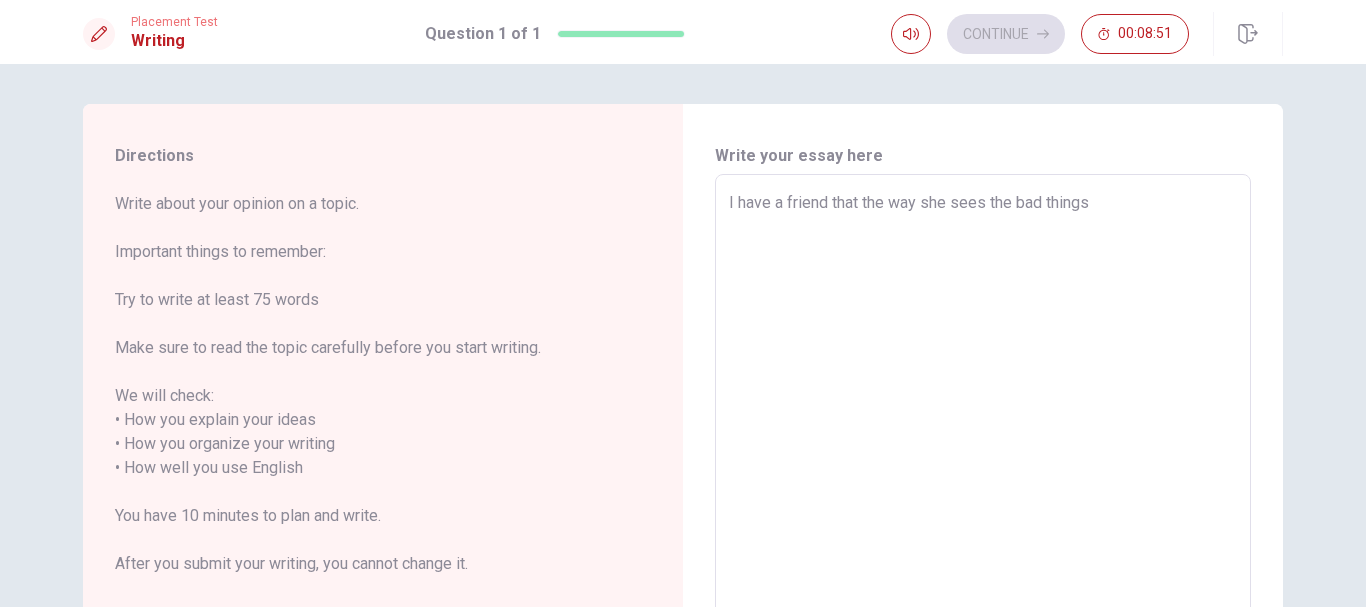 type on "I have a friend that the way she sees the bad thing" 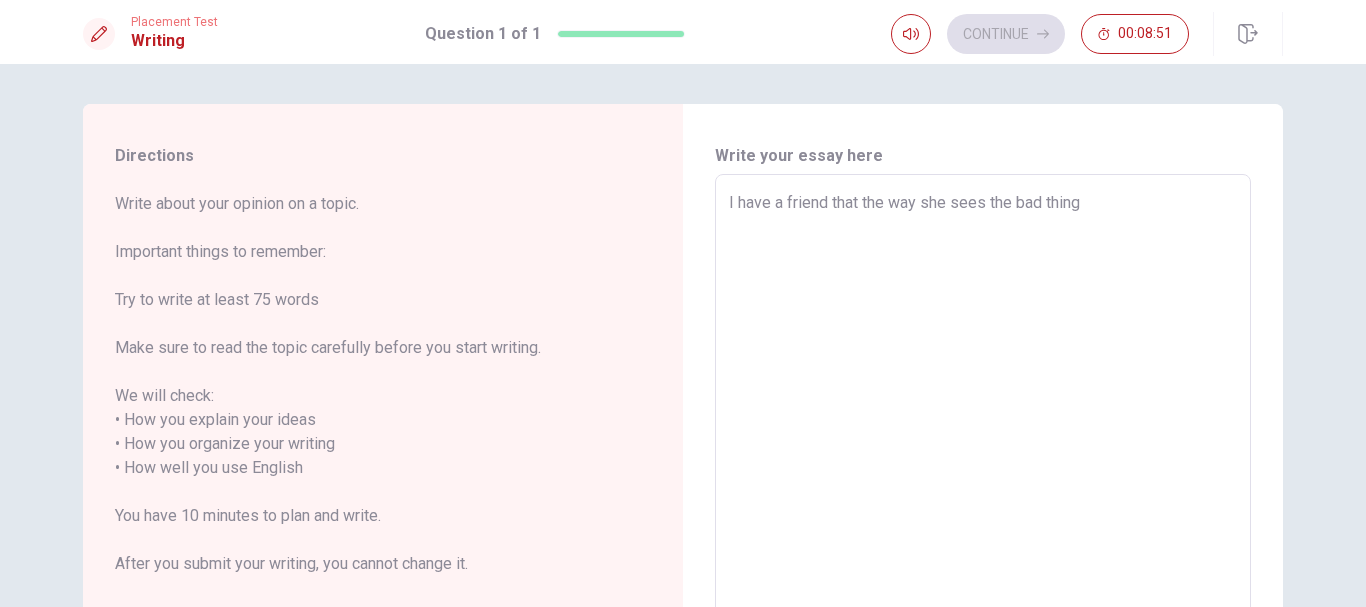 type on "I have a friend that the way she sees the bad thin" 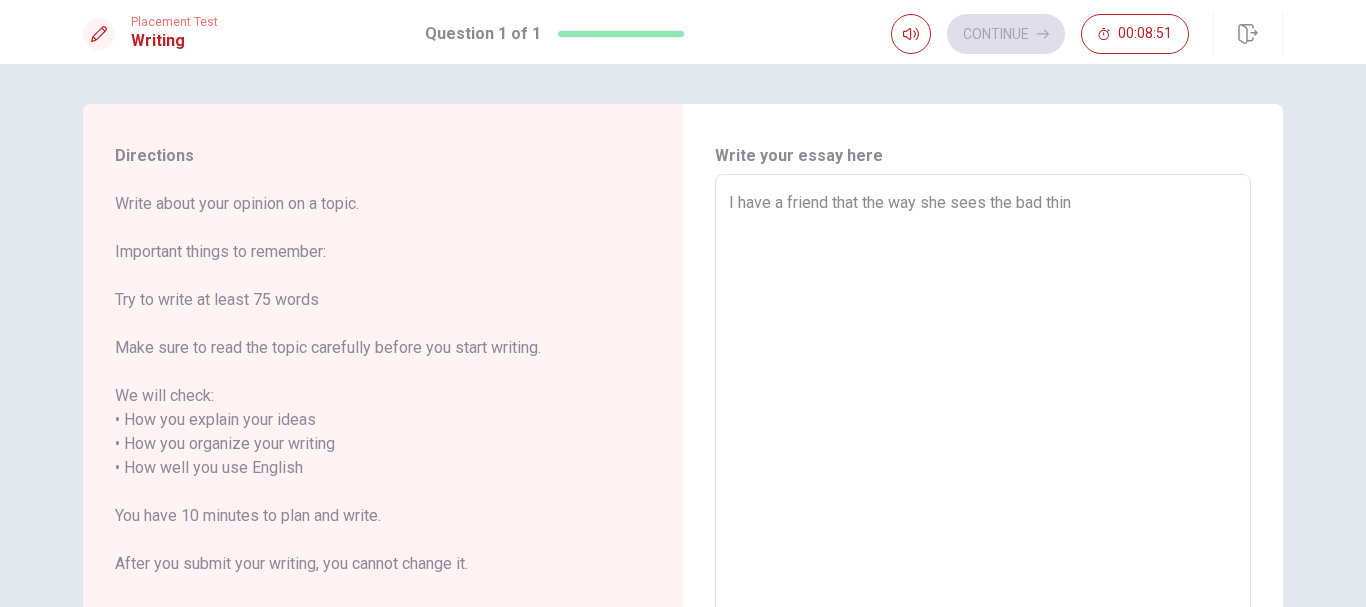 type on "I have a friend that the way she sees the bad thi" 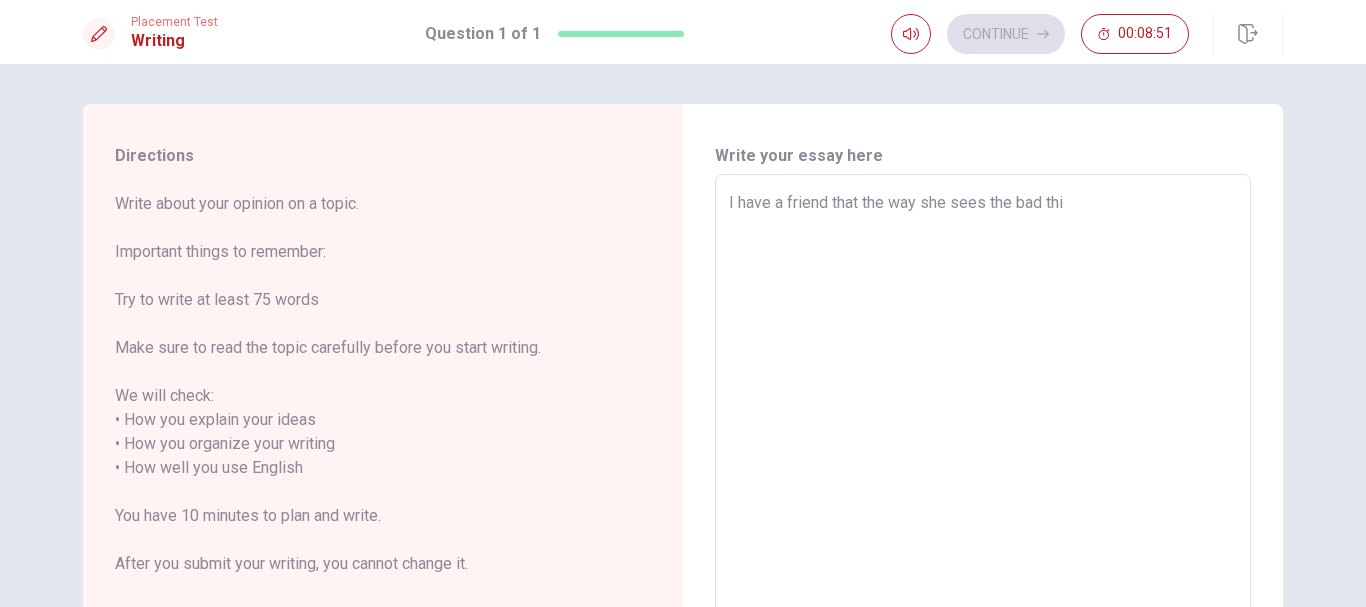 type on "x" 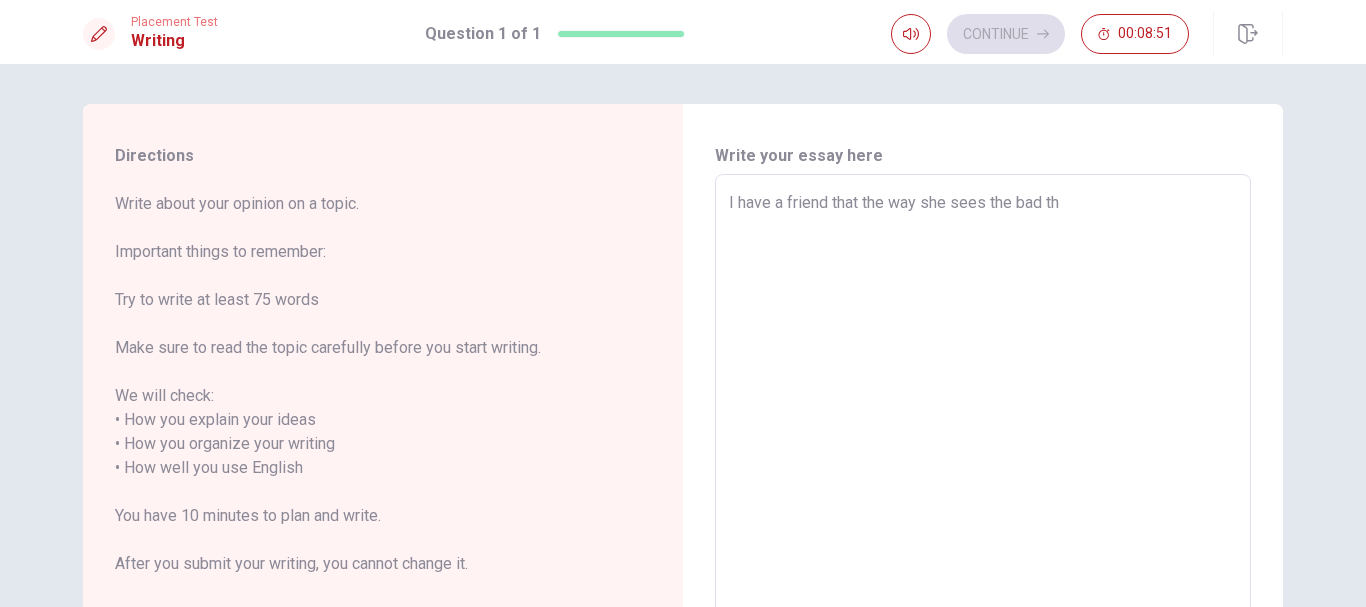 type on "x" 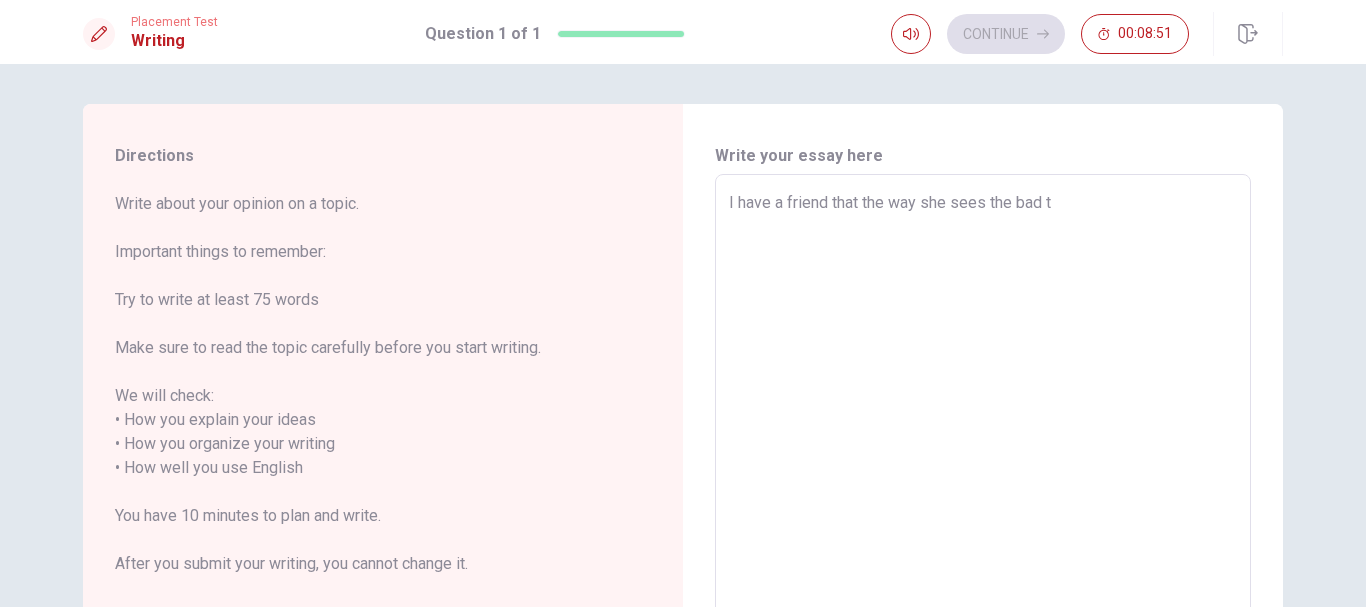 type on "x" 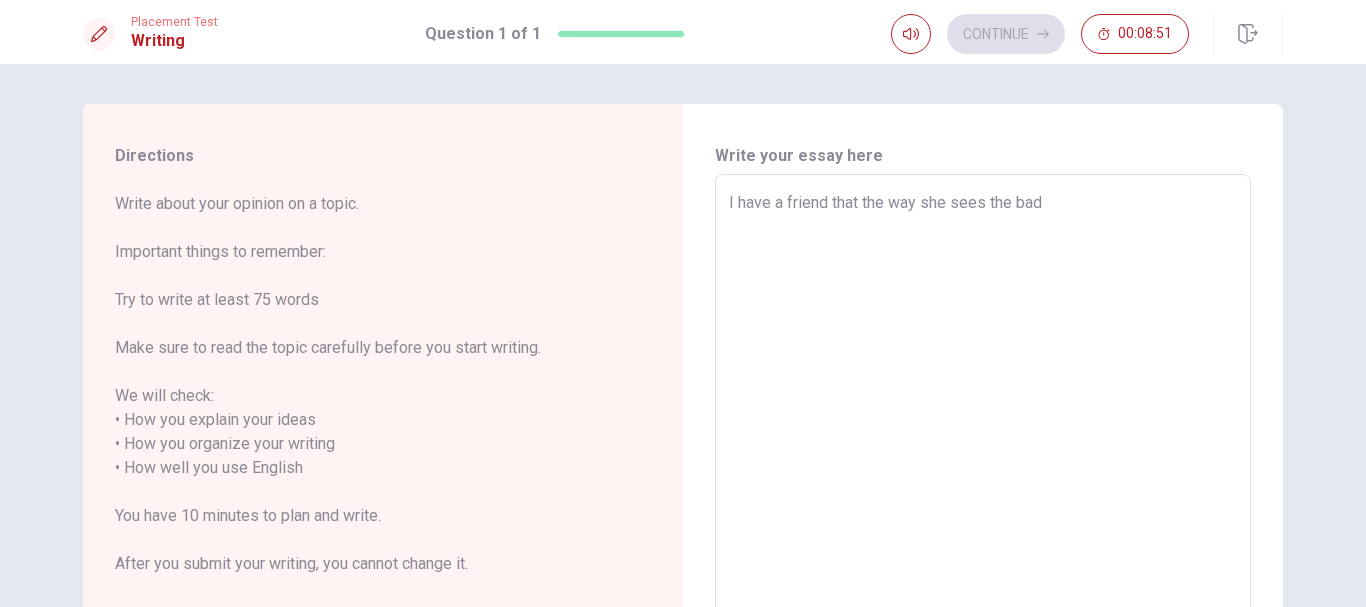 type on "x" 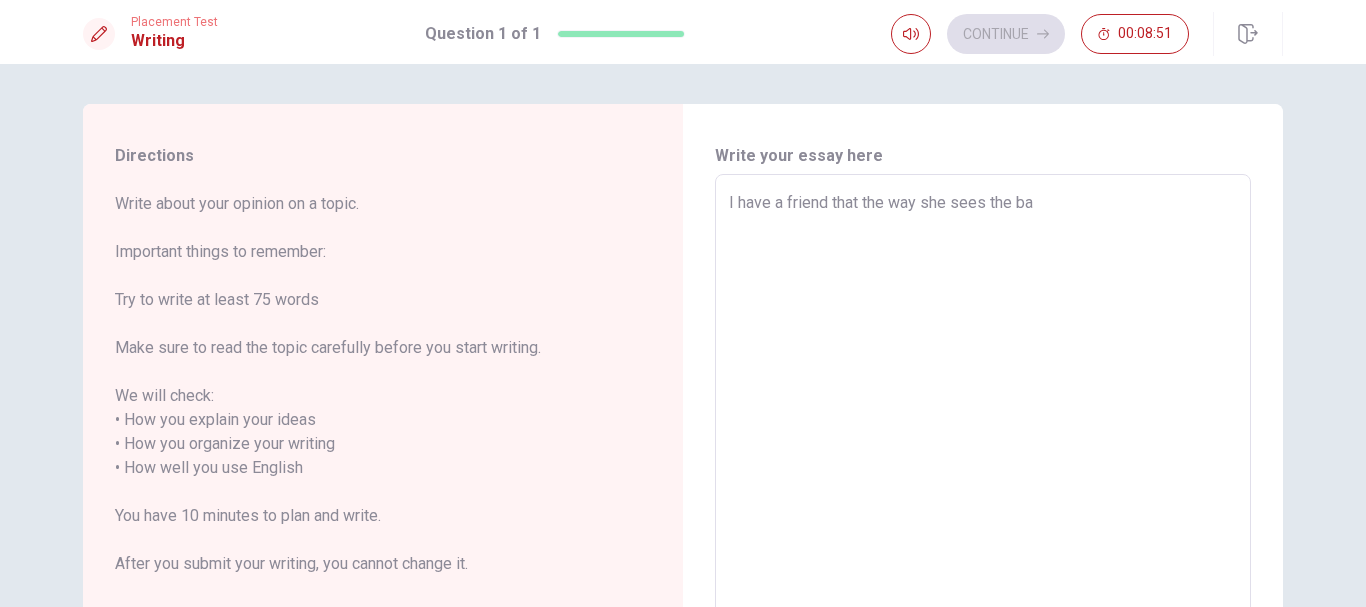 type on "I have a friend that the way she sees the b" 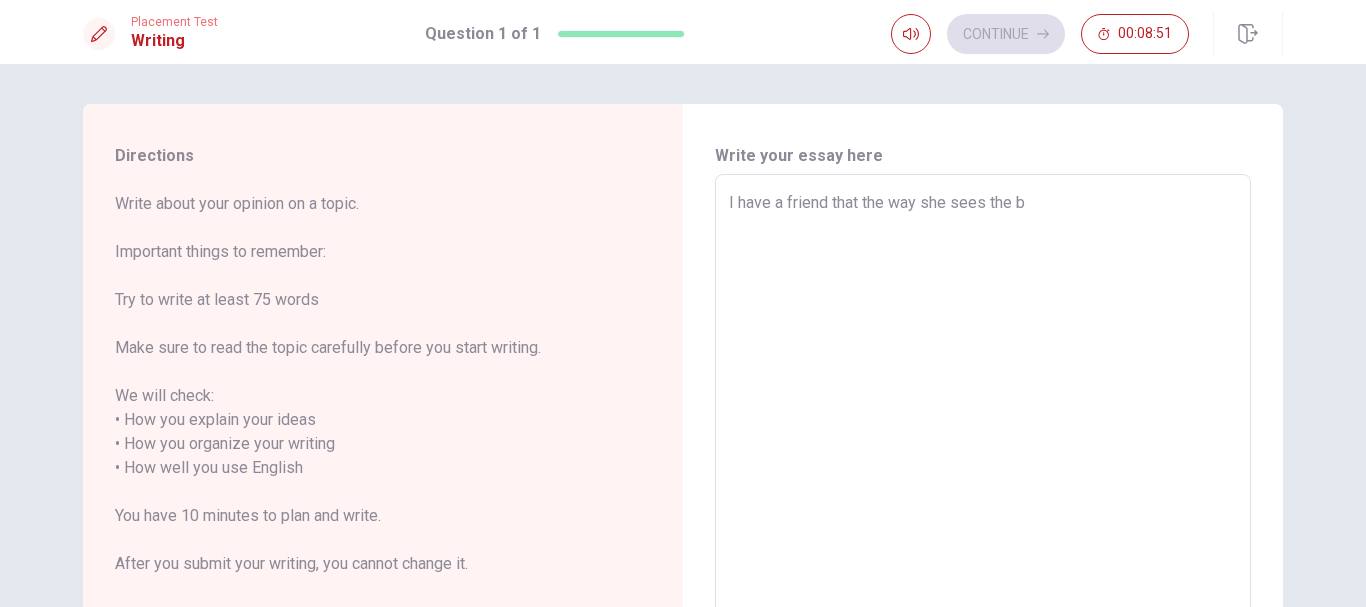 type on "I have a friend that the way she sees the" 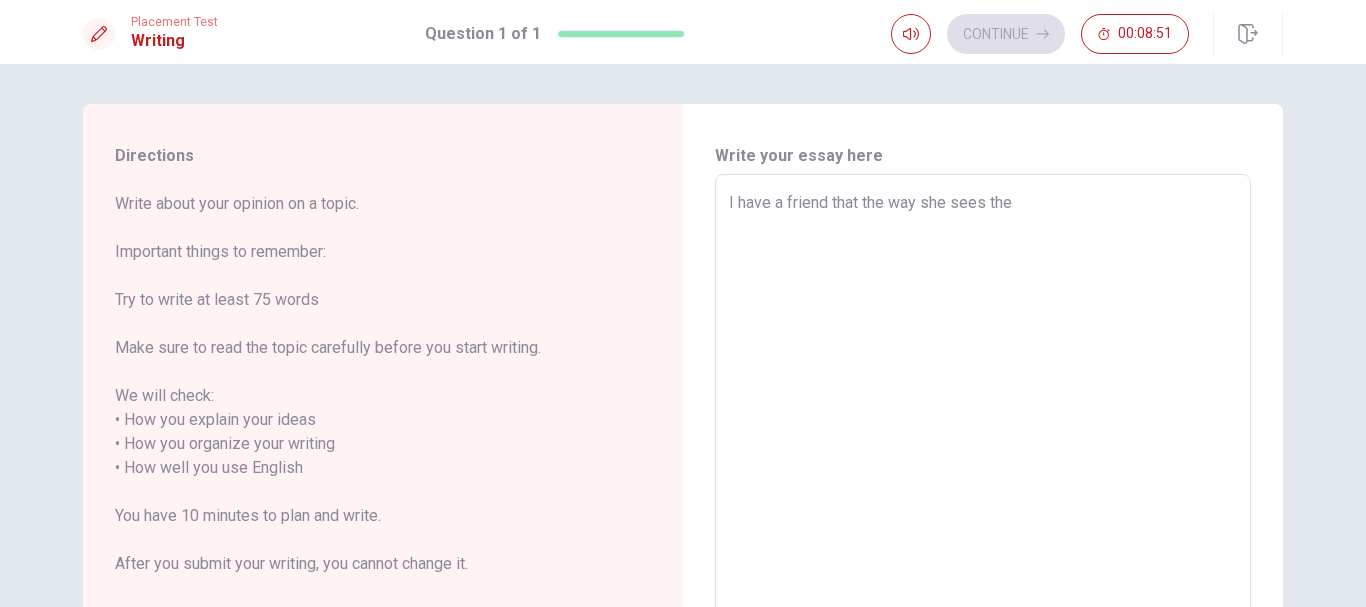 type on "I have a friend that the way she sees the" 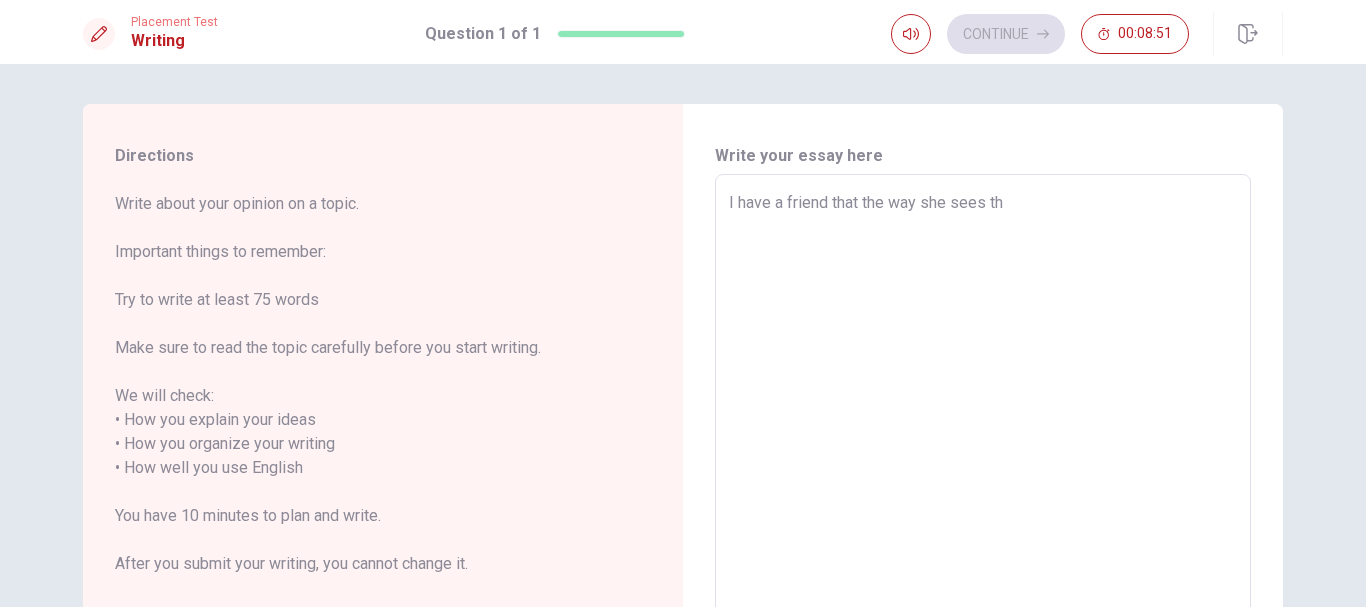 type on "I have a friend that the way she sees t" 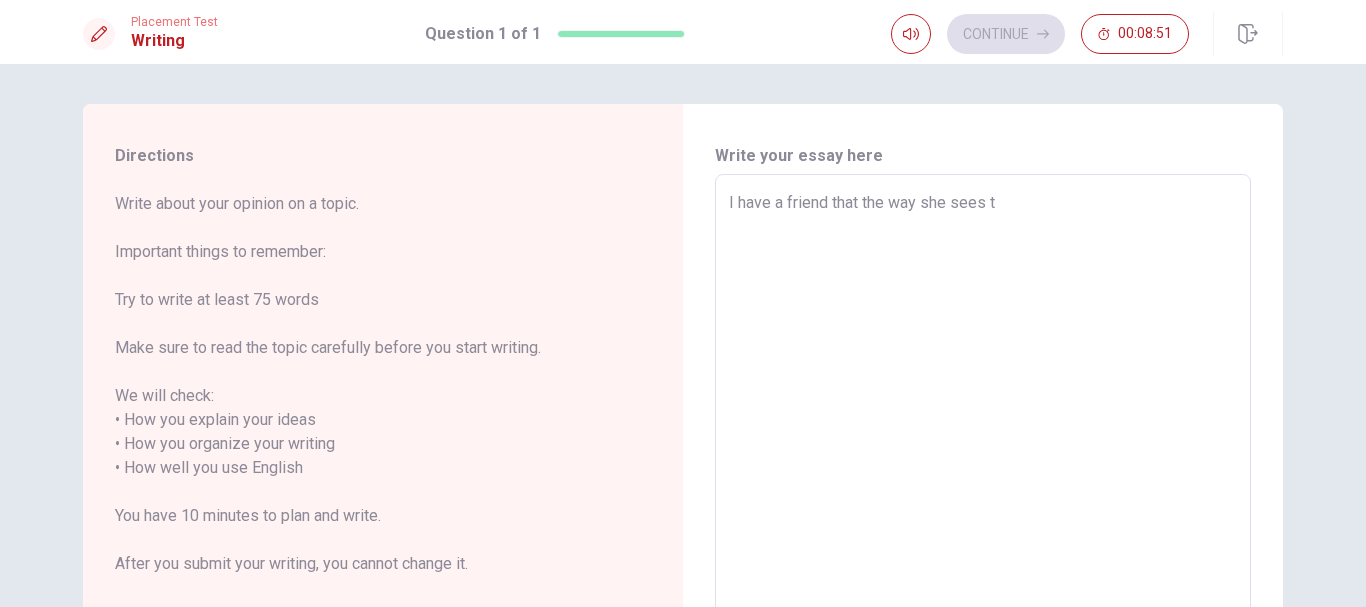 type on "x" 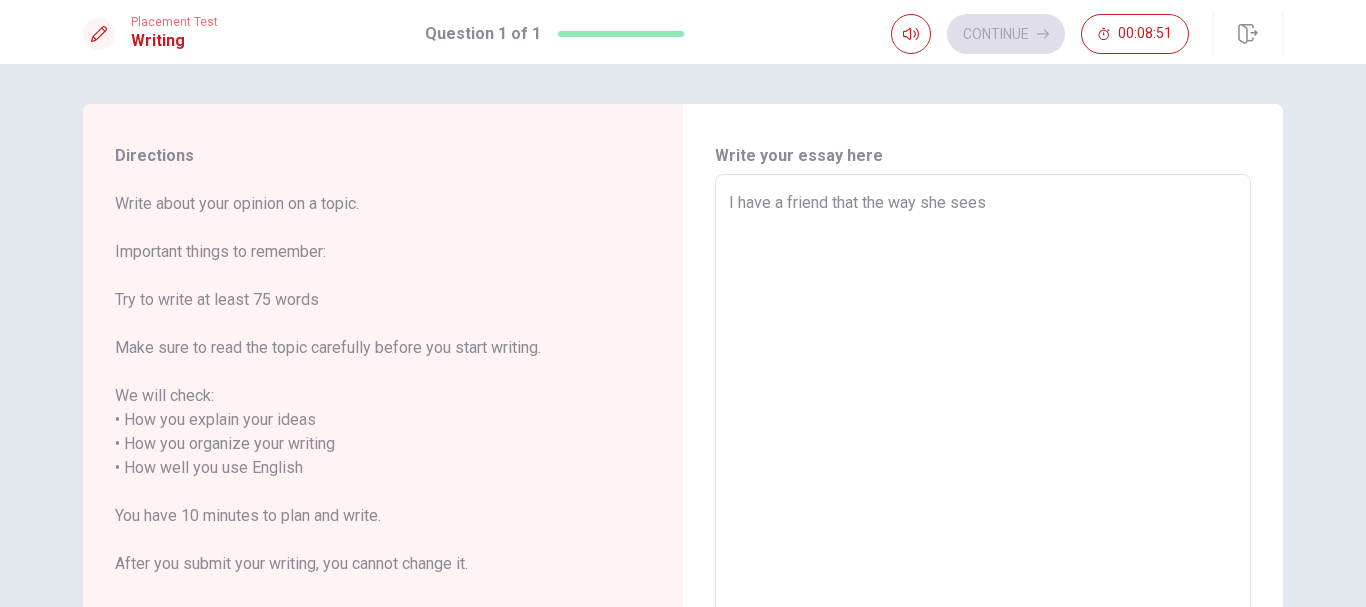 type on "x" 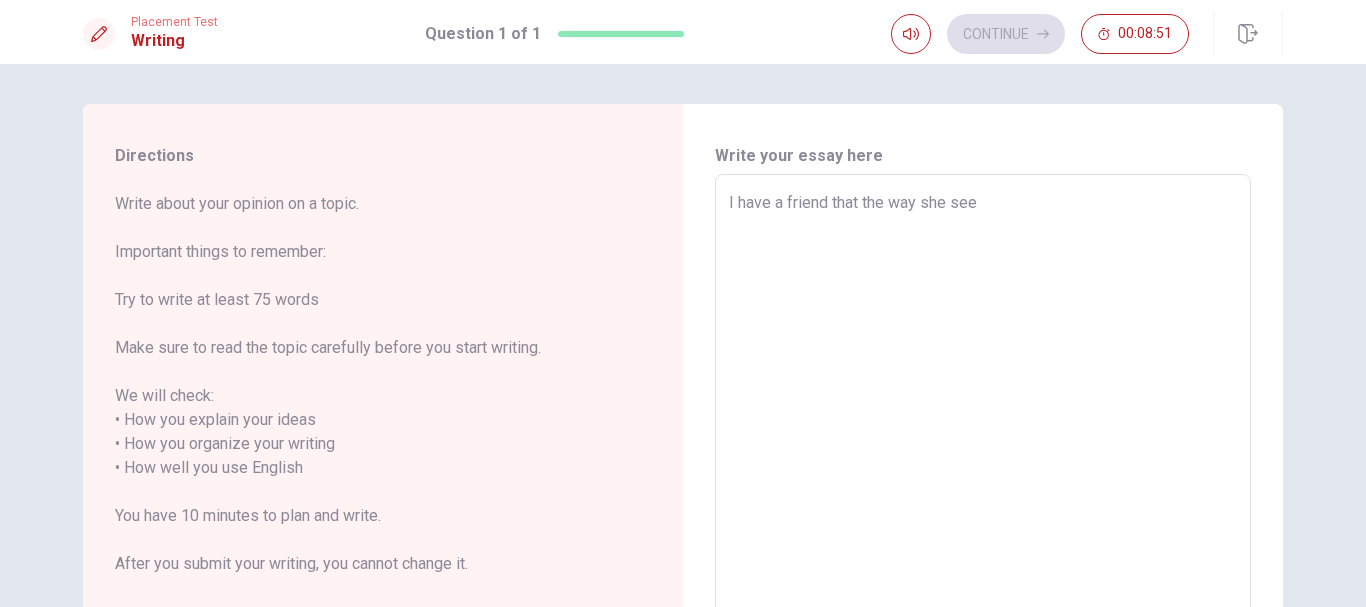 type on "x" 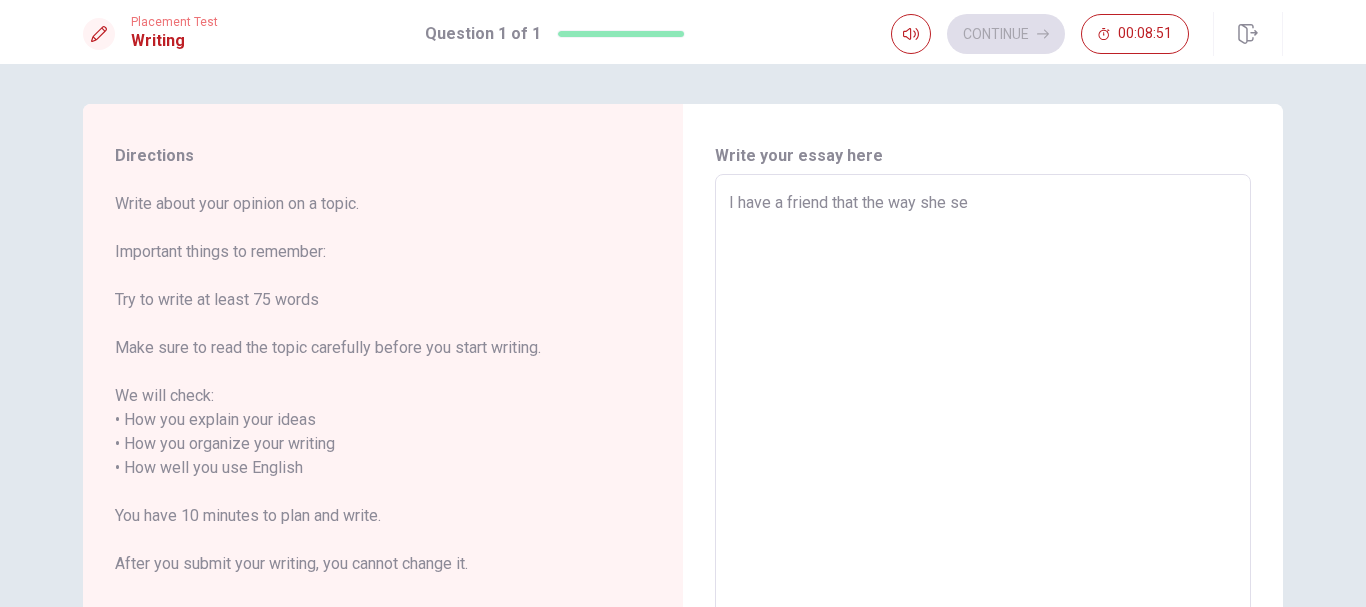 type on "x" 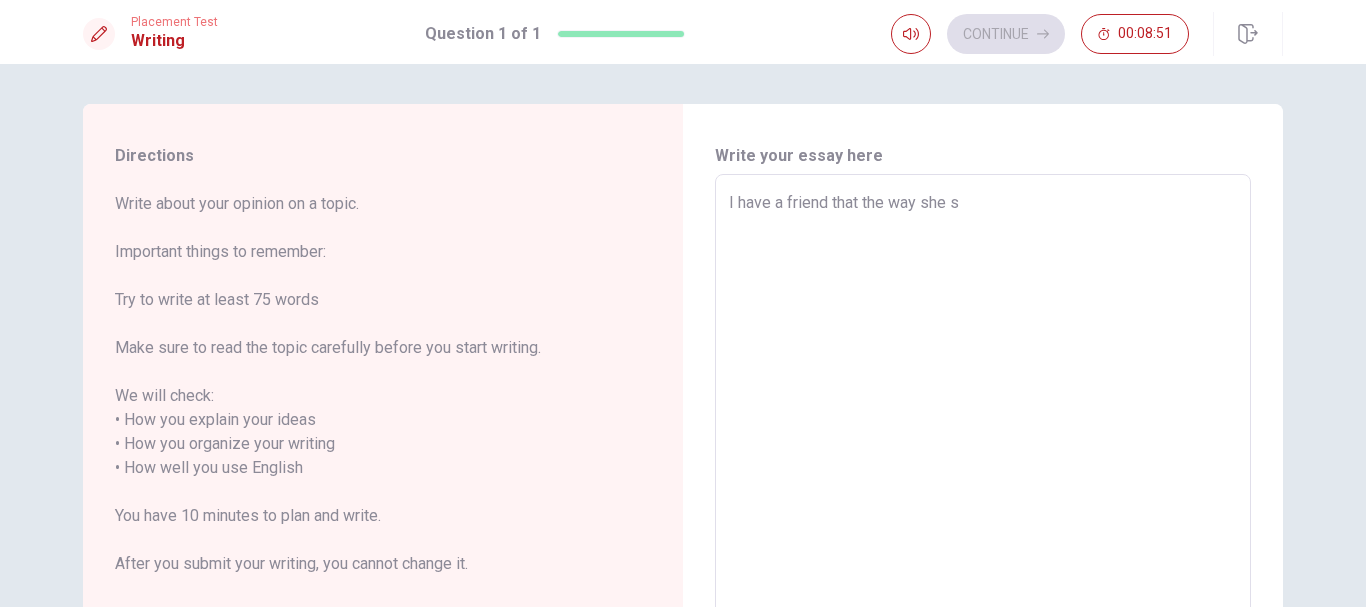type on "x" 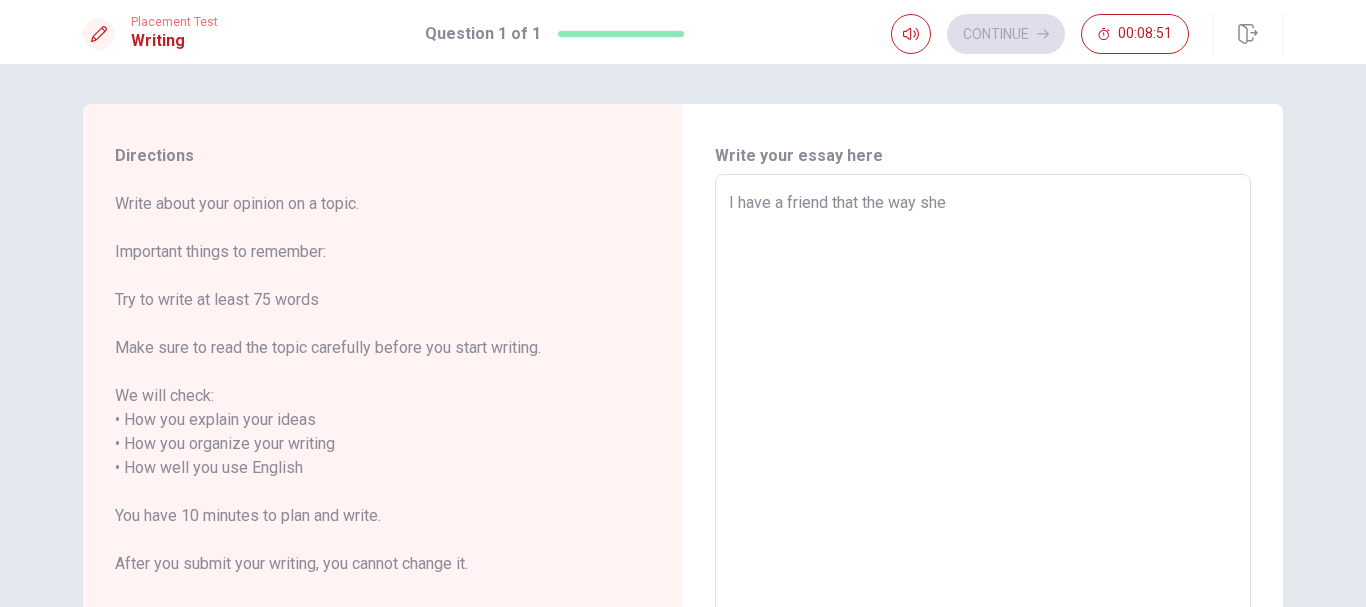 type on "x" 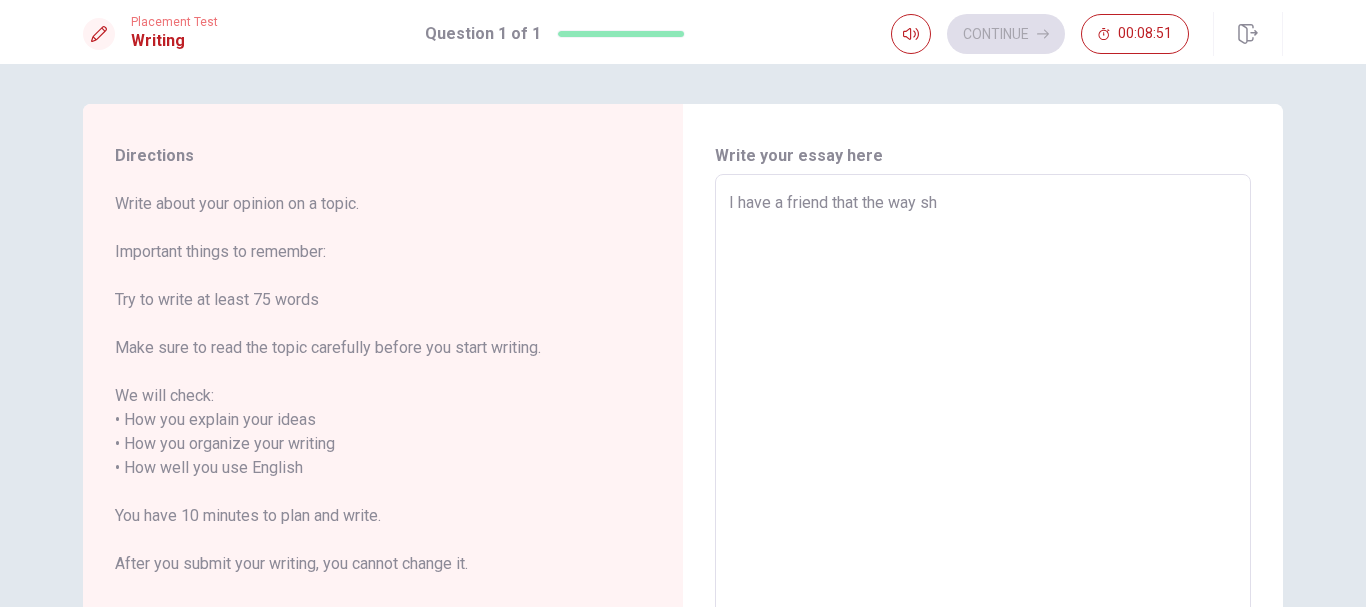 type on "x" 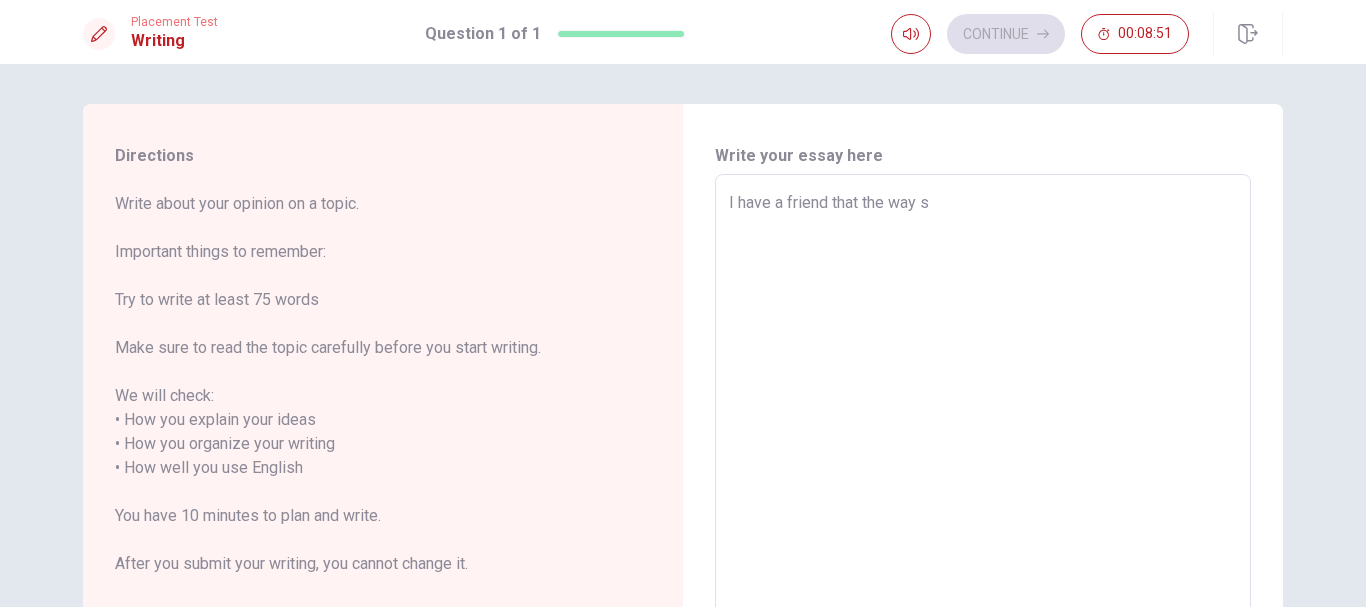 type on "x" 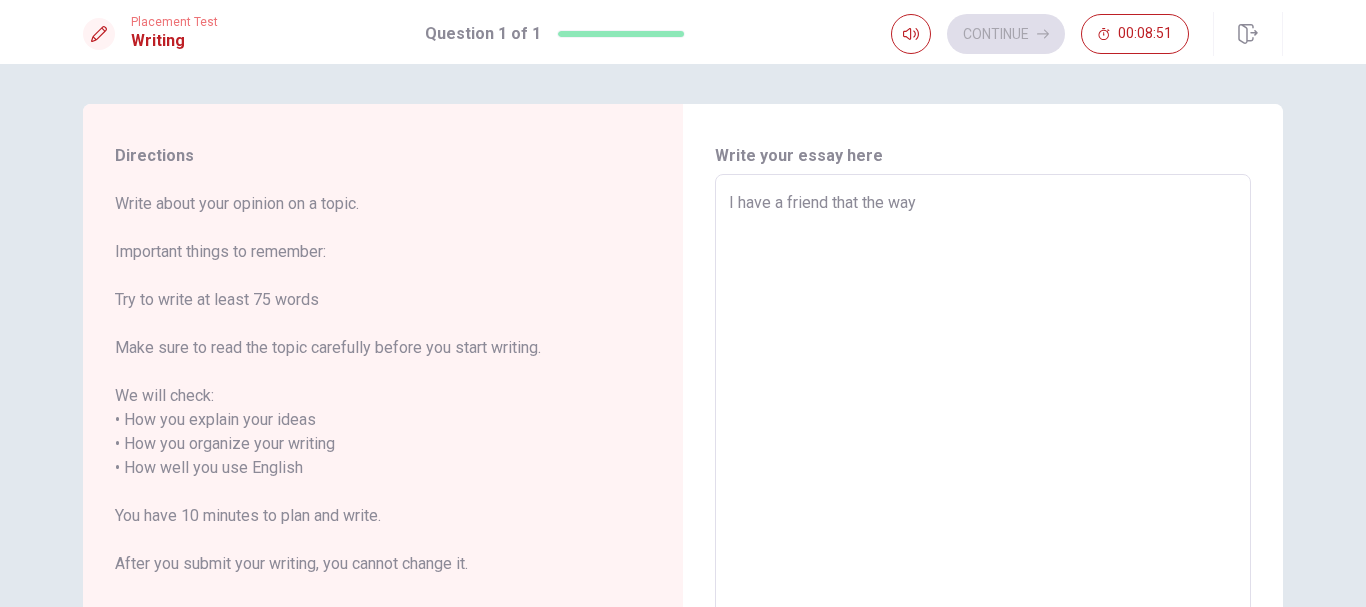 type on "I have a friend that the way" 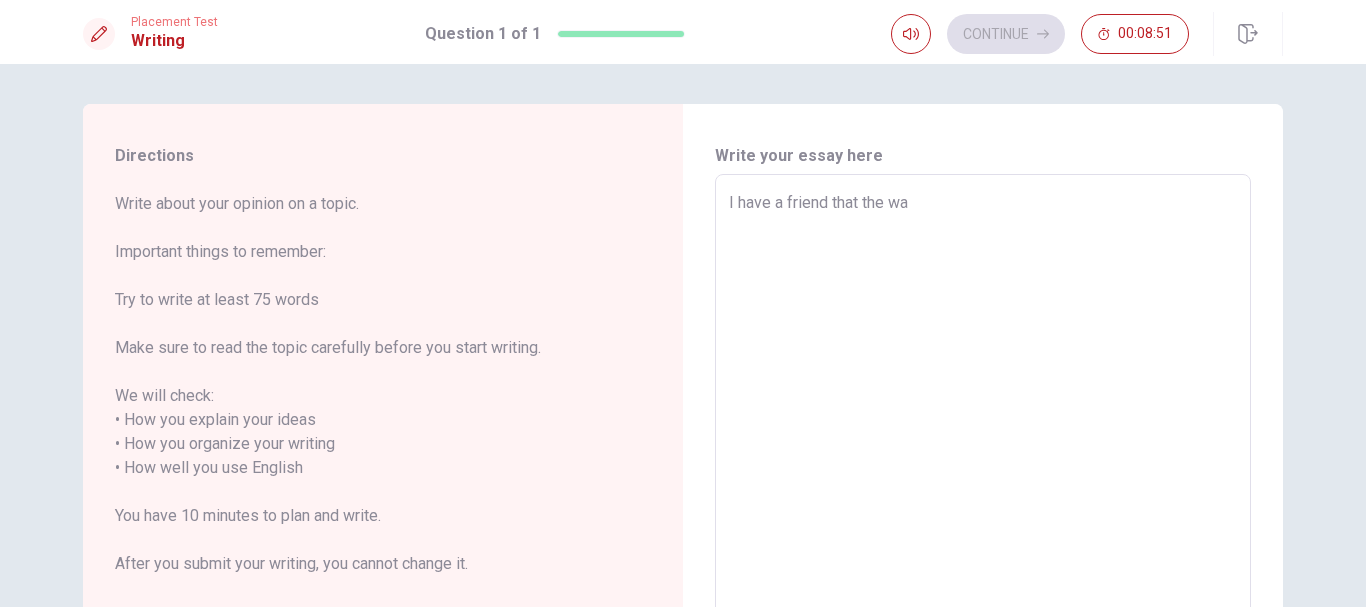 type on "x" 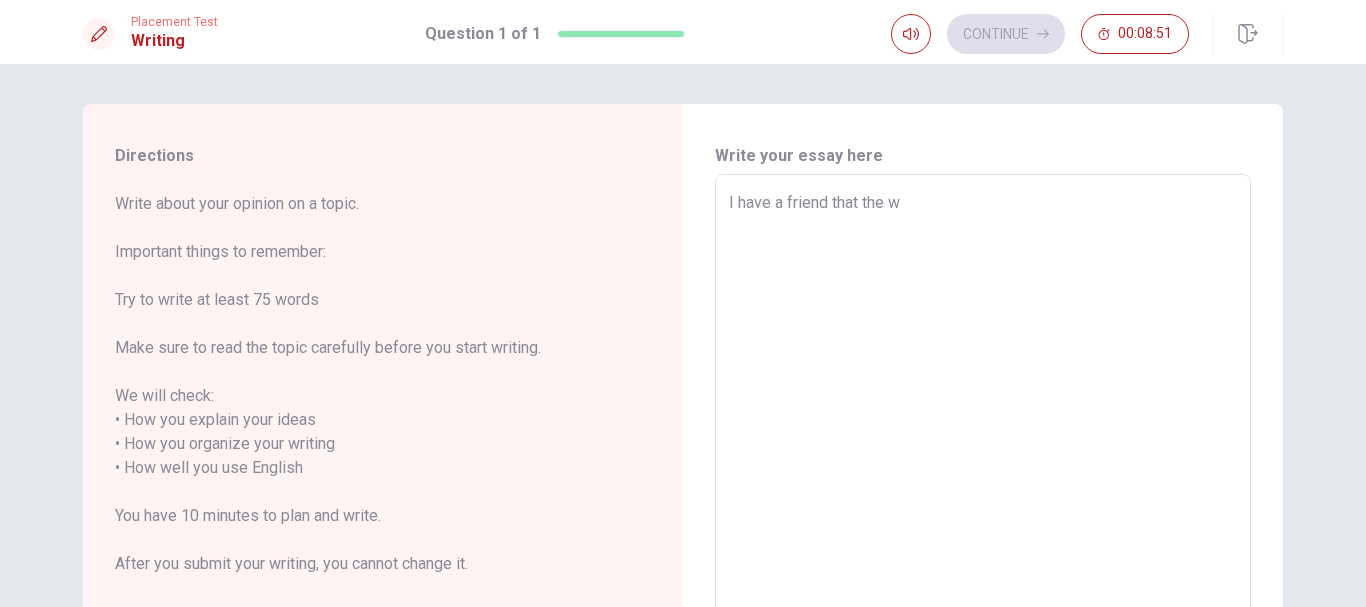 type on "I have a friend that the" 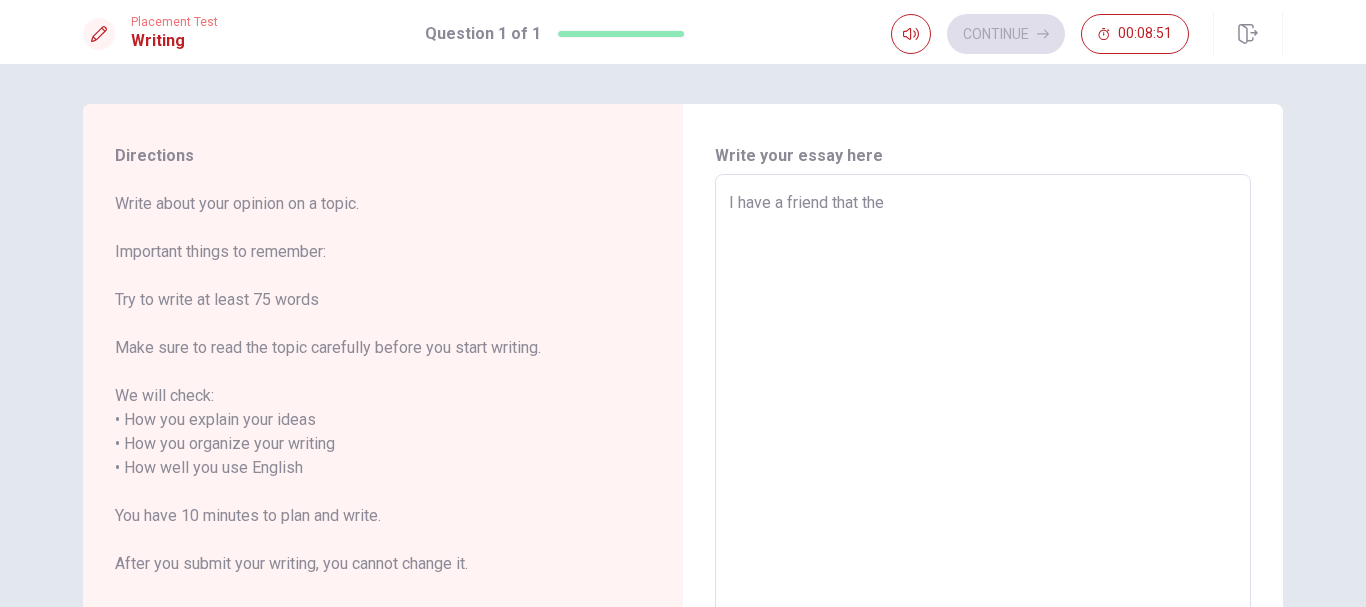 type on "x" 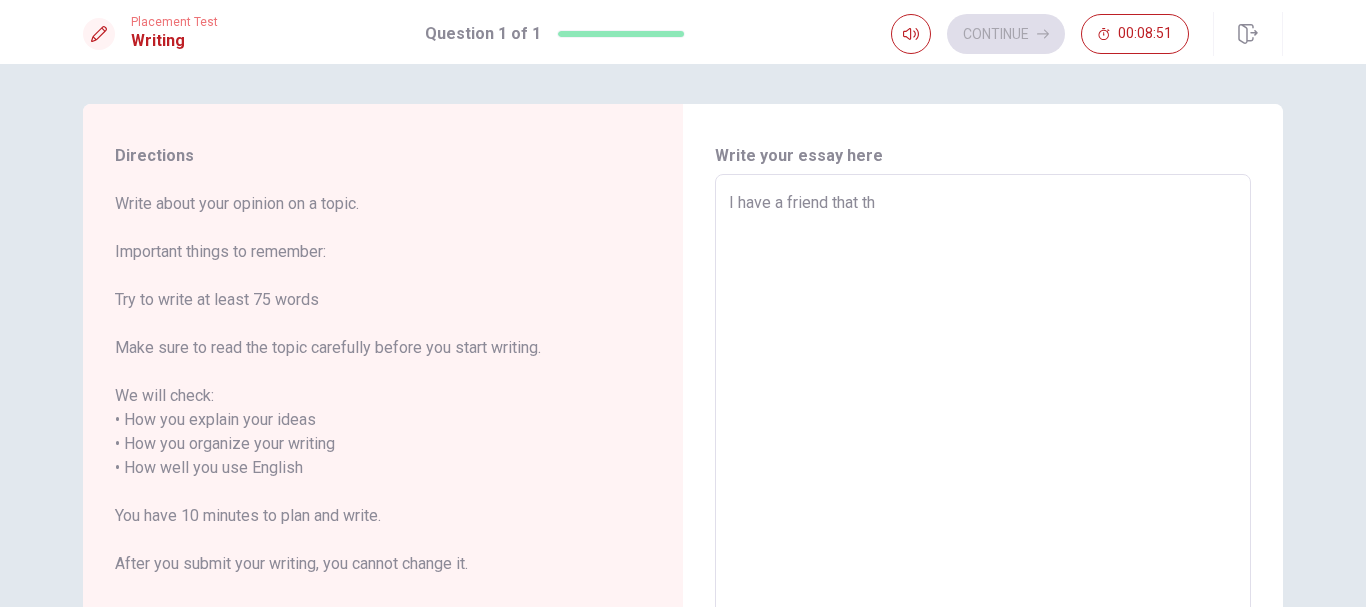 type on "x" 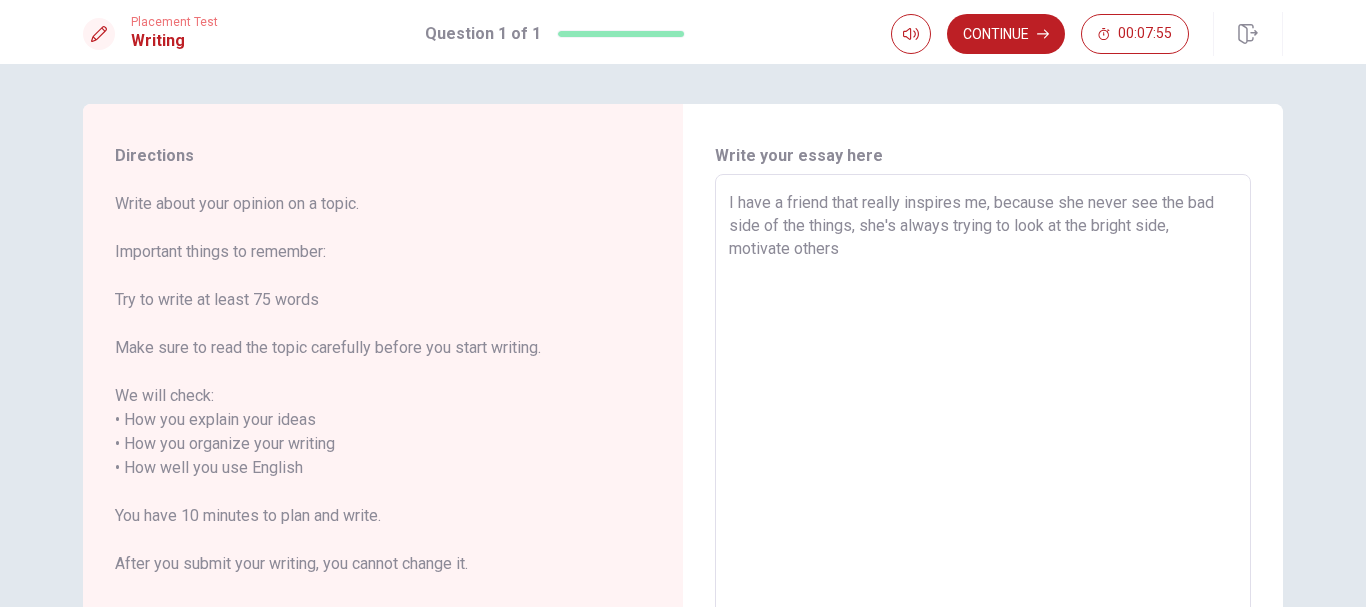 click on "I have a friend that really inspires me, because she never see the bad side of the things, she's always trying to look at the bright side, motivate others" at bounding box center [983, 456] 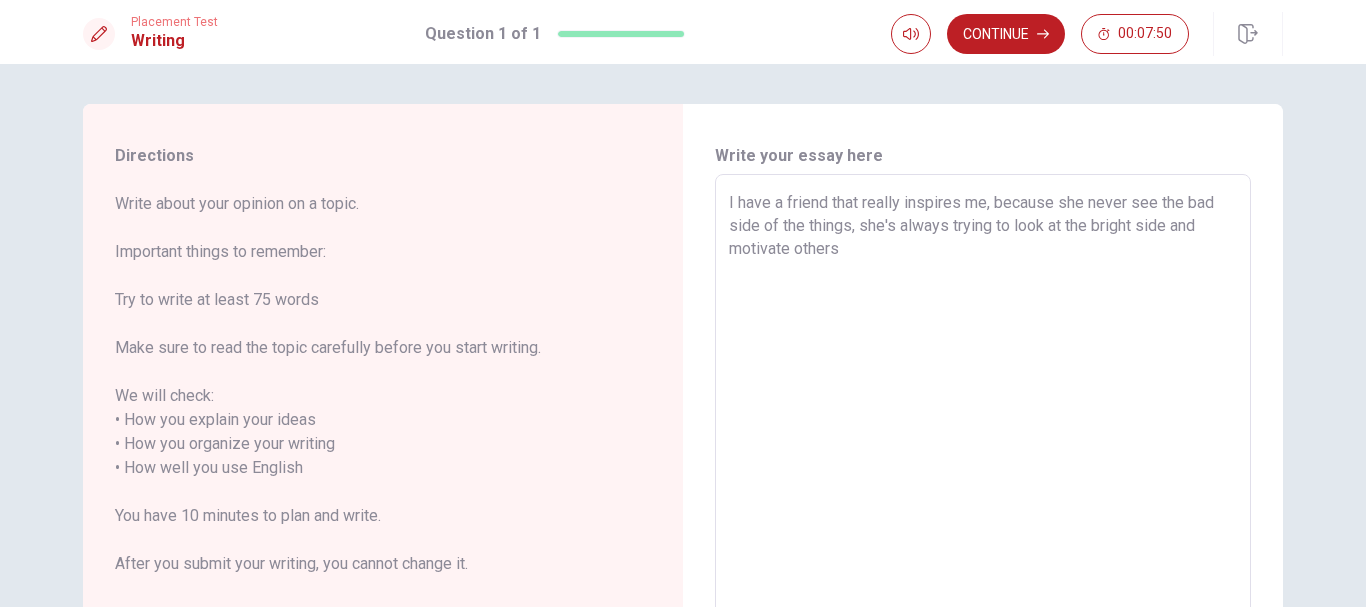 click on "I have a friend that really inspires me, because she never see the bad side of the things, she's always trying to look at the bright side and motivate others" at bounding box center [983, 456] 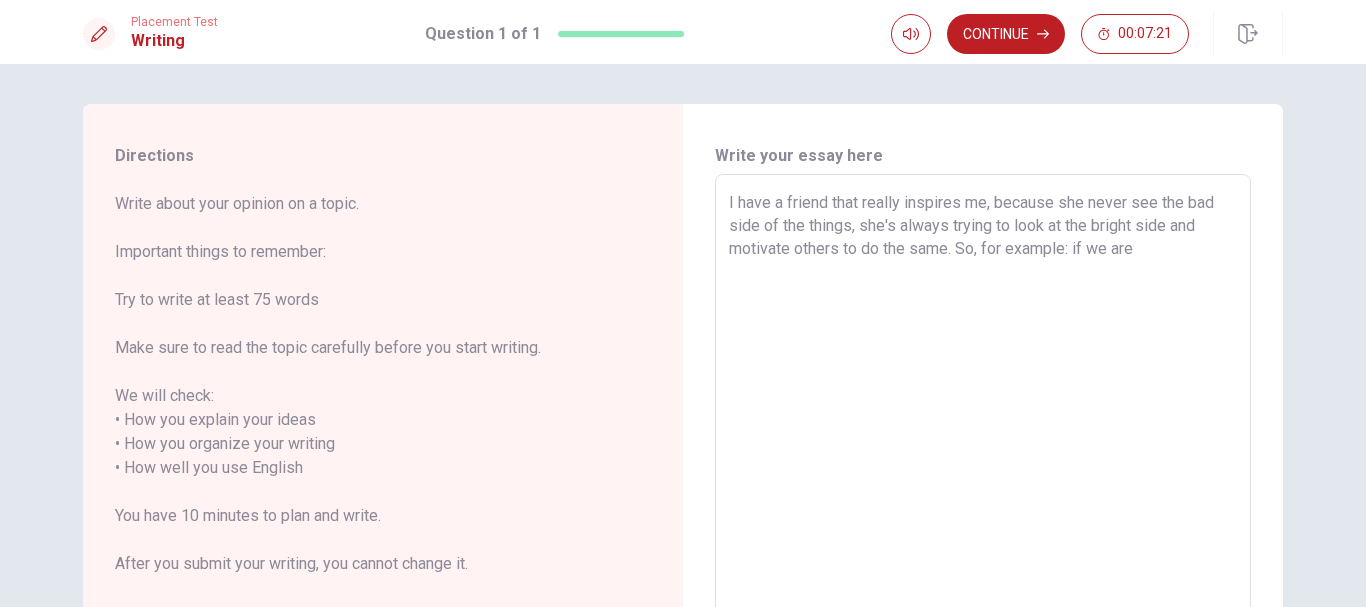 click on "I have a friend that really inspires me, because she never see the bad side of the things, she's always trying to look at the bright side and motivate others to do the same. So, for example: if we are" at bounding box center [983, 456] 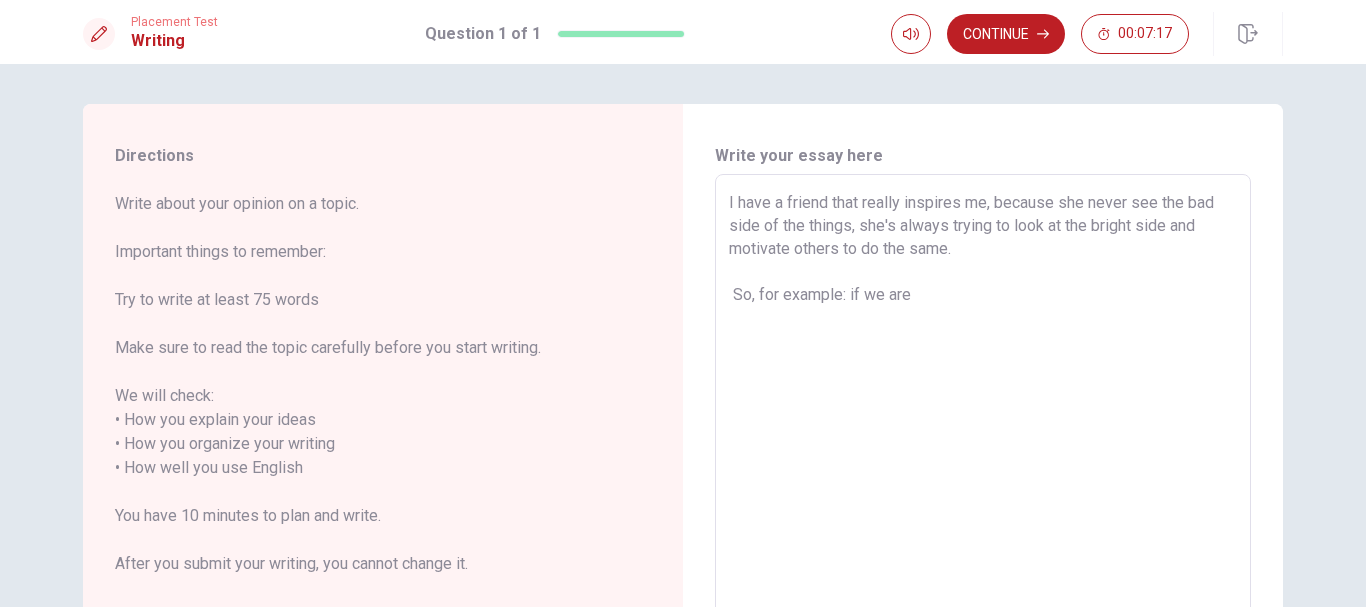 click on "I have a friend that really inspires me, because she never see the bad side of the things, she's always trying to look at the bright side and motivate others to do the same.
So, for example: if we are x ​" at bounding box center [983, 456] 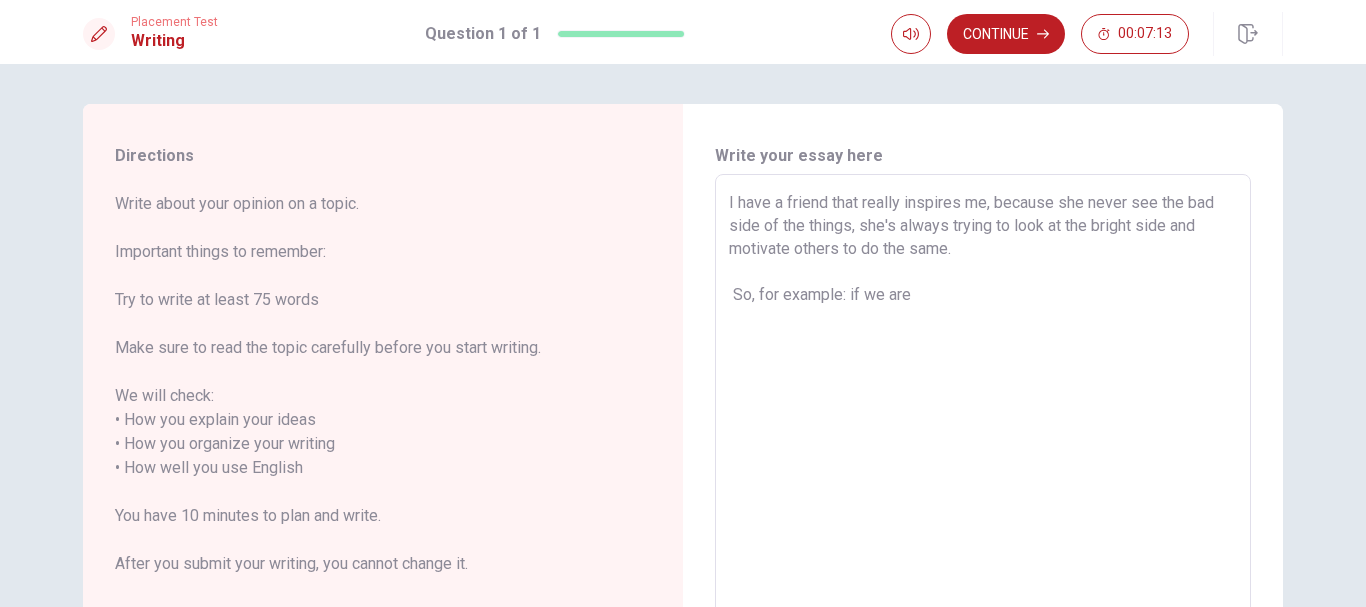 click on "I have a friend that really inspires me, because she never see the bad side of the things, she's always trying to look at the bright side and motivate others to do the same.
So, for example: if we are" at bounding box center [983, 456] 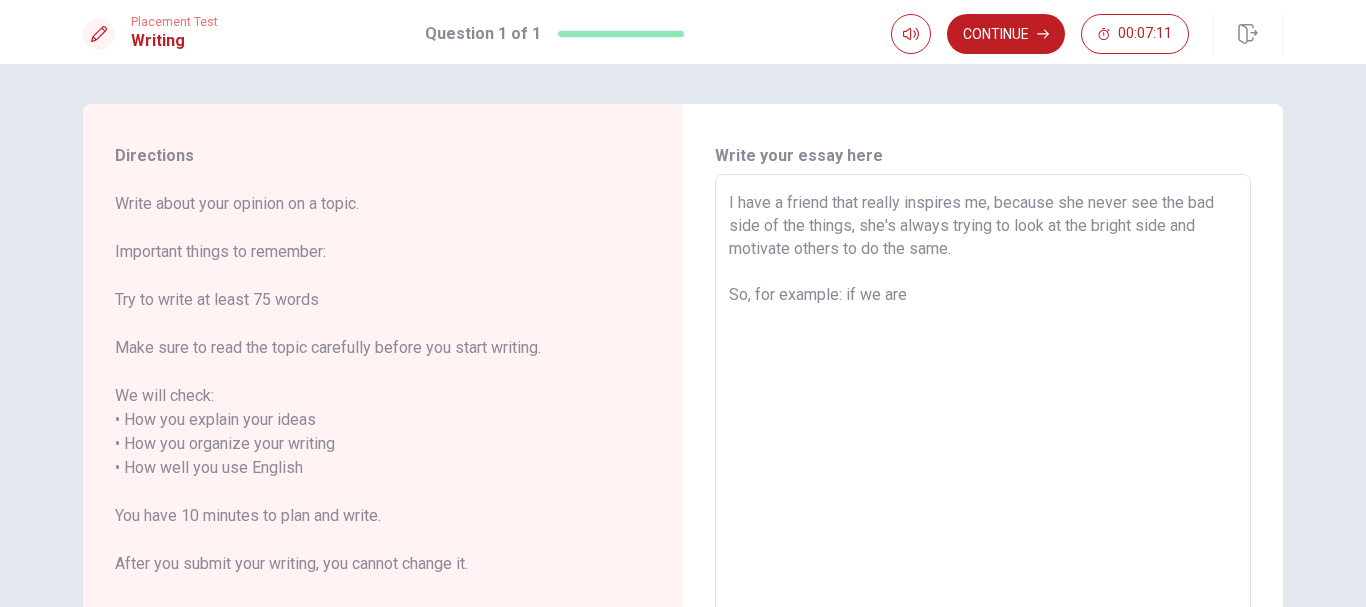click on "I have a friend that really inspires me, because she never see the bad side of the things, she's always trying to look at the bright side and motivate others to do the same.
So, for example: if we are" at bounding box center (983, 456) 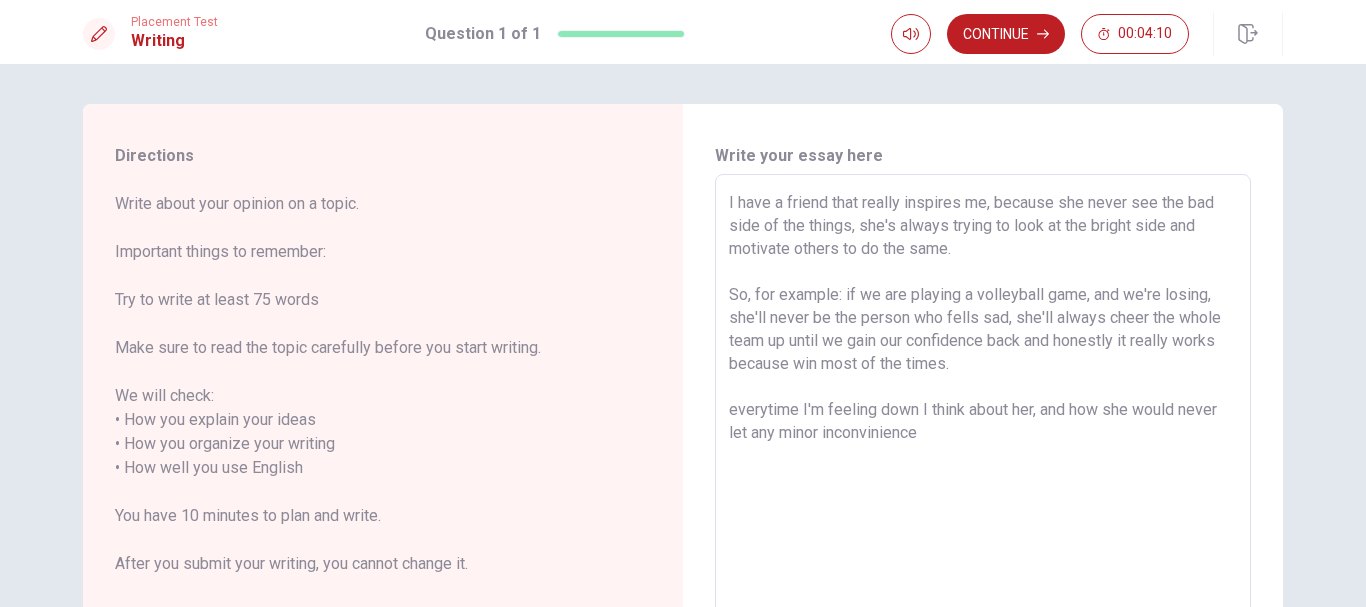 click on "I have a friend that really inspires me, because she never see the bad side of the things, she's always trying to look at the bright side and motivate others to do the same.
So, for example: if we are playing a volleyball game, and we're losing, she'll never be the person who fells sad, she'll always cheer the whole team up until we gain our confidence back and honestly it really works because win most of the times.
everytime I'm feeling down I think about her, and how she would never let any minor inconvinience" at bounding box center [983, 456] 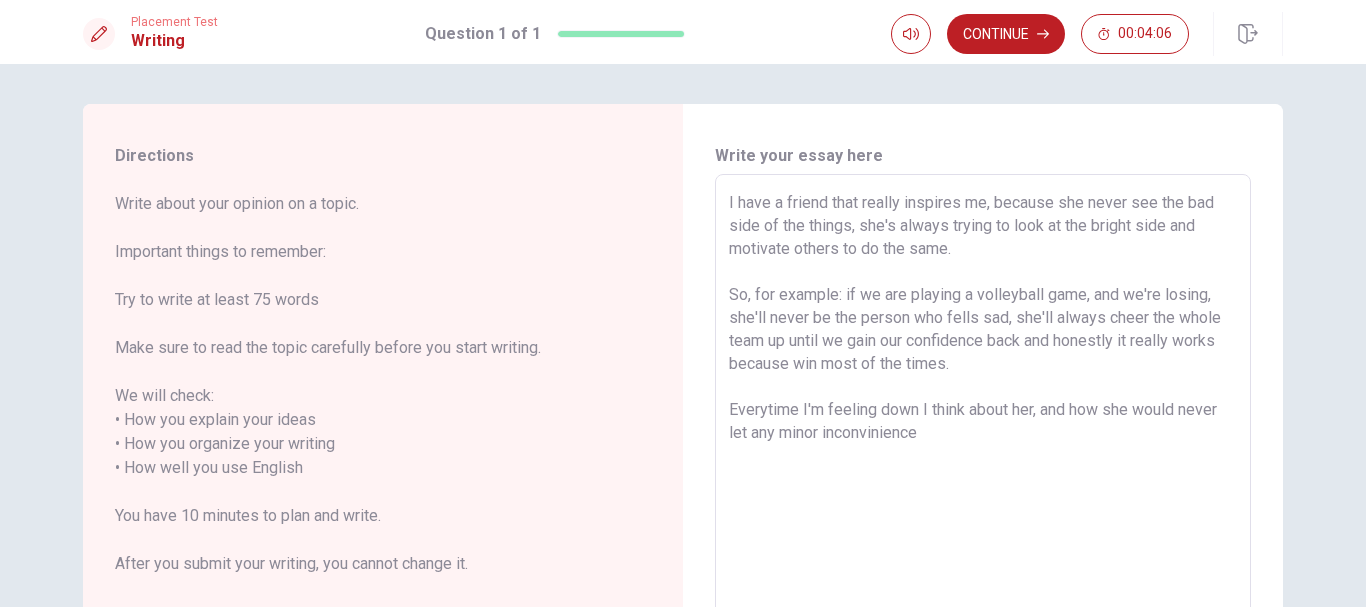 click on "I have a friend that really inspires me, because she never see the bad side of the things, she's always trying to look at the bright side and motivate others to do the same.
So, for example: if we are playing a volleyball game, and we're losing, she'll never be the person who fells sad, she'll always cheer the whole team up until we gain our confidence back and honestly it really works because win most of the times.
Everytime I'm feeling down I think about her, and how she would never let any minor inconvinience" at bounding box center [983, 456] 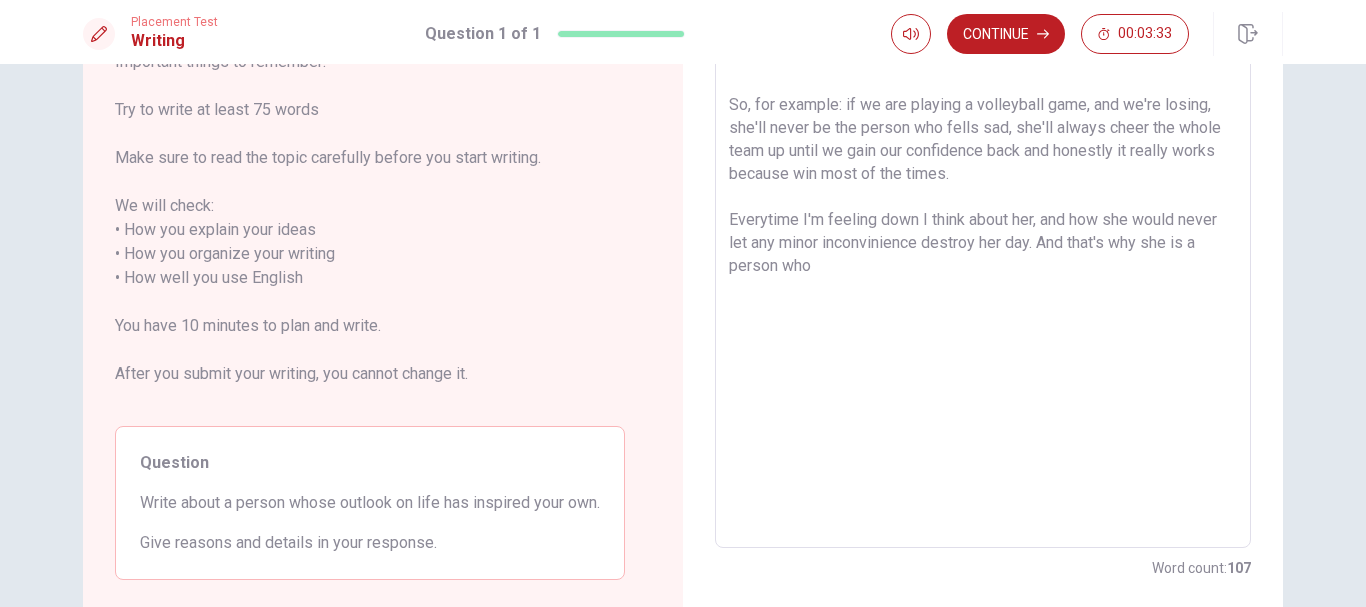 scroll, scrollTop: 176, scrollLeft: 0, axis: vertical 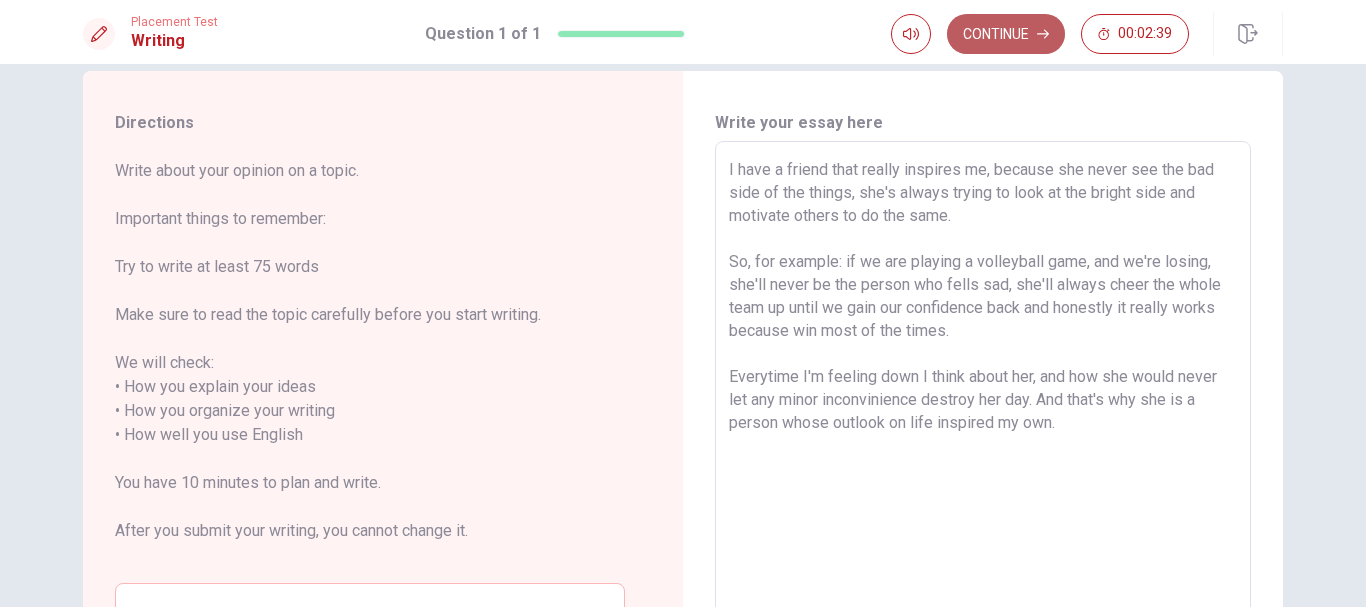 click on "Continue" at bounding box center [1006, 34] 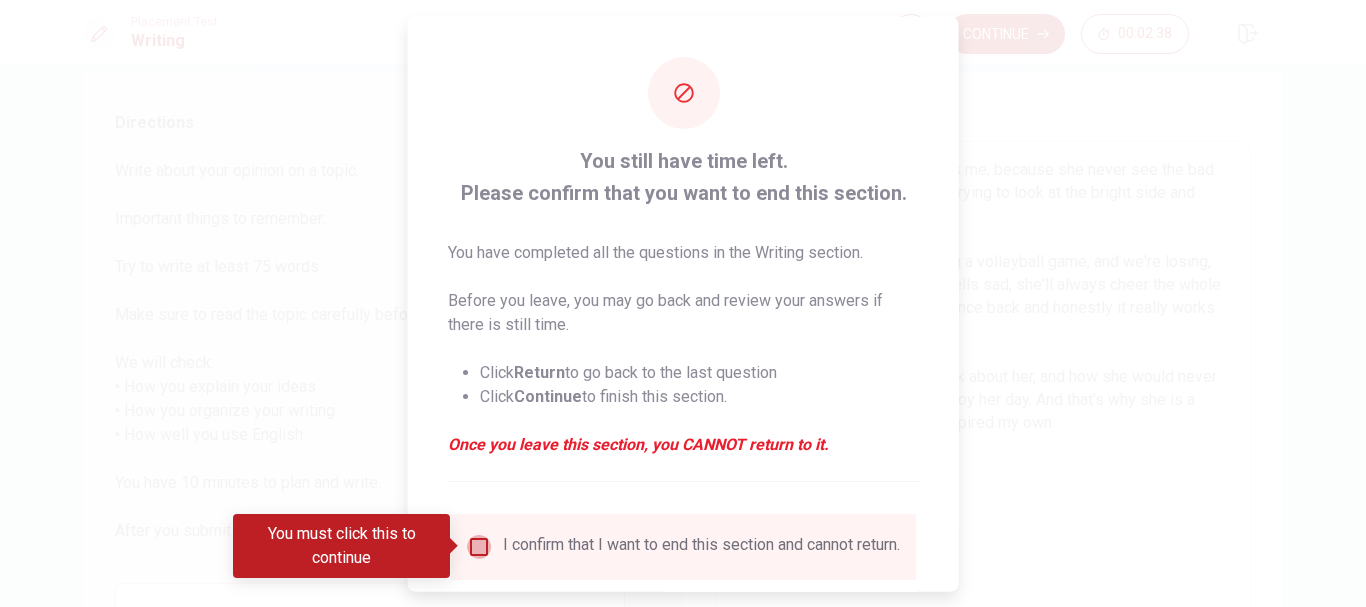 click at bounding box center [479, 546] 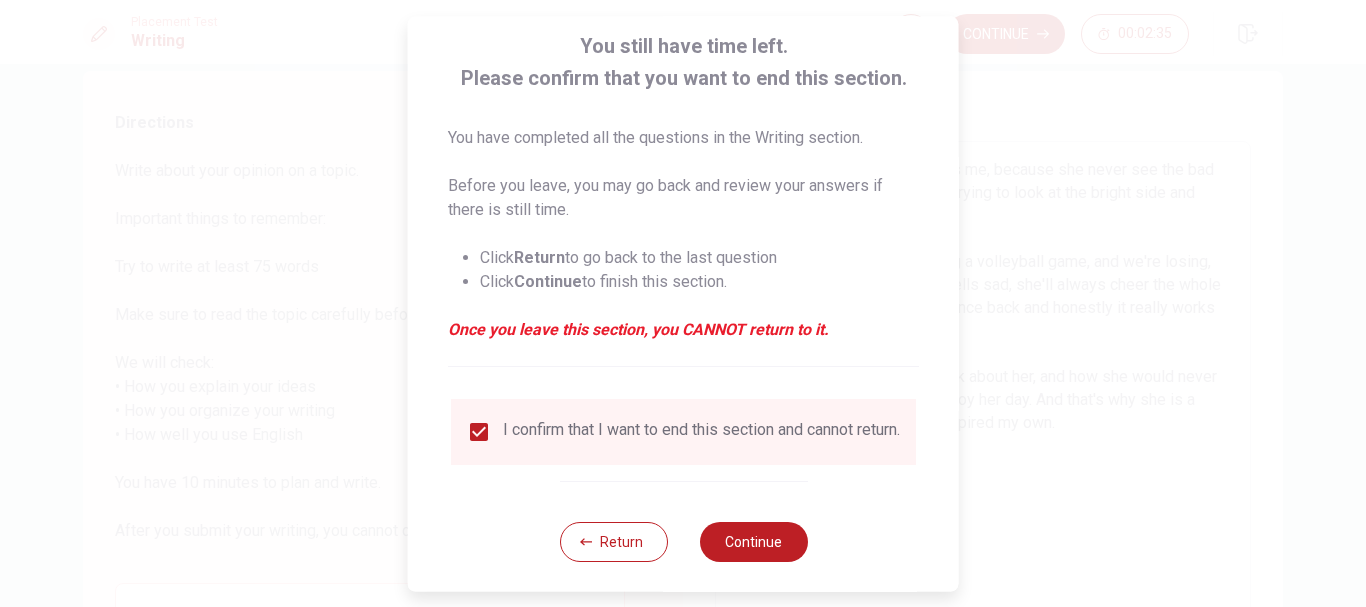 scroll, scrollTop: 139, scrollLeft: 0, axis: vertical 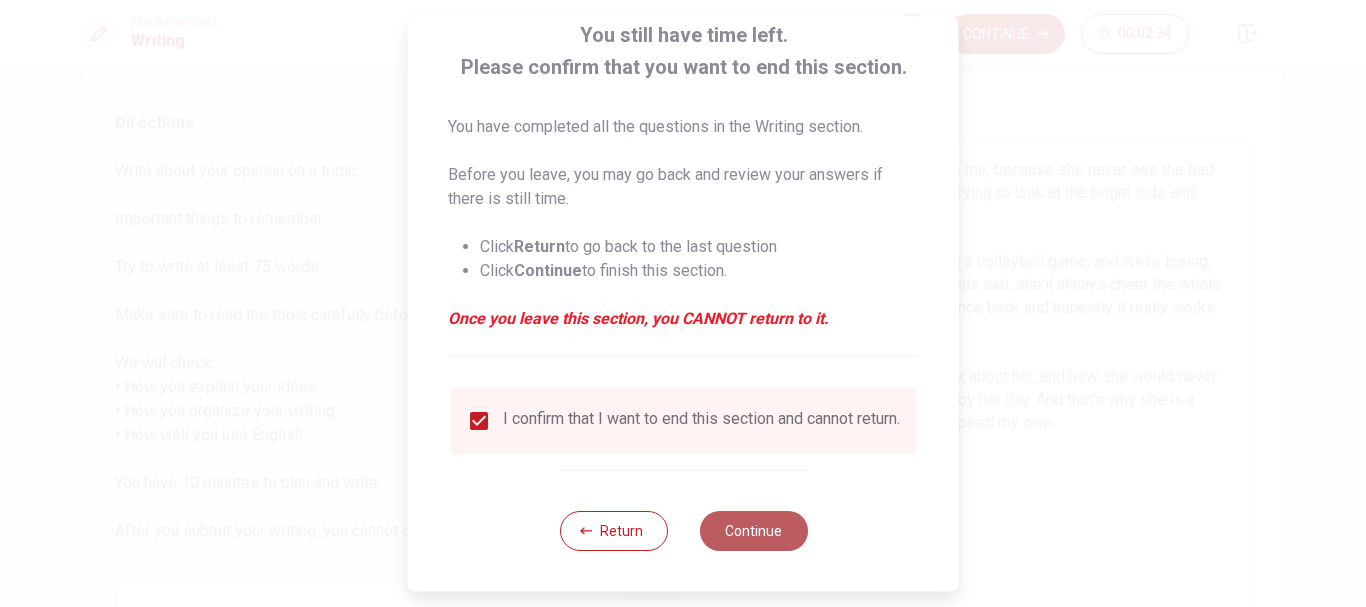 click on "Continue" at bounding box center [753, 531] 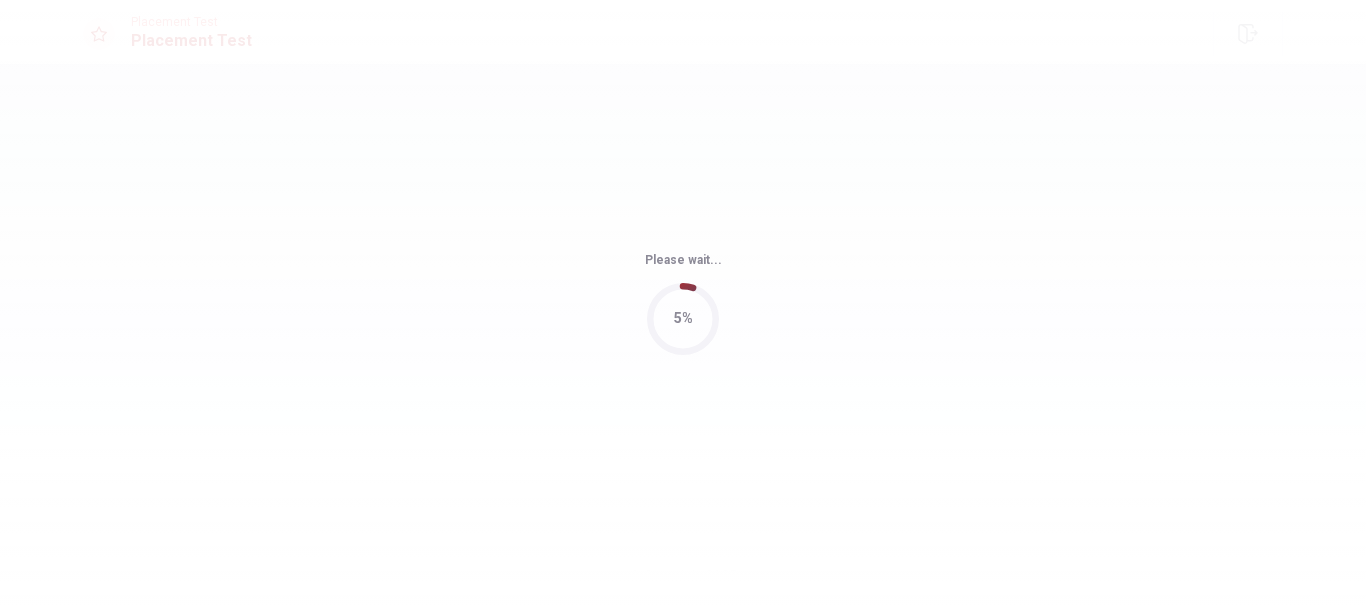 scroll, scrollTop: 0, scrollLeft: 0, axis: both 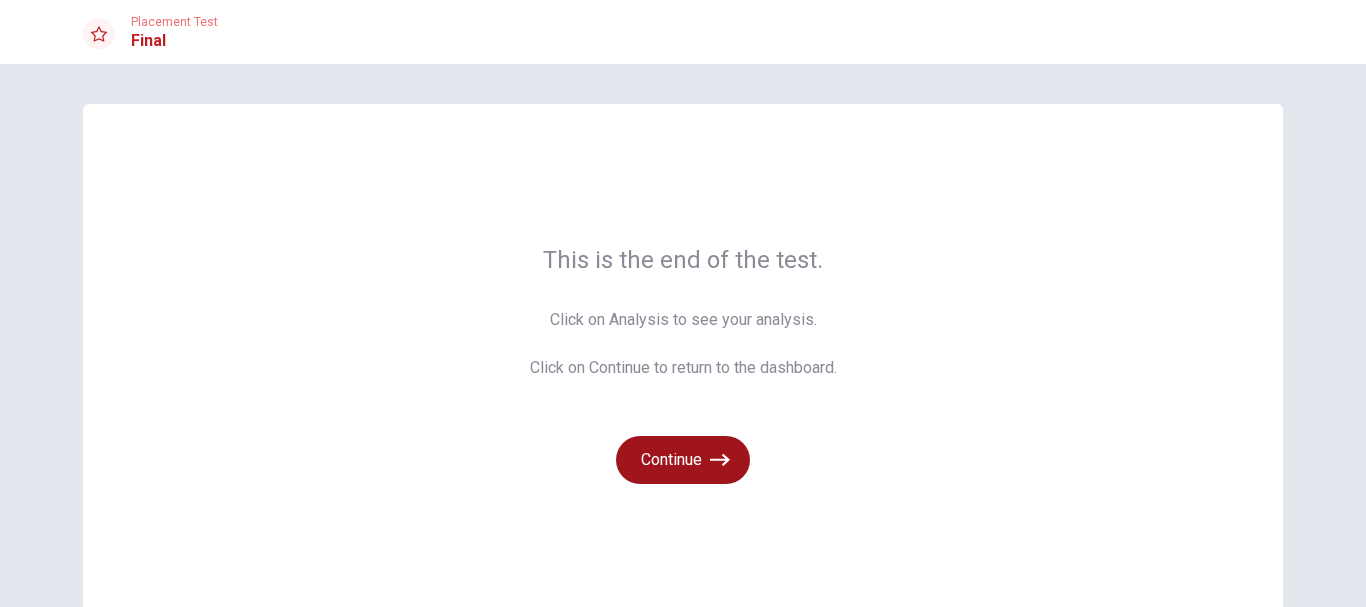 click 